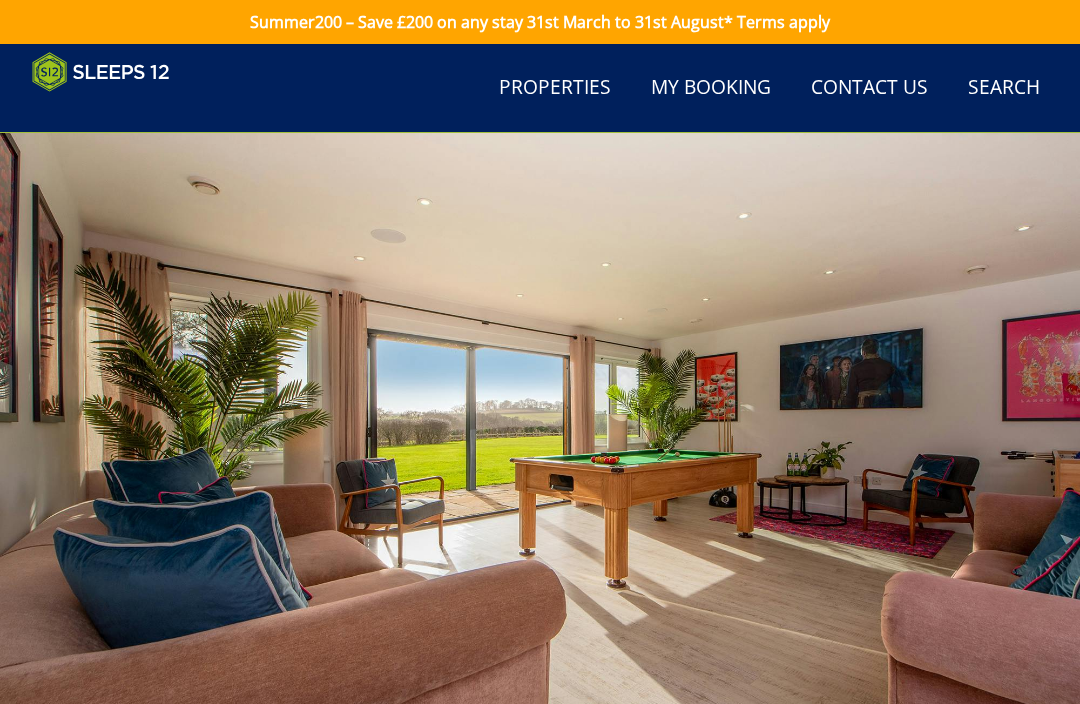 scroll, scrollTop: 770, scrollLeft: 0, axis: vertical 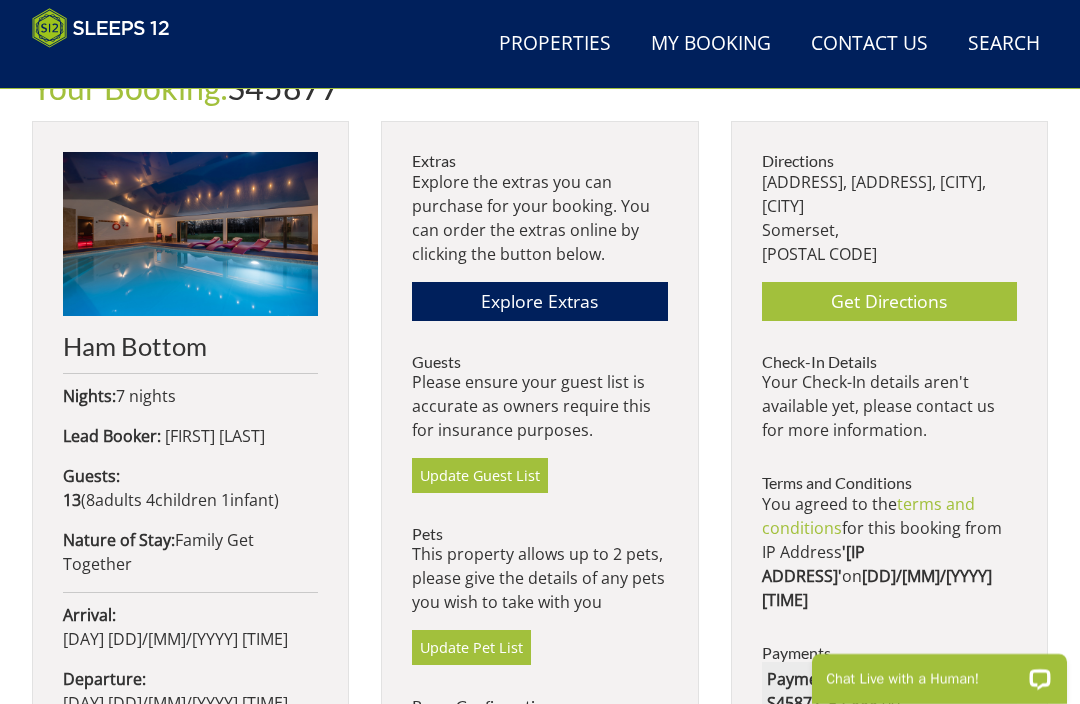 click on "Update Guest List" at bounding box center [480, 475] 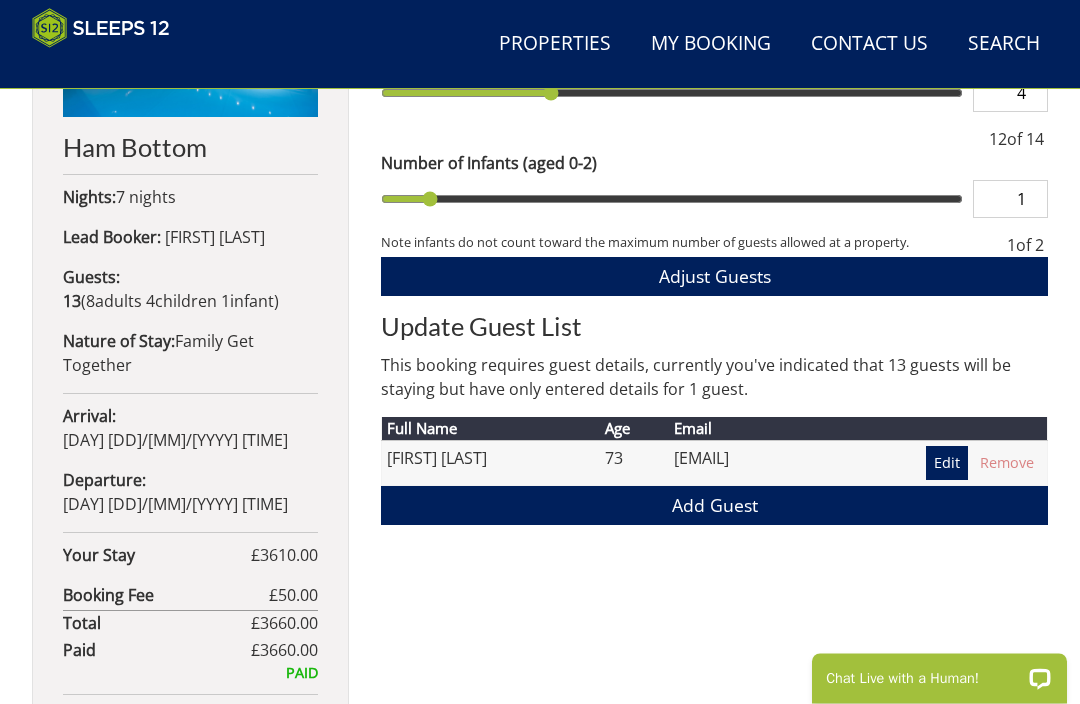 scroll, scrollTop: 883, scrollLeft: 0, axis: vertical 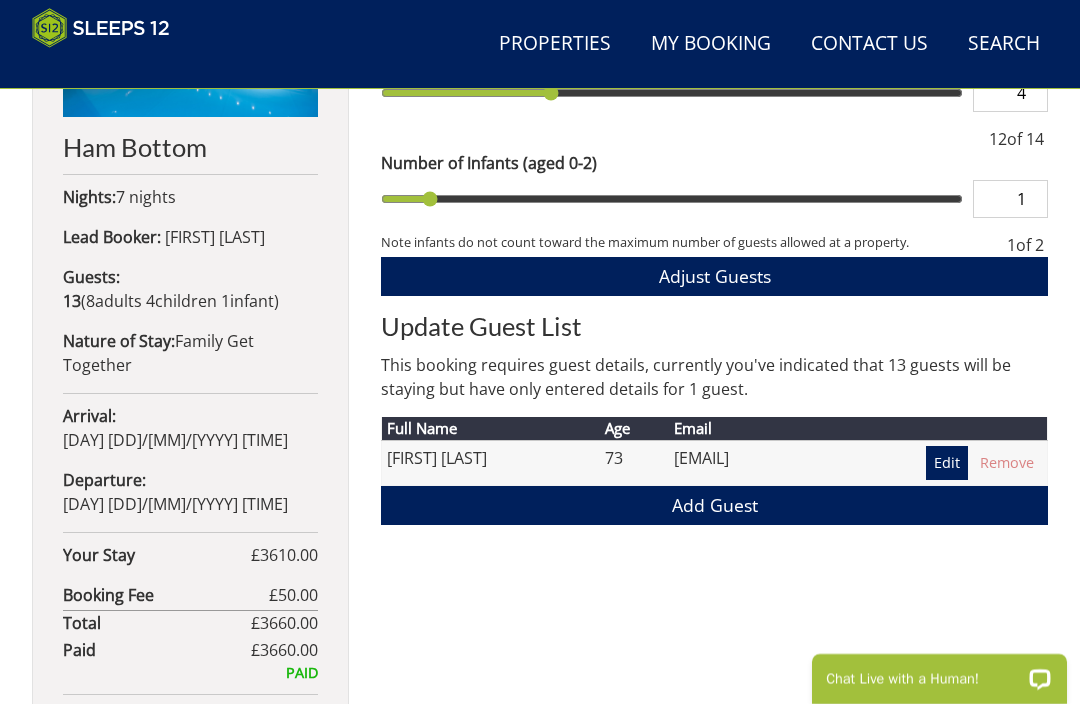click on "Add Guest" at bounding box center (714, 505) 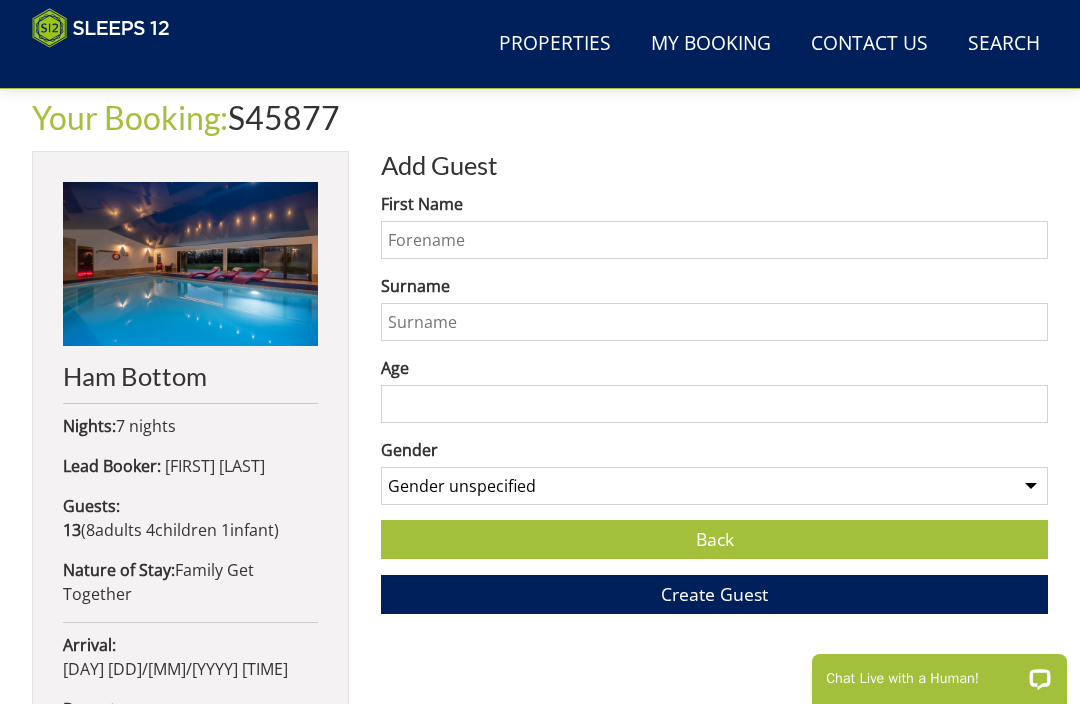 scroll, scrollTop: 649, scrollLeft: 0, axis: vertical 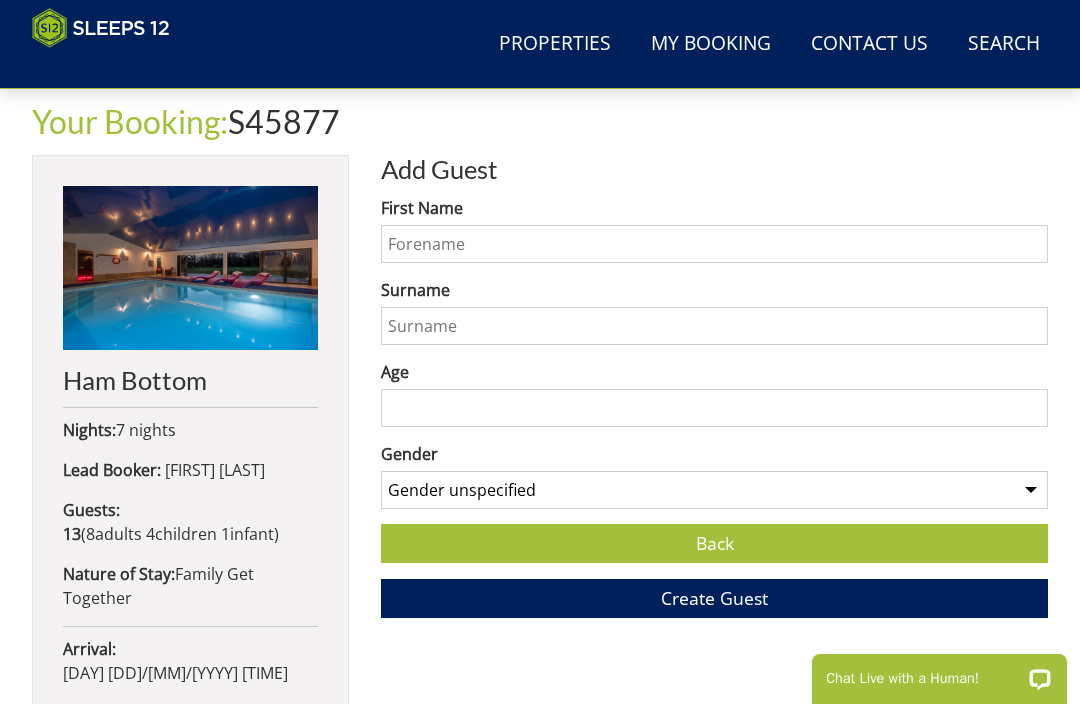 click on "First Name" at bounding box center [714, 244] 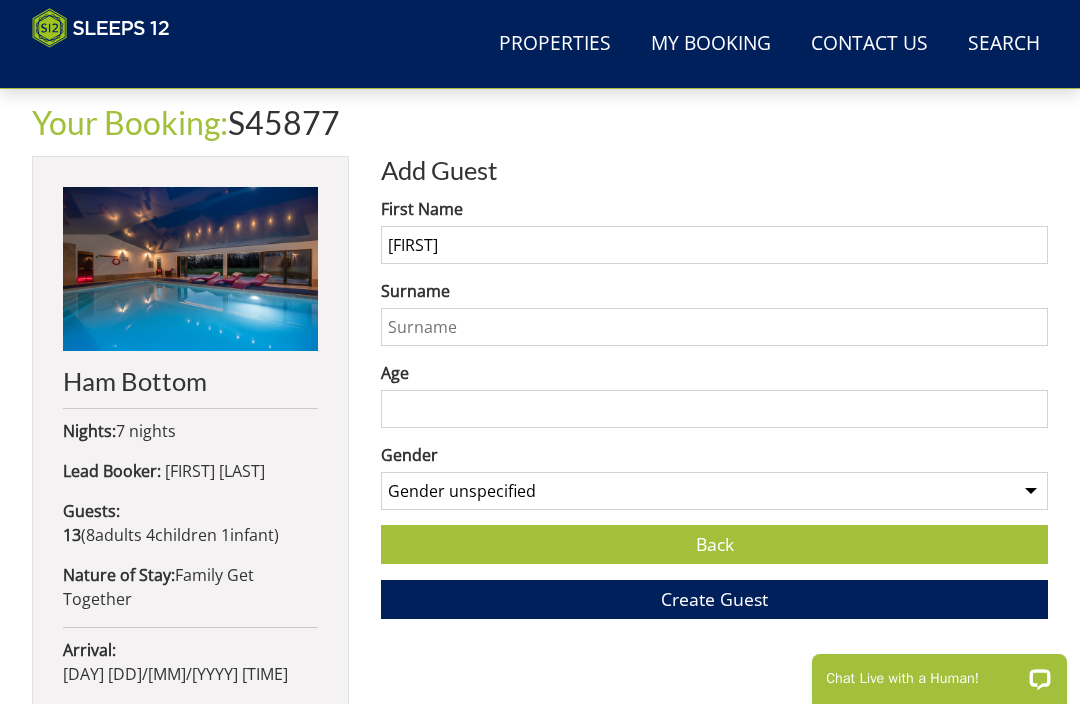 type on "[FIRST]" 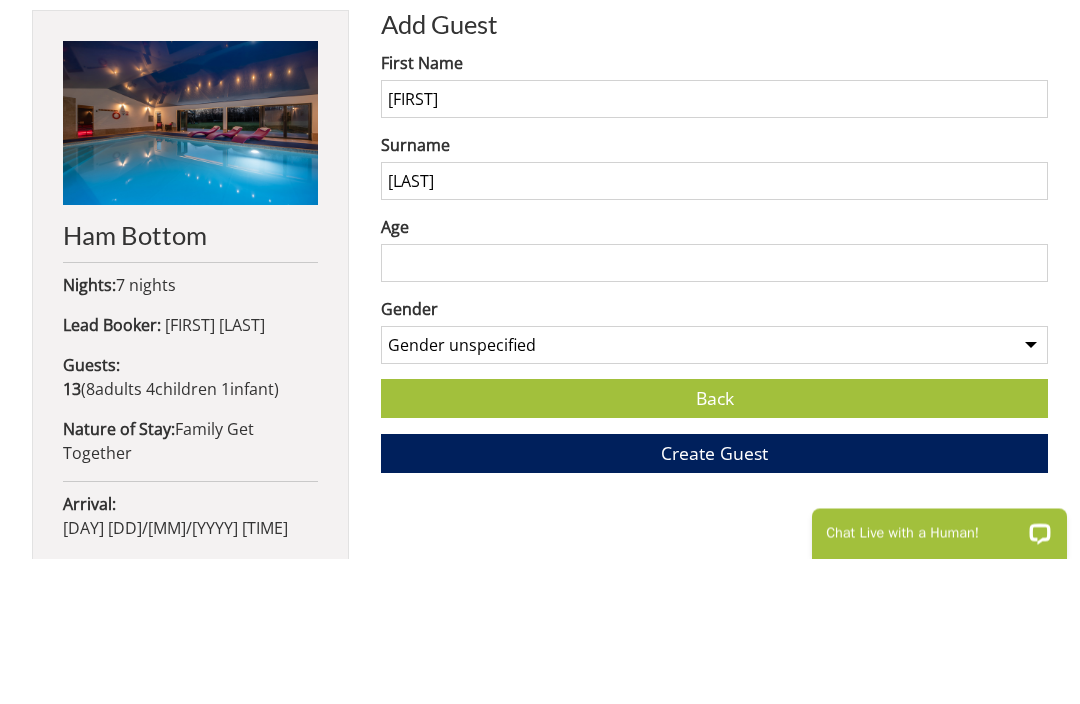 type on "[LAST]" 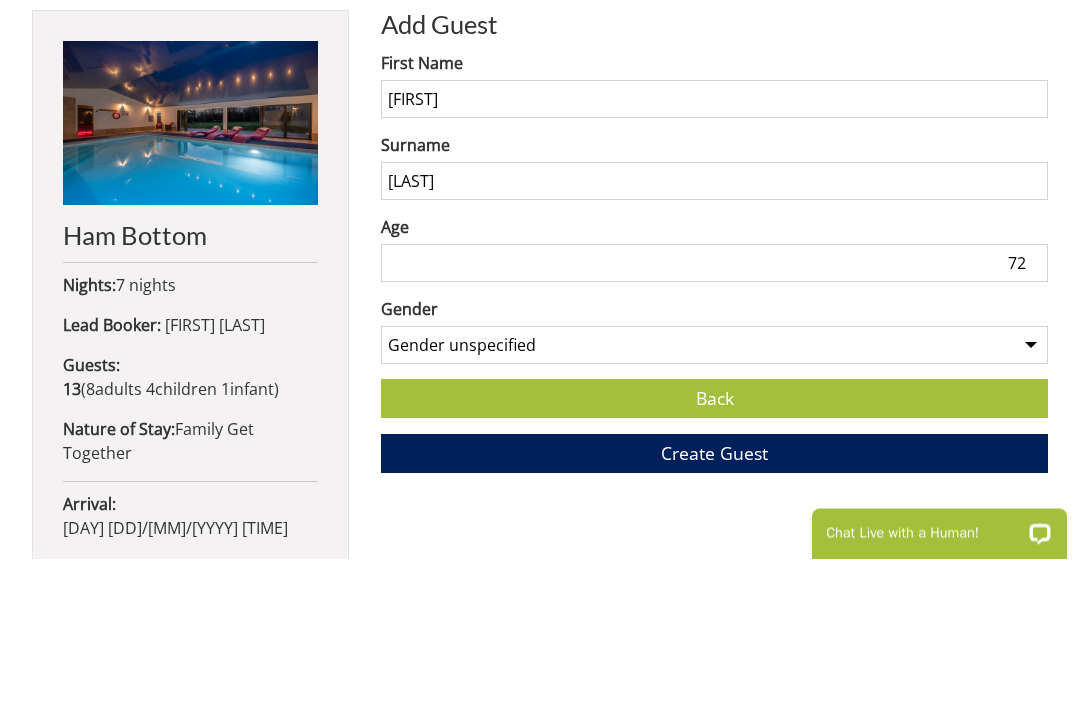 click on "72" at bounding box center (714, 409) 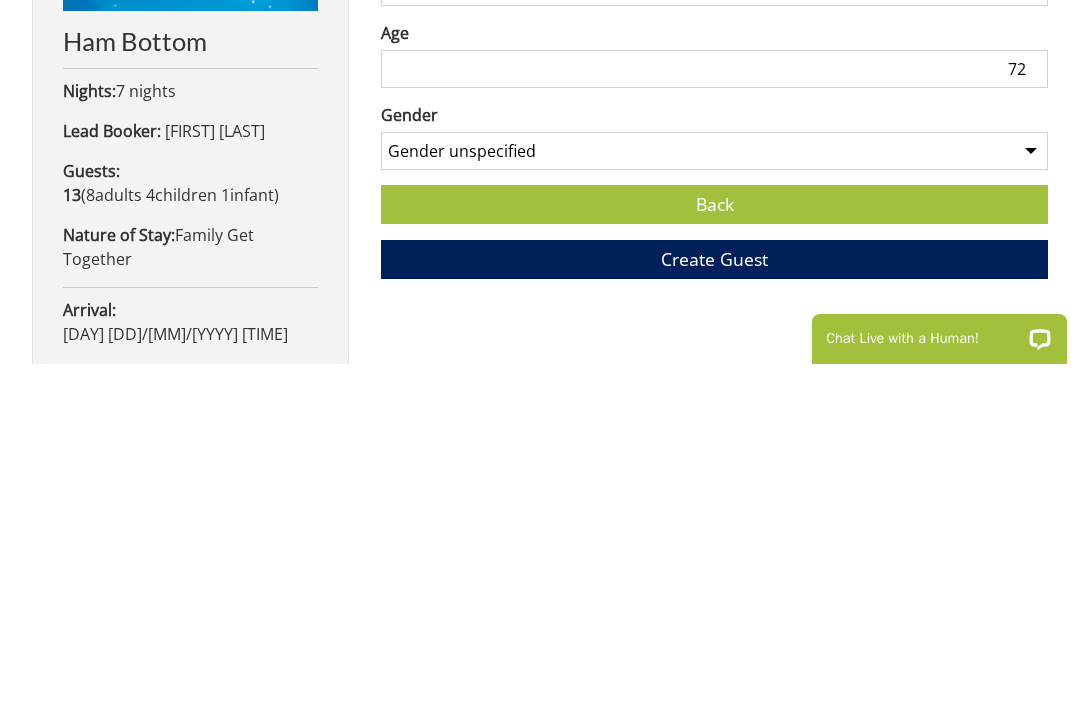 type on "72" 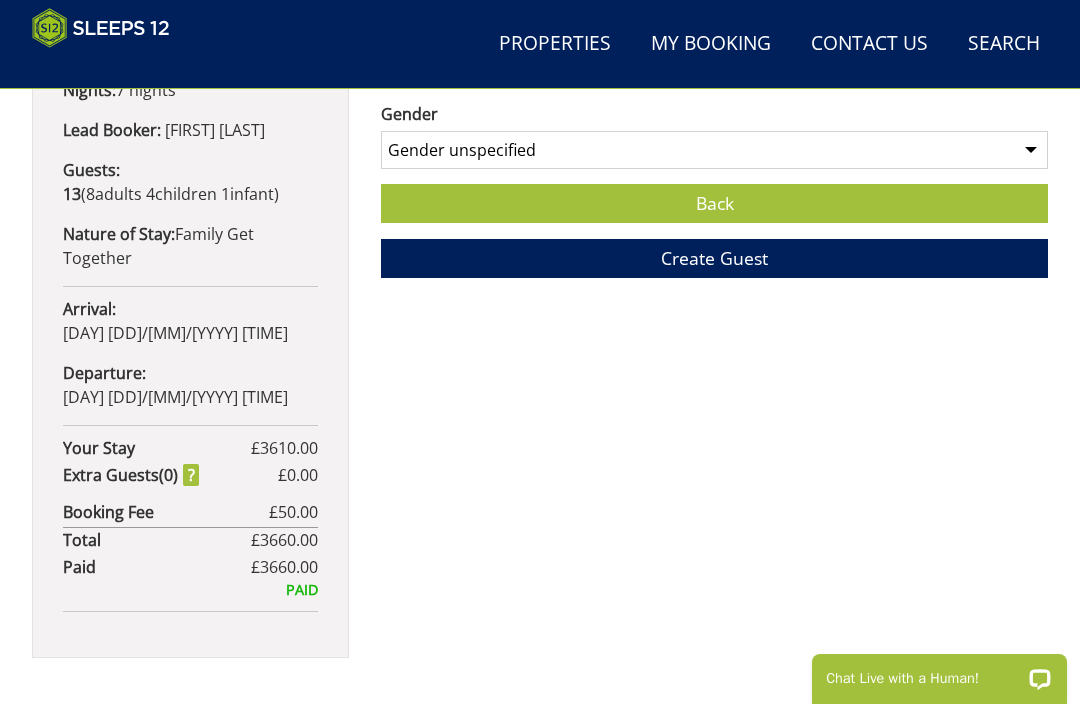 select on "gender_male" 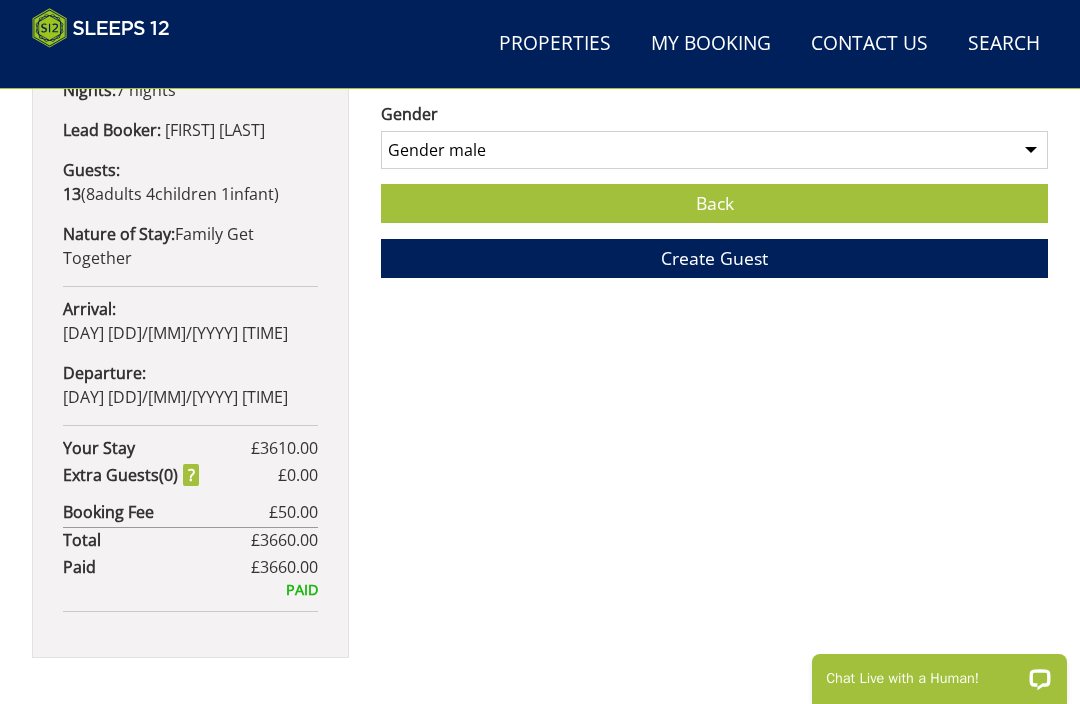 click on "Create Guest" at bounding box center (714, 258) 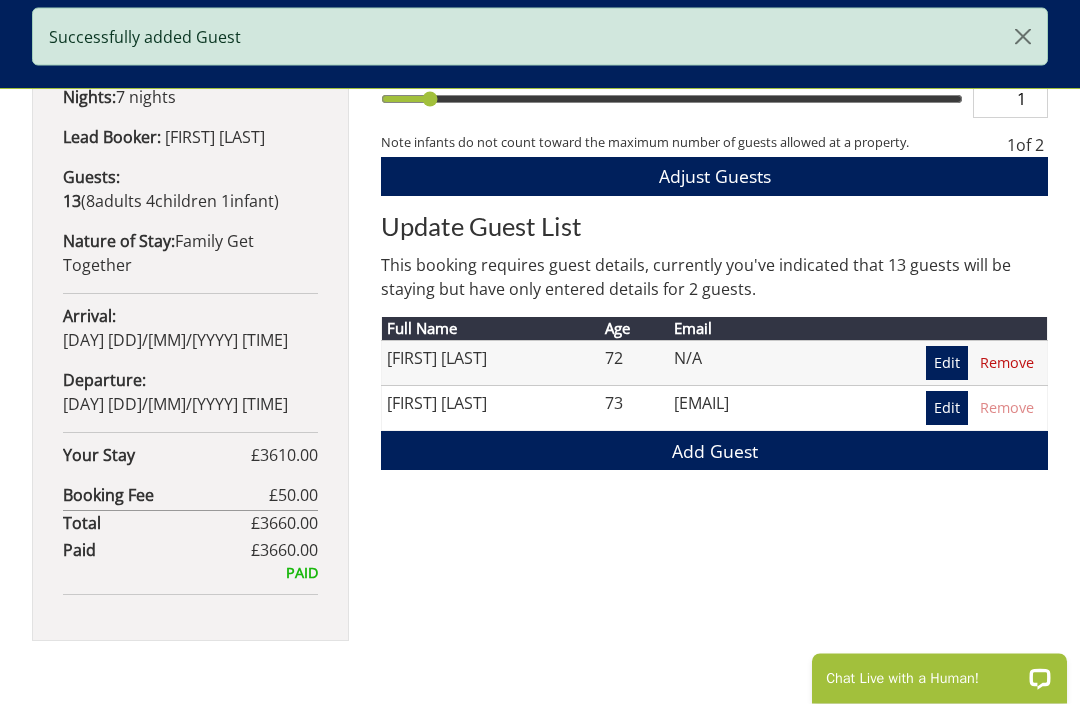 scroll, scrollTop: 983, scrollLeft: 0, axis: vertical 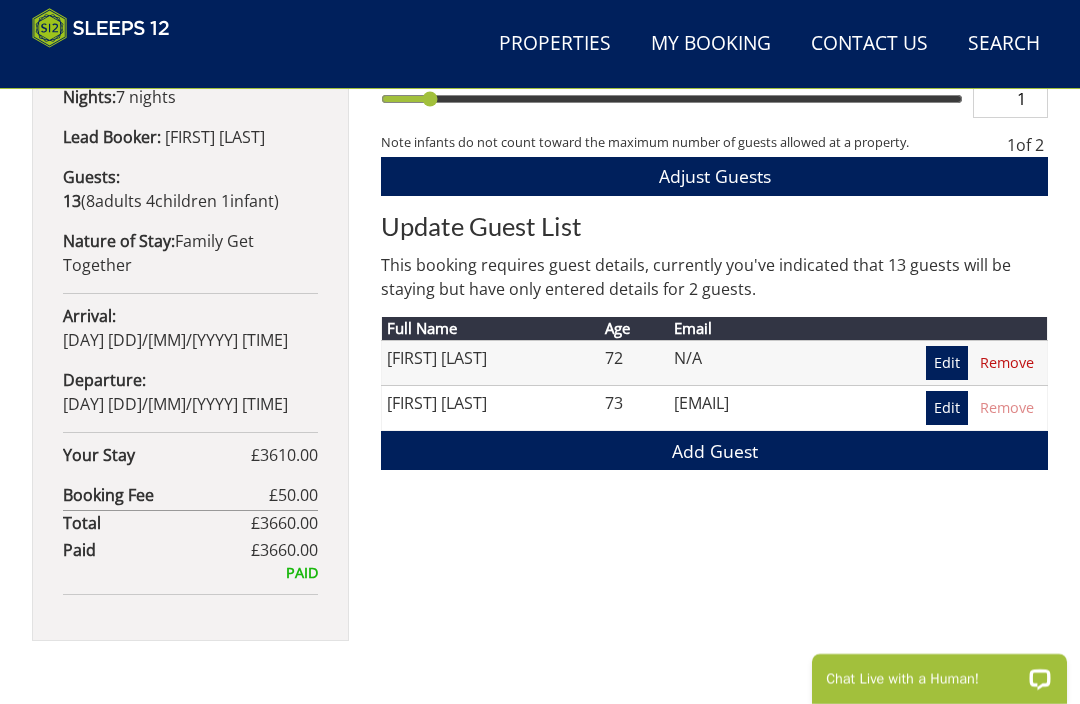click on "Add Guest" at bounding box center [714, 450] 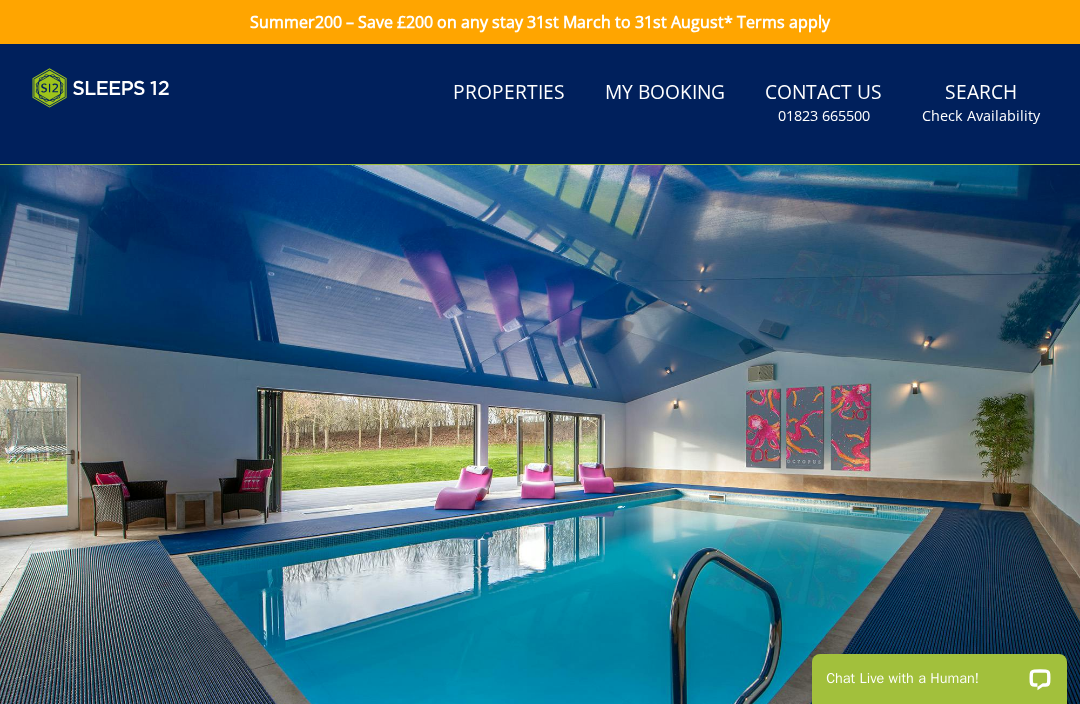 scroll, scrollTop: 25, scrollLeft: 0, axis: vertical 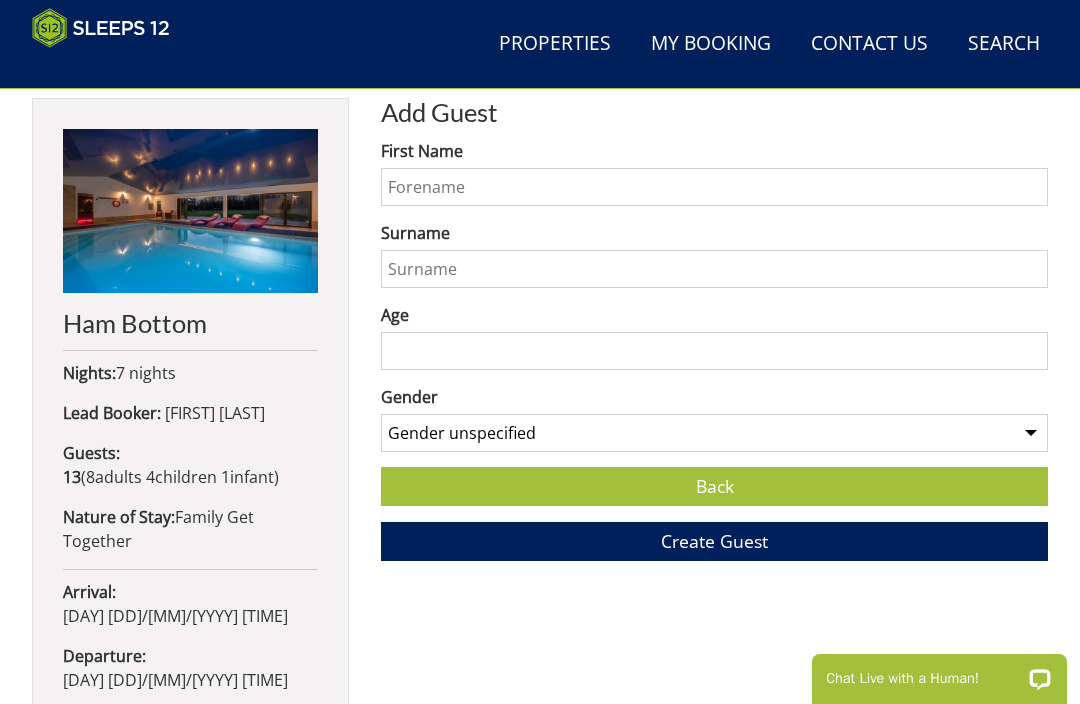 click on "First Name" at bounding box center [714, 187] 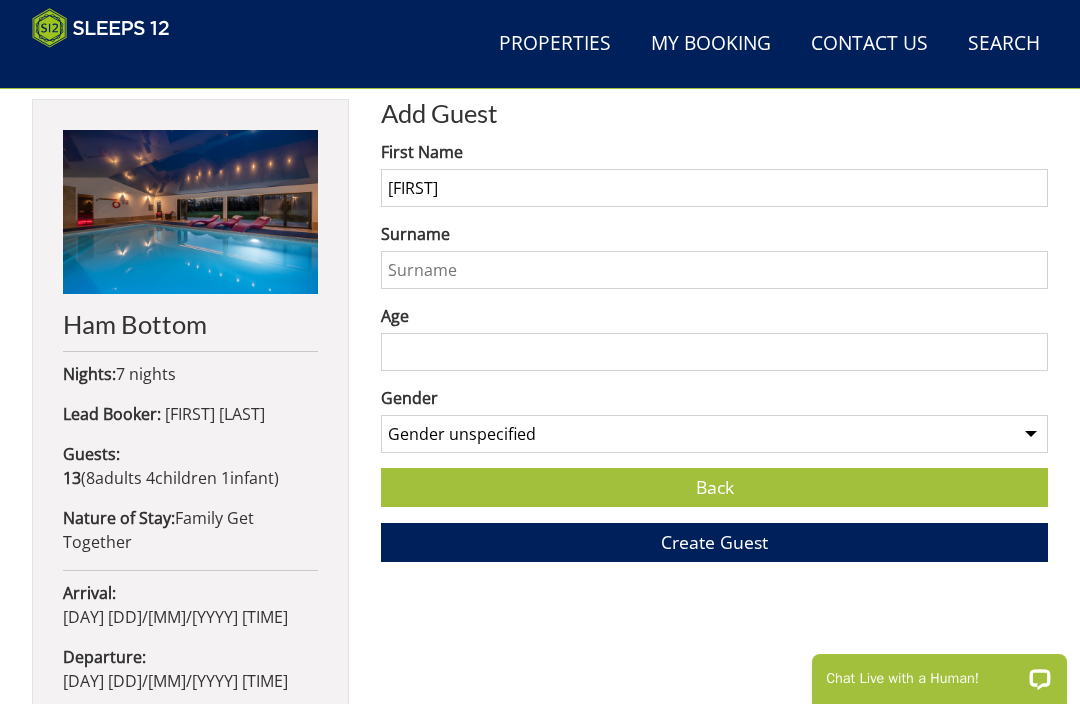 type on "[FIRST]" 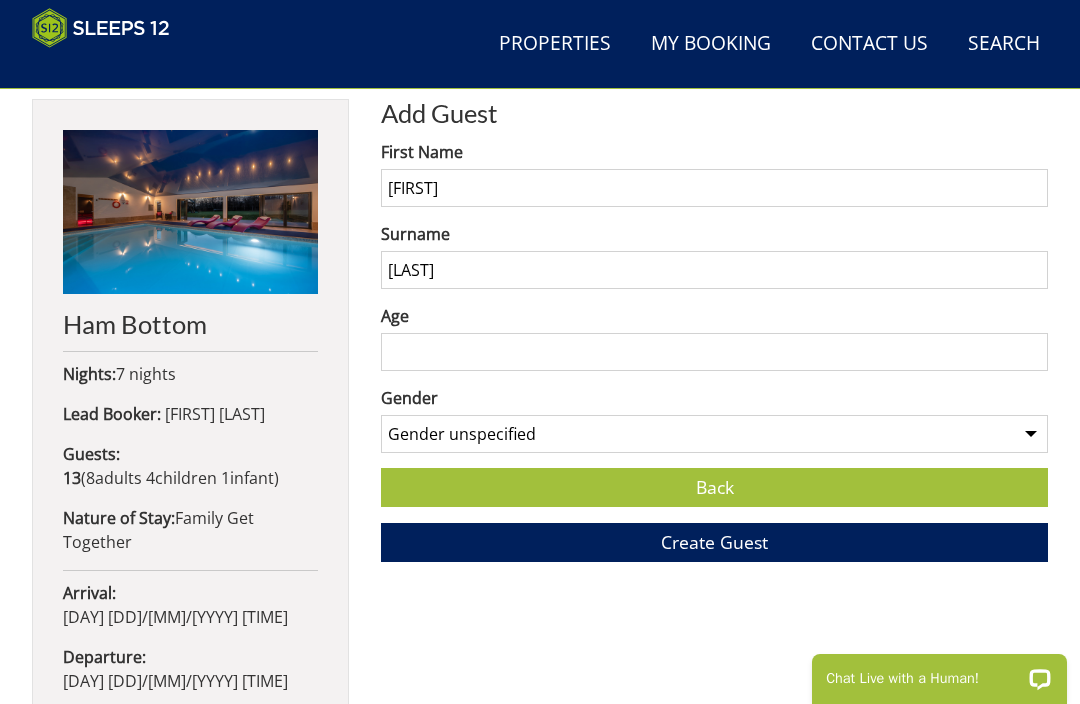 type on "[LAST]" 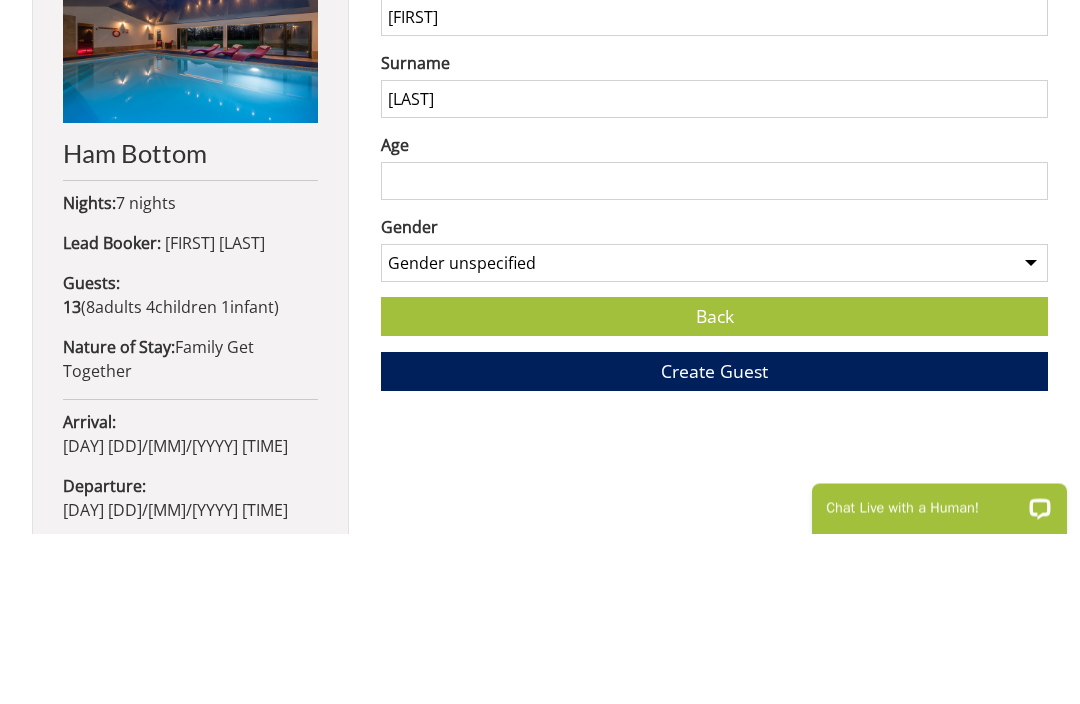 click on "Age" at bounding box center (714, 352) 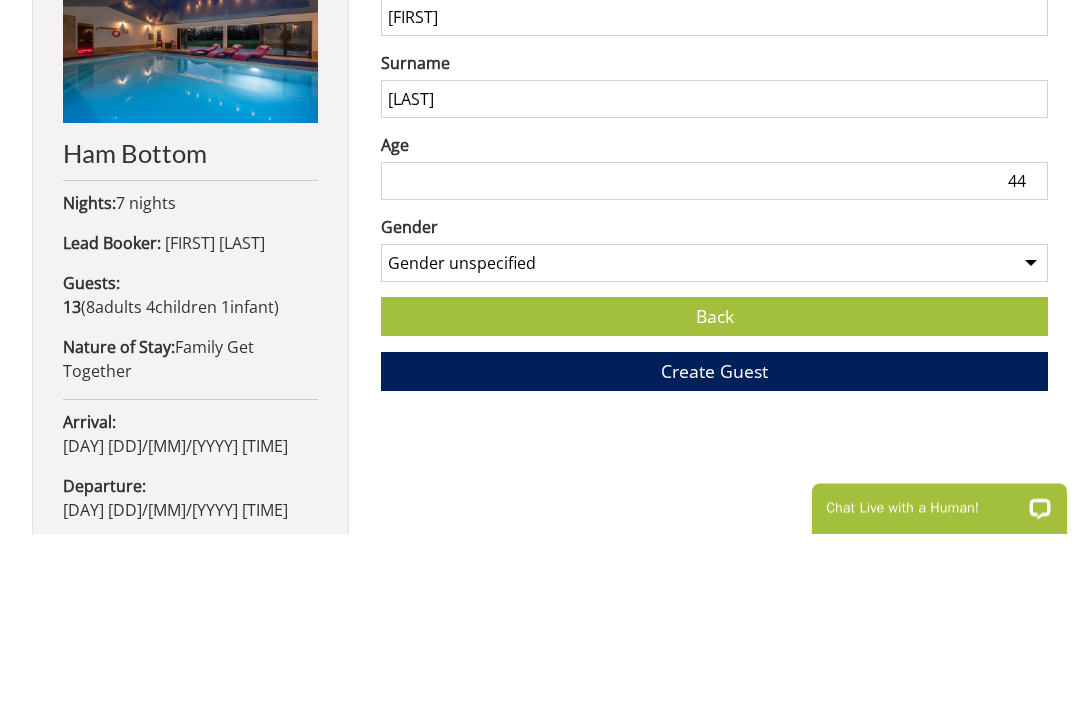 type on "44" 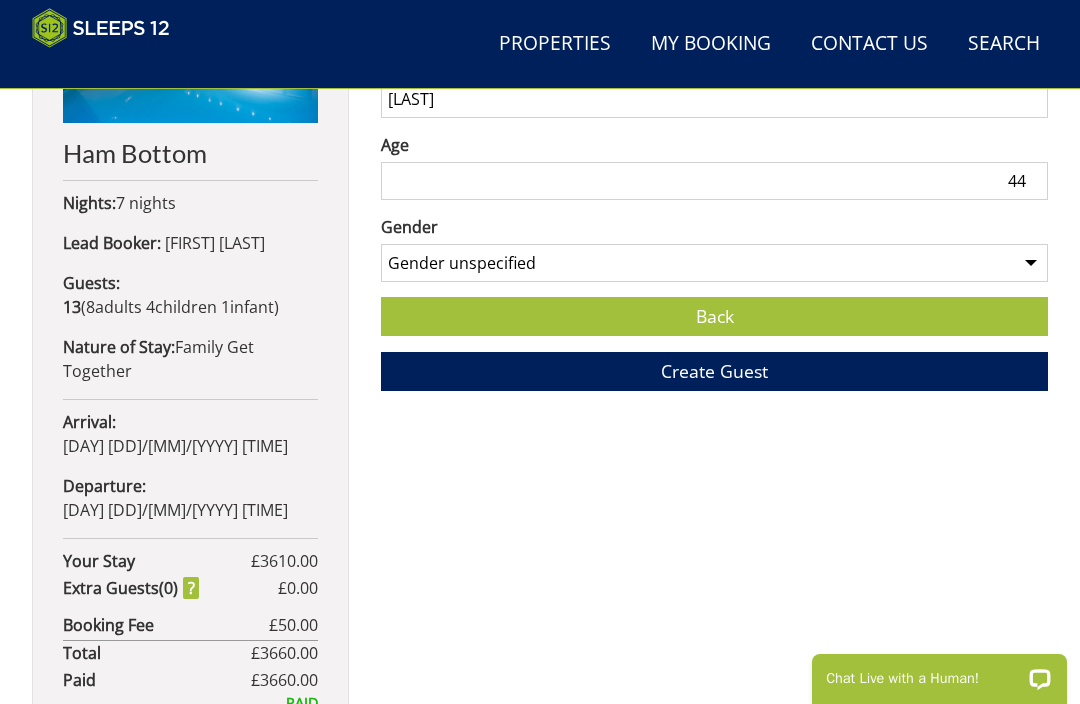 select on "gender_male" 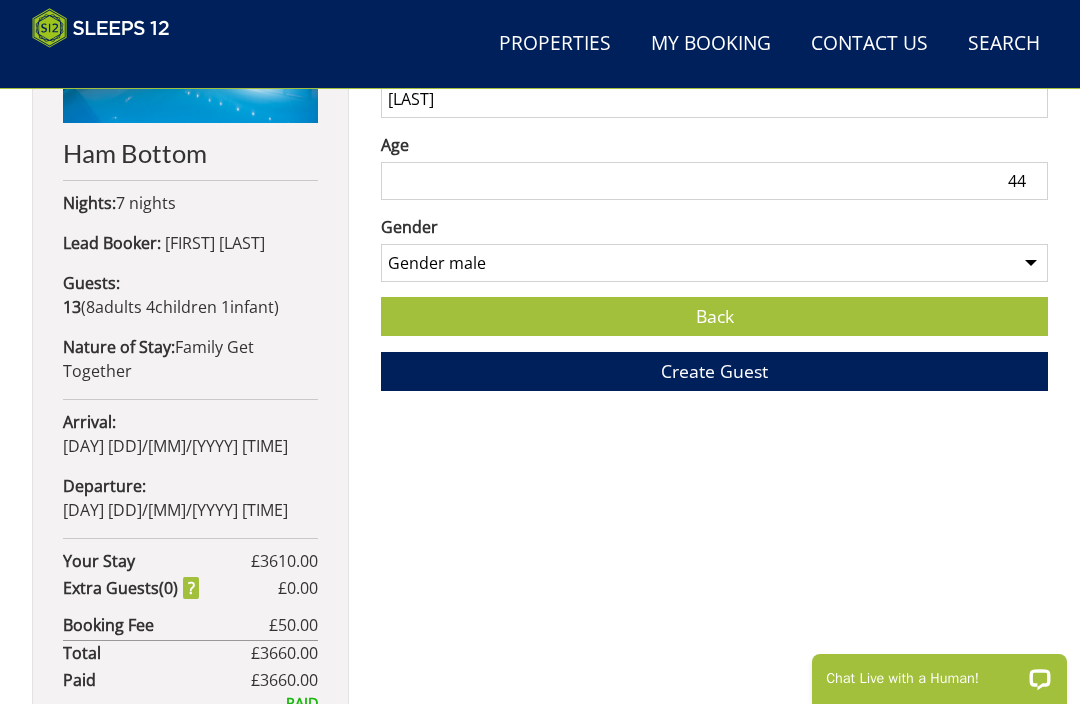 click on "Create Guest" at bounding box center [714, 371] 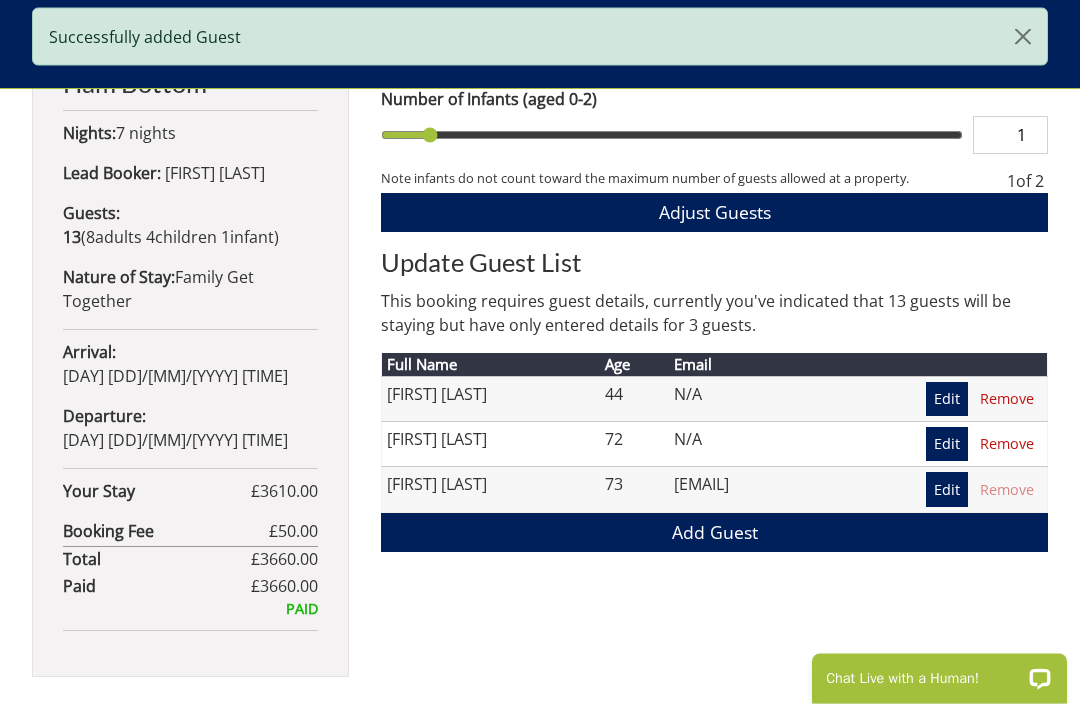 scroll, scrollTop: 947, scrollLeft: 0, axis: vertical 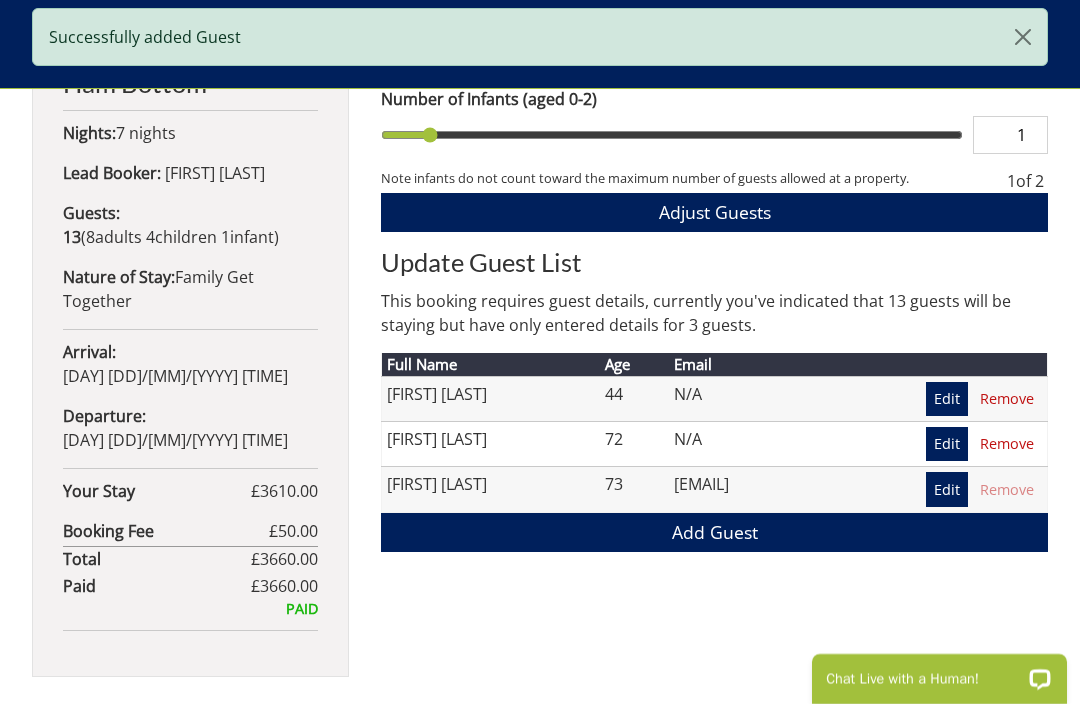 click on "Add Guest" at bounding box center [714, 532] 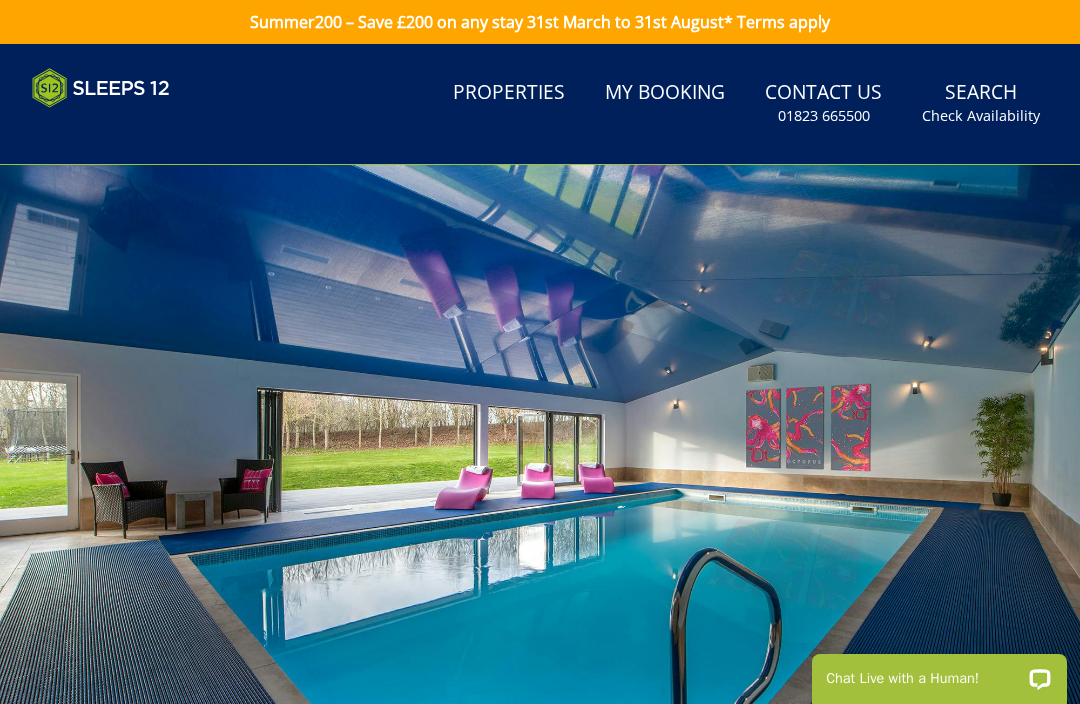 scroll, scrollTop: 0, scrollLeft: 0, axis: both 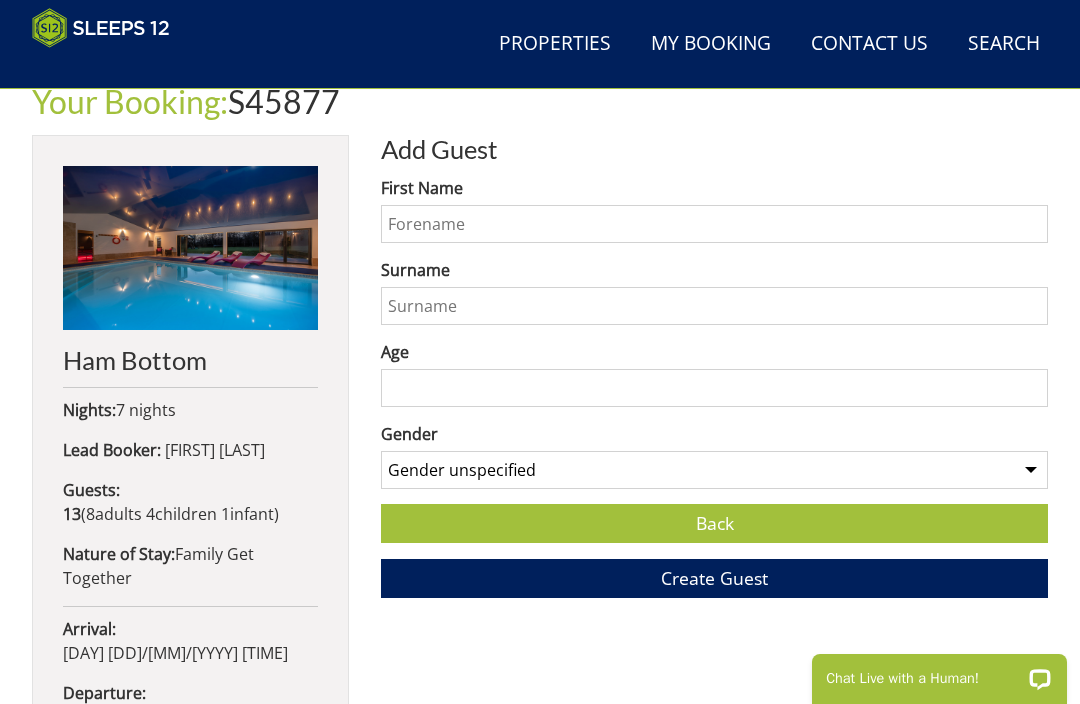 click on "First Name" at bounding box center [714, 224] 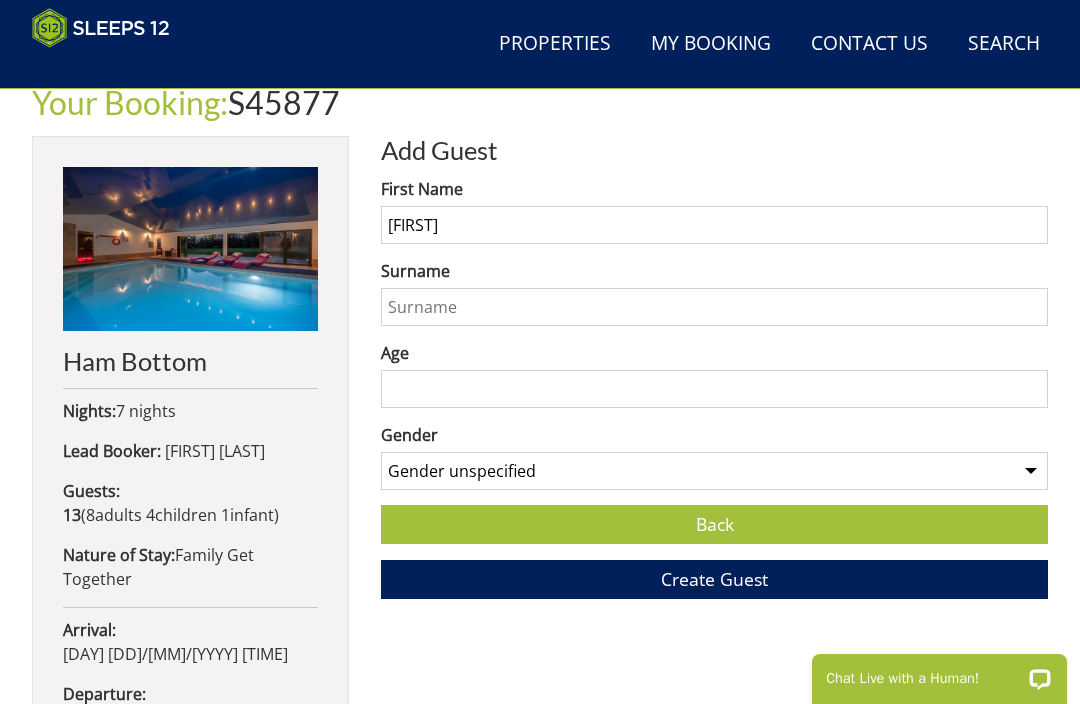 type on "[FIRST]" 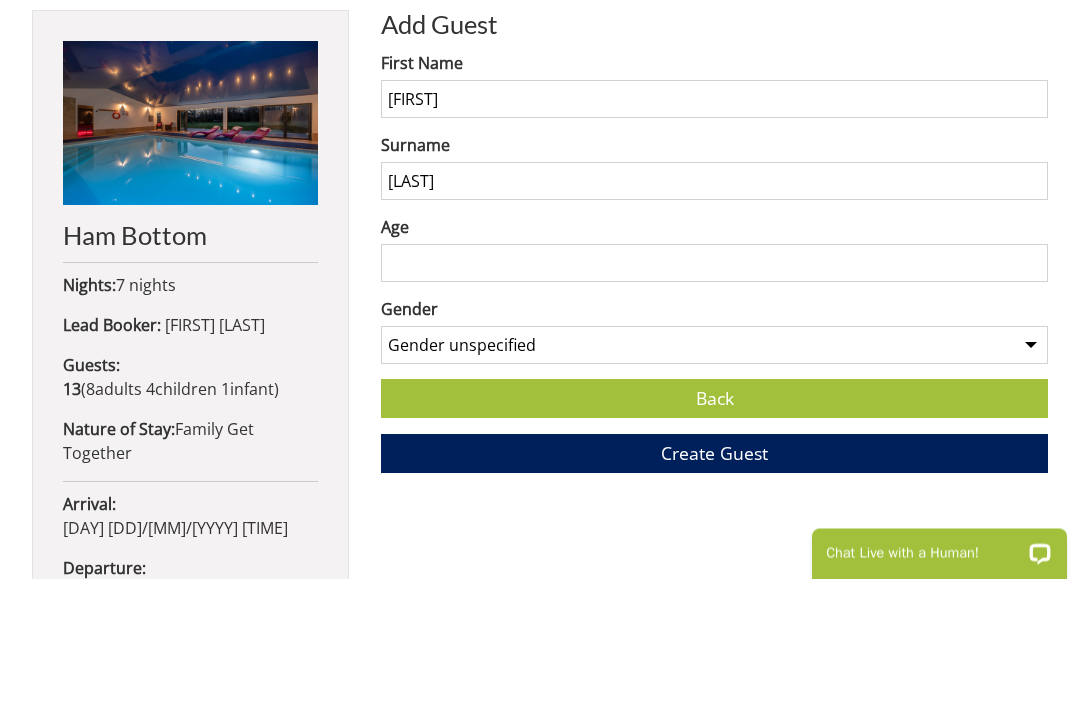 type on "[LAST]" 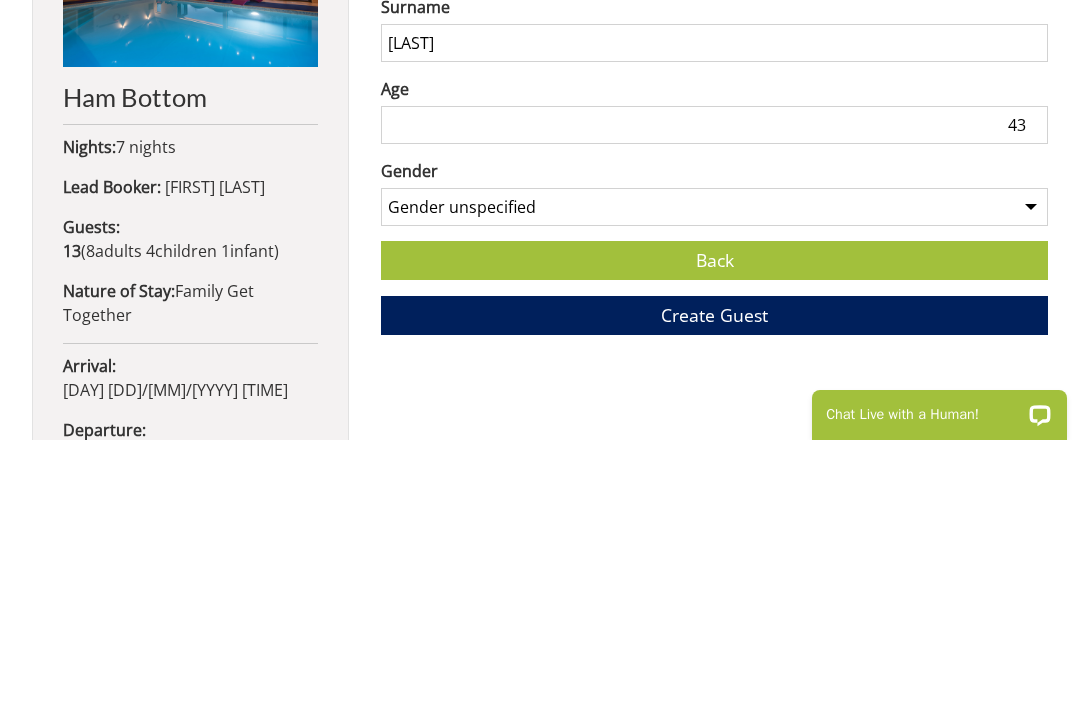 type on "43" 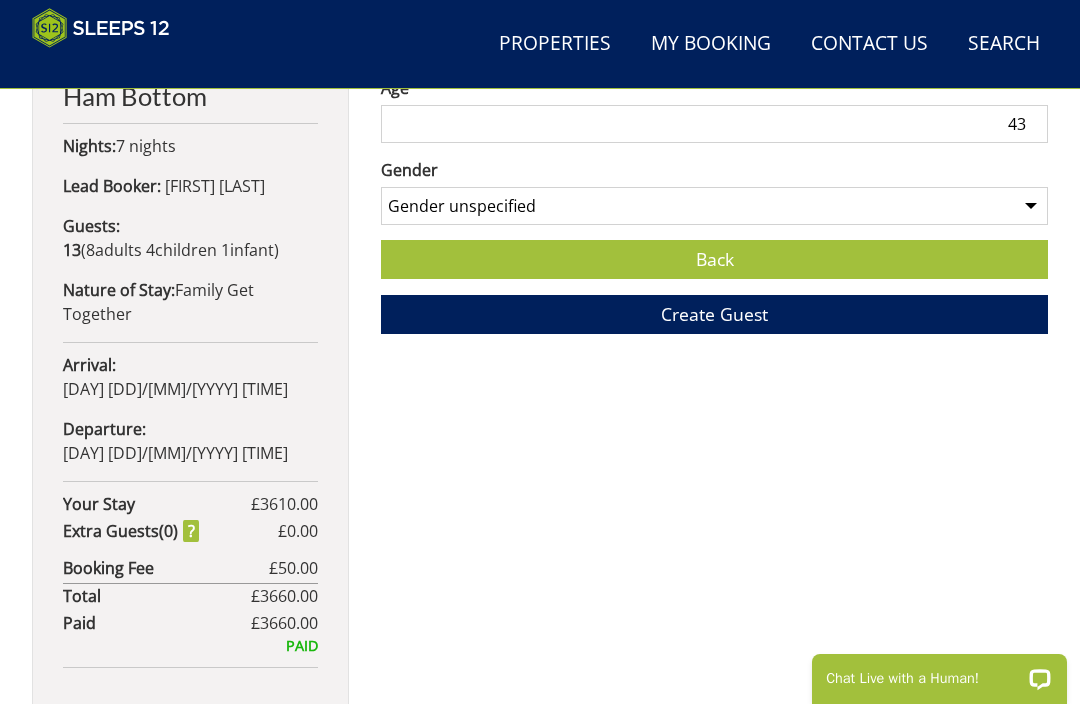 select on "gender_female" 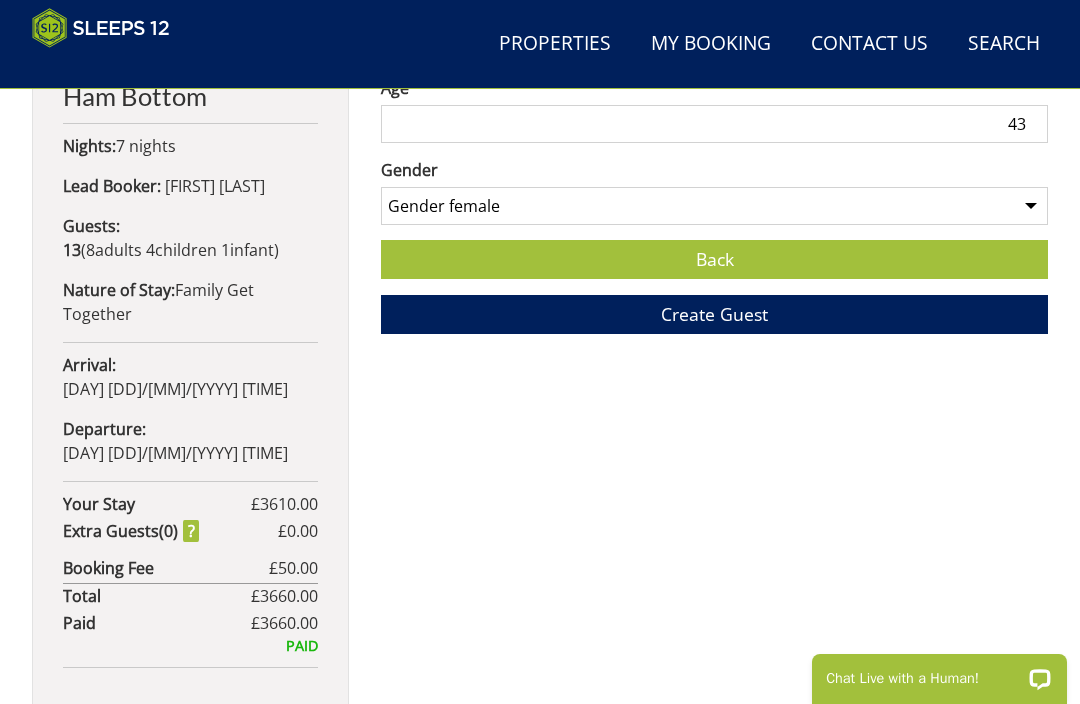 click on "Create Guest" at bounding box center (714, 314) 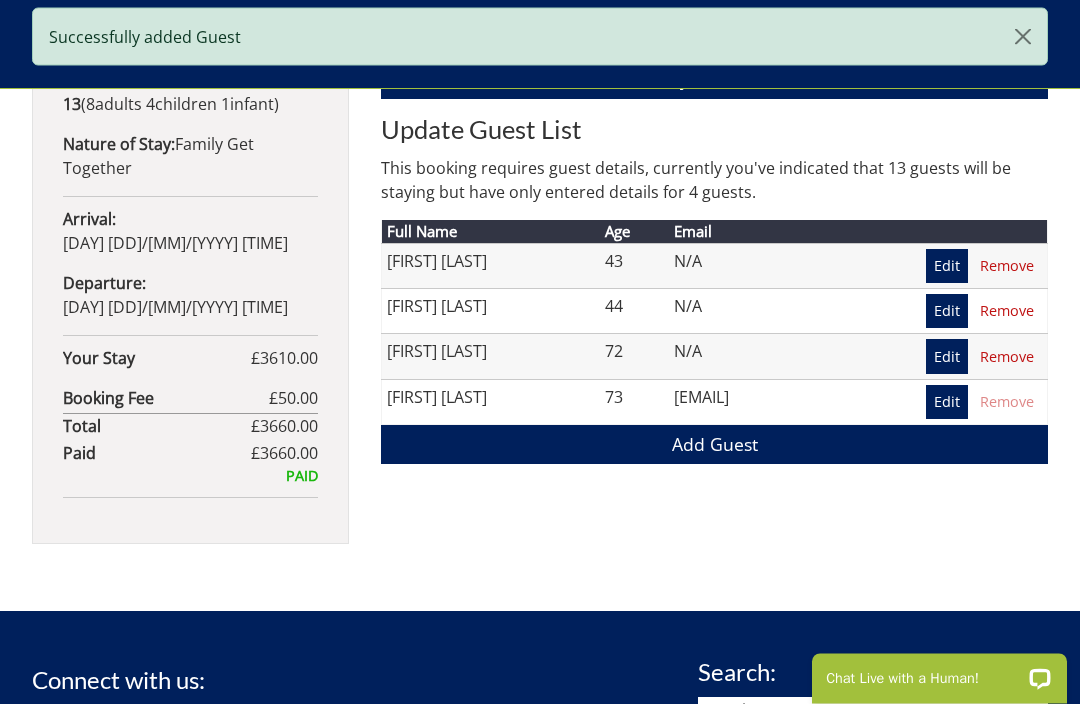 scroll, scrollTop: 1098, scrollLeft: 0, axis: vertical 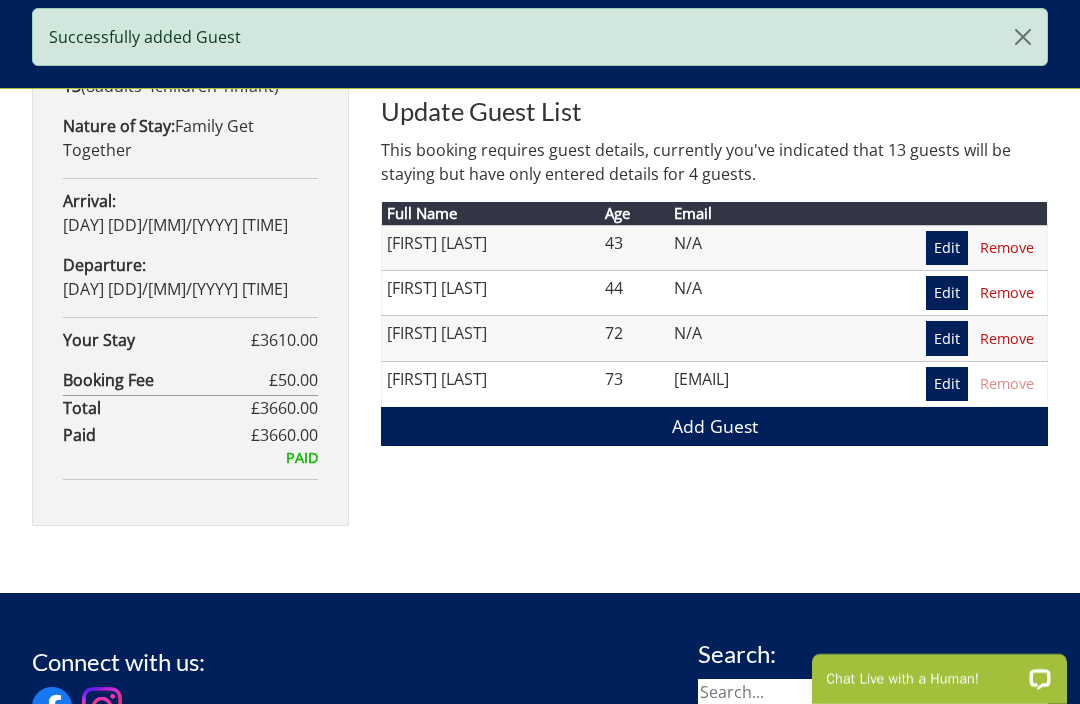 click on "Add Guest" at bounding box center [714, 426] 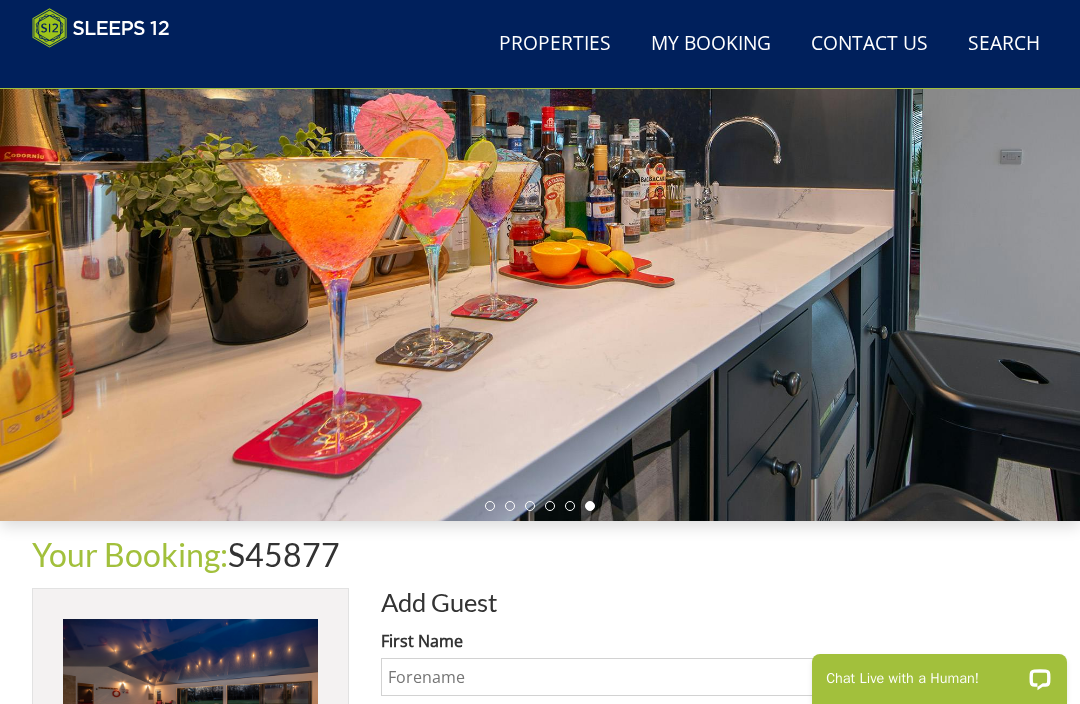 scroll, scrollTop: 0, scrollLeft: 0, axis: both 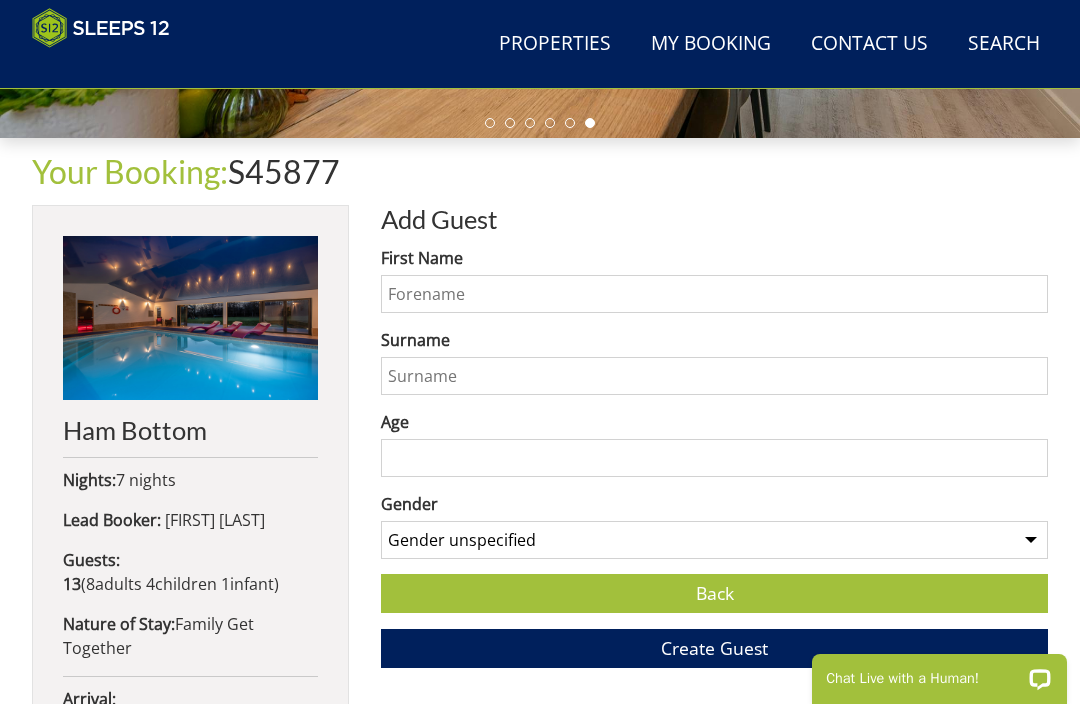 click on "First Name" at bounding box center (714, 294) 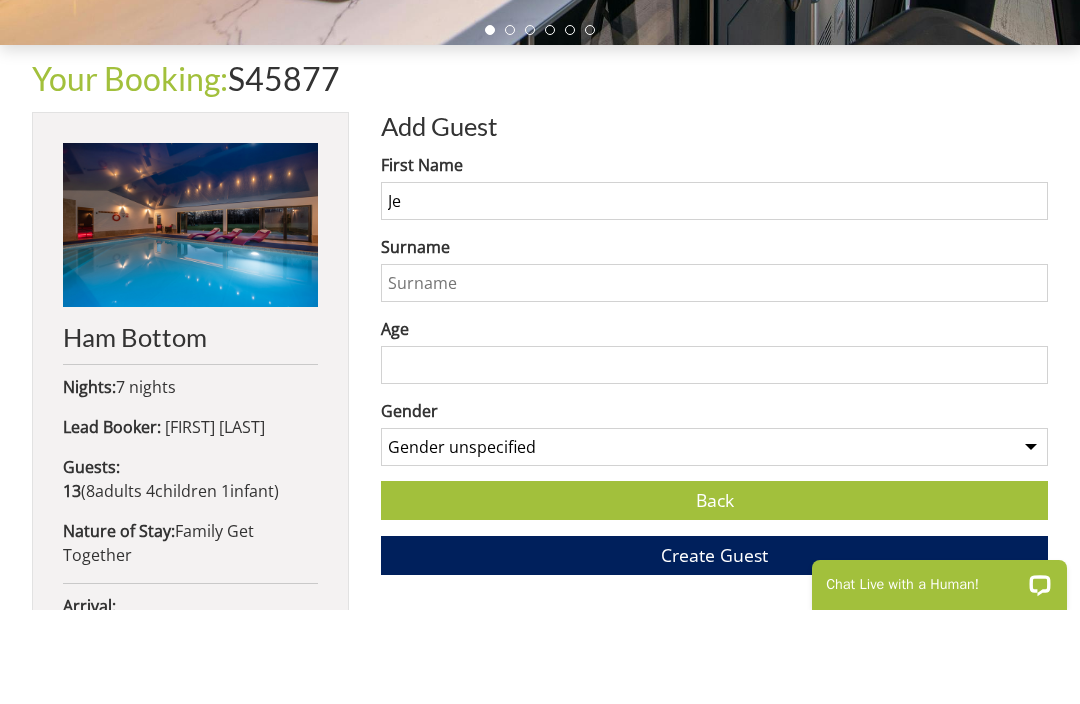 type on "J" 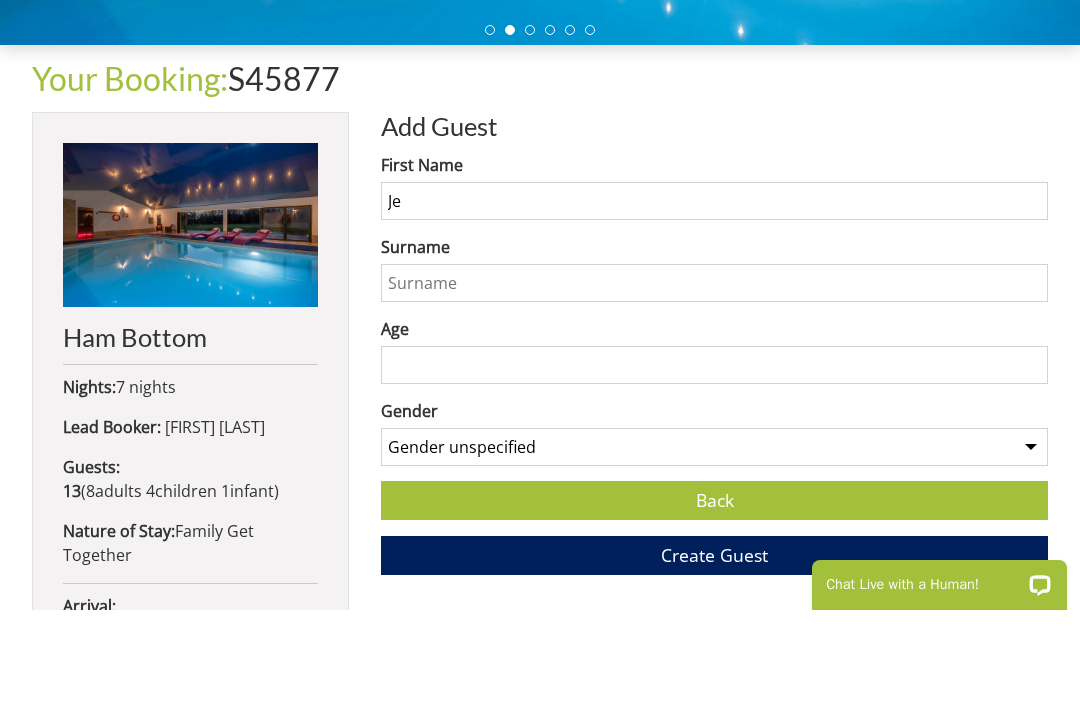 type on "J" 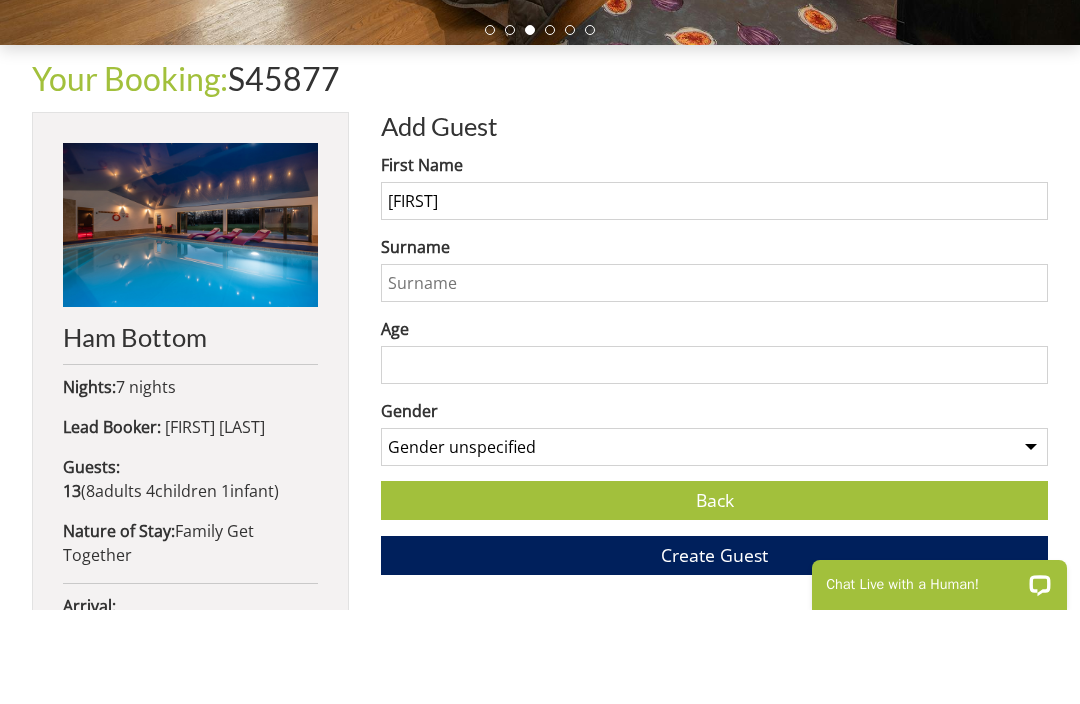 type on "[FIRST]" 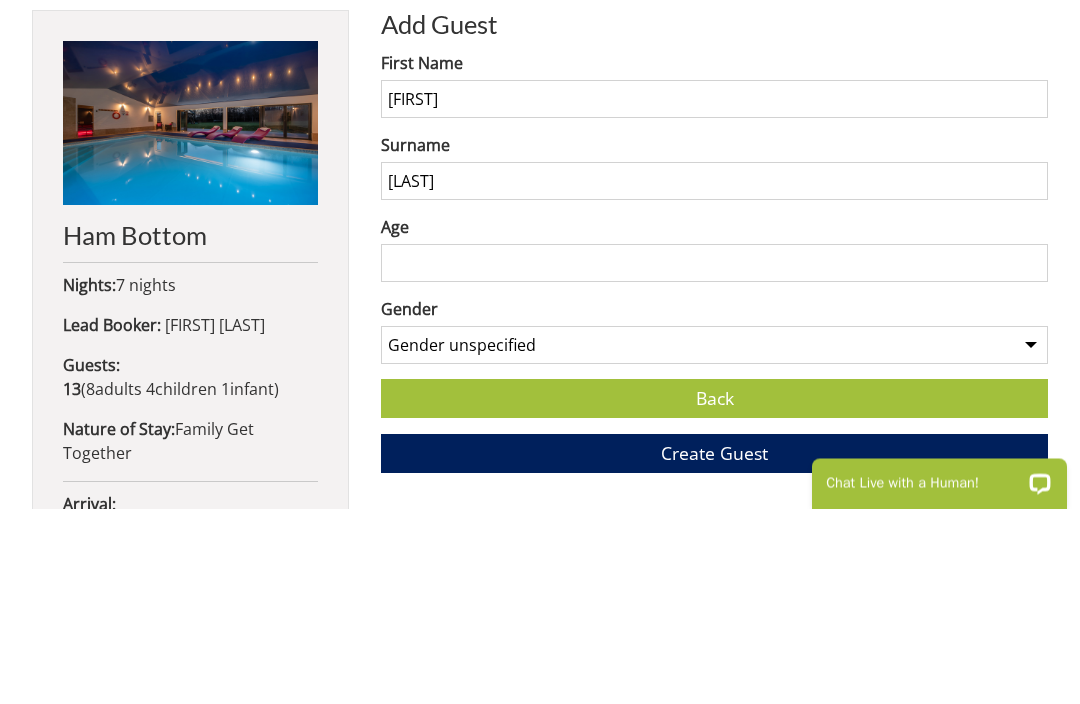 type on "[LAST]" 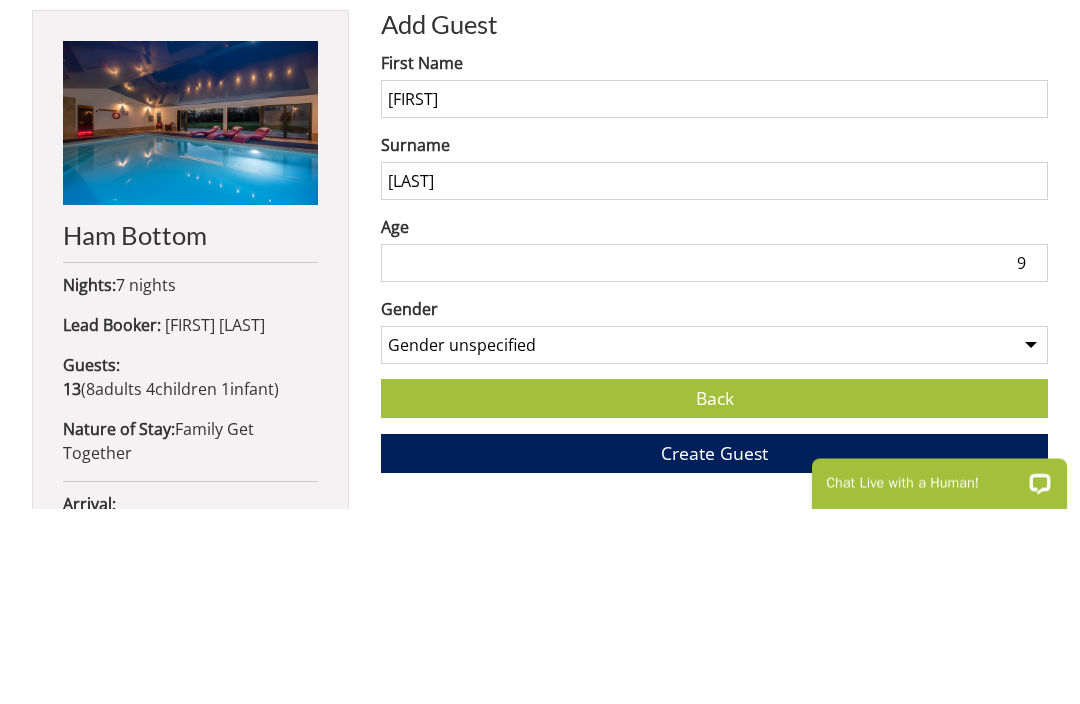 type on "9" 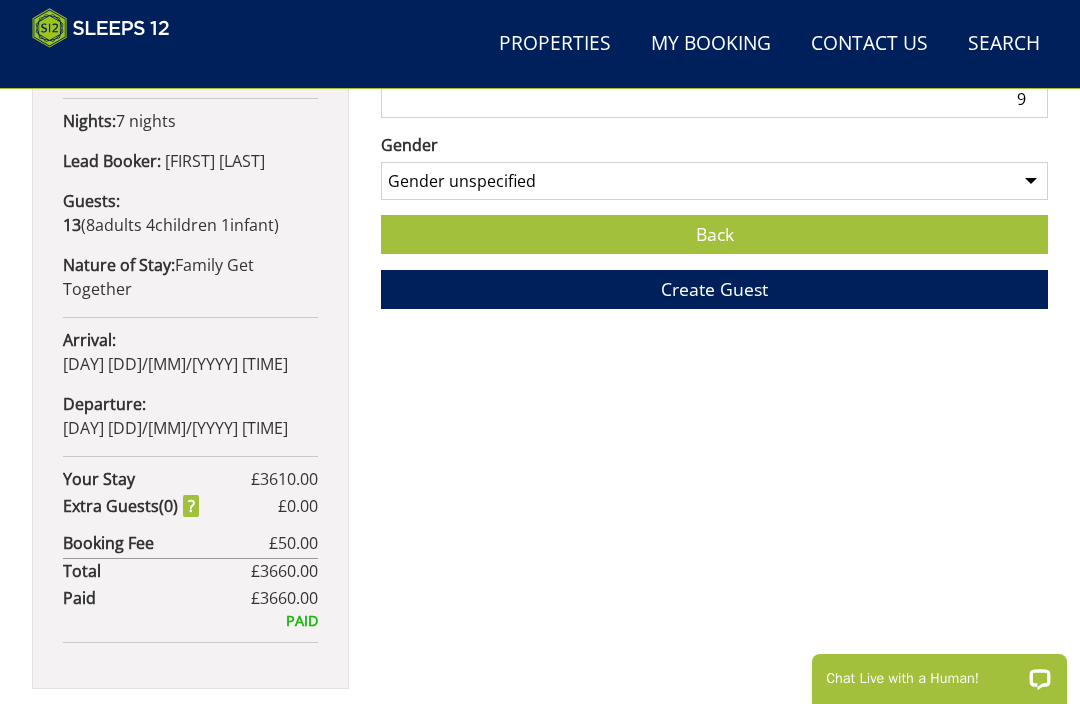select on "gender_male" 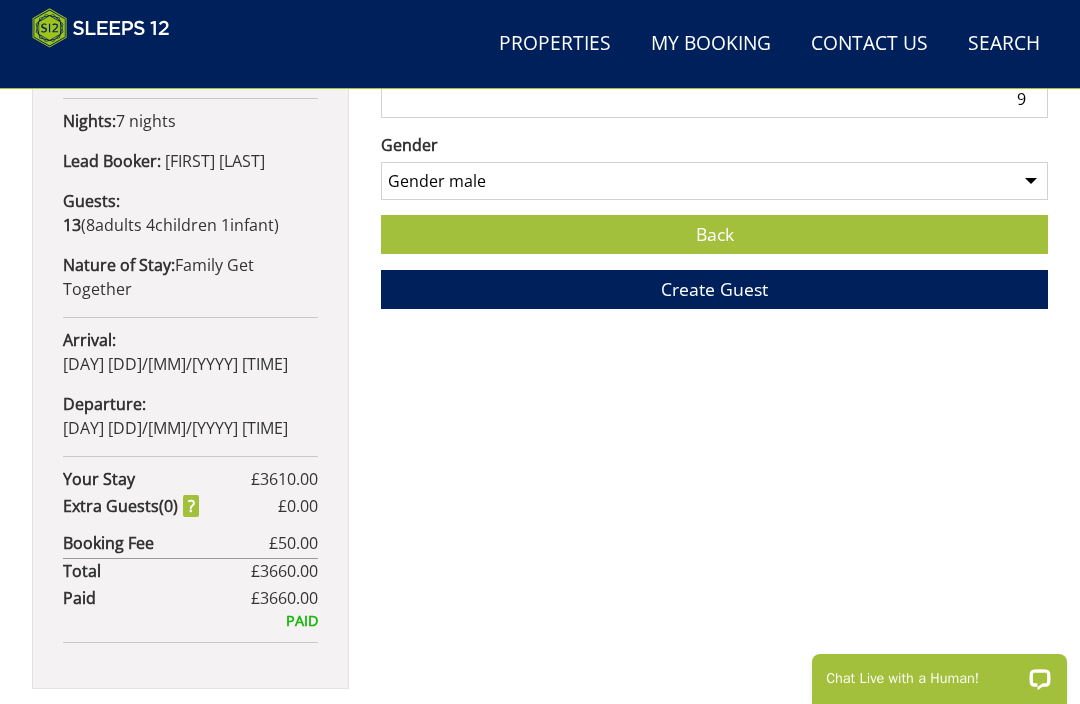 click on "Create Guest" at bounding box center [714, 289] 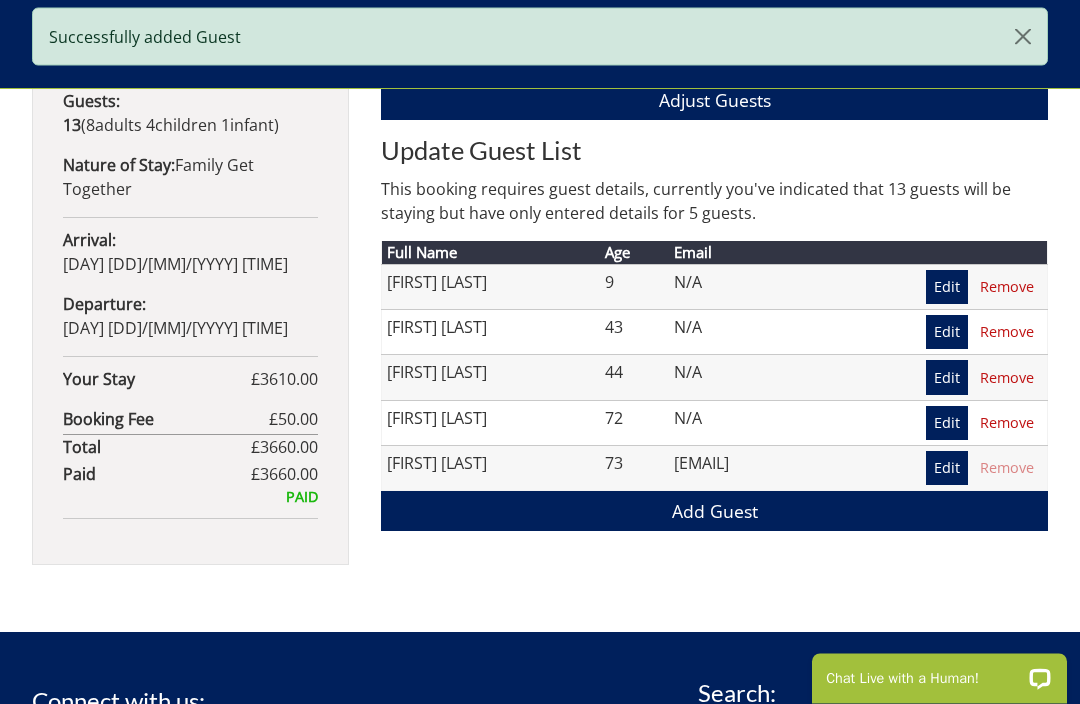 scroll, scrollTop: 1059, scrollLeft: 0, axis: vertical 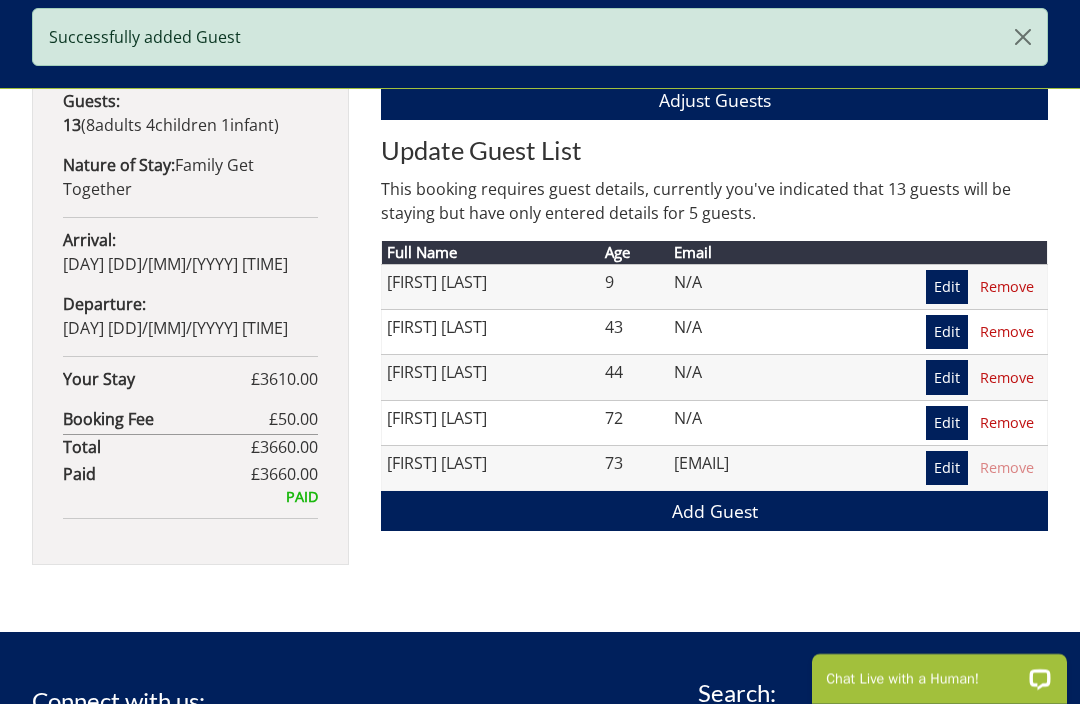click on "Add Guest" at bounding box center (714, 510) 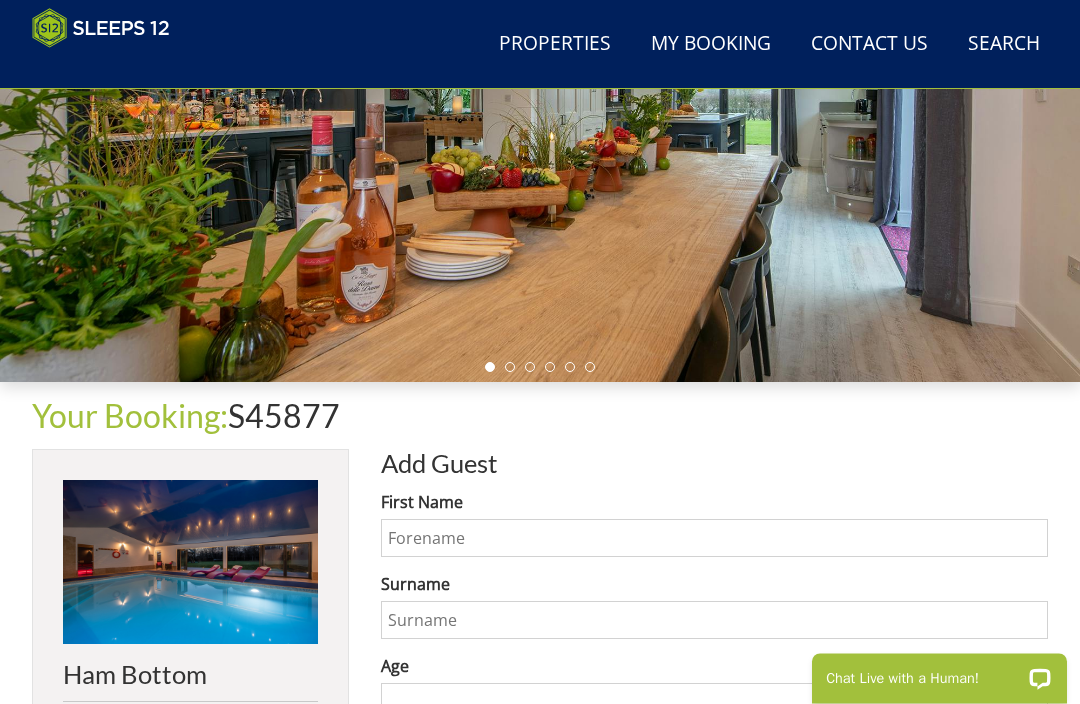 scroll, scrollTop: 364, scrollLeft: 0, axis: vertical 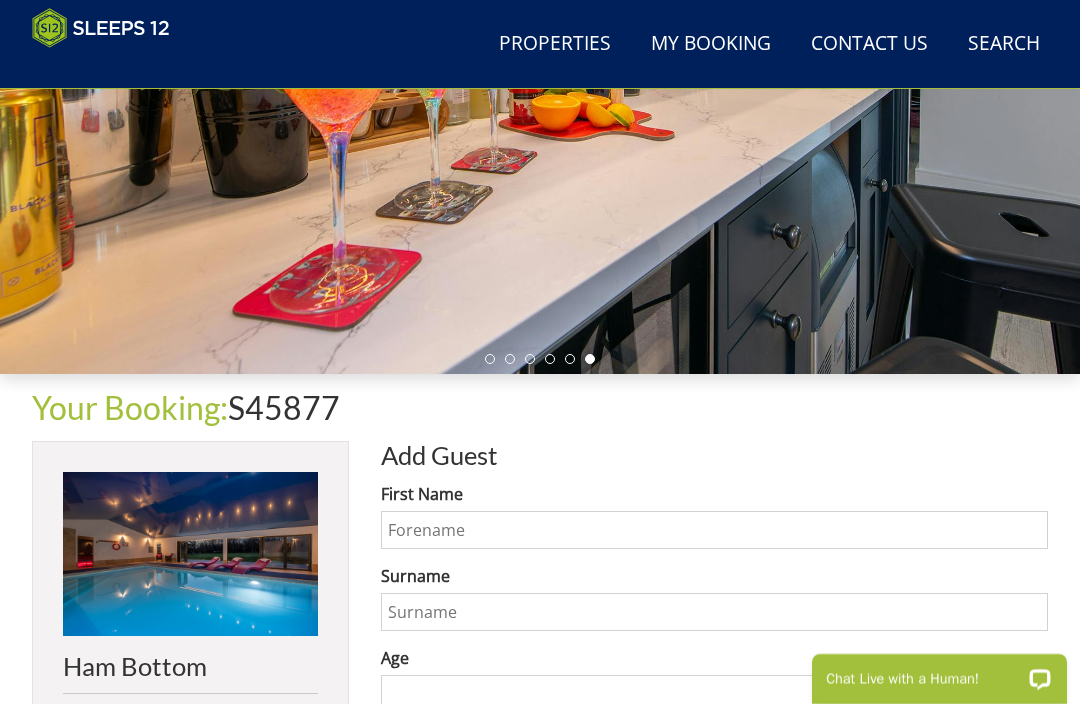 click on "First Name" at bounding box center (714, 530) 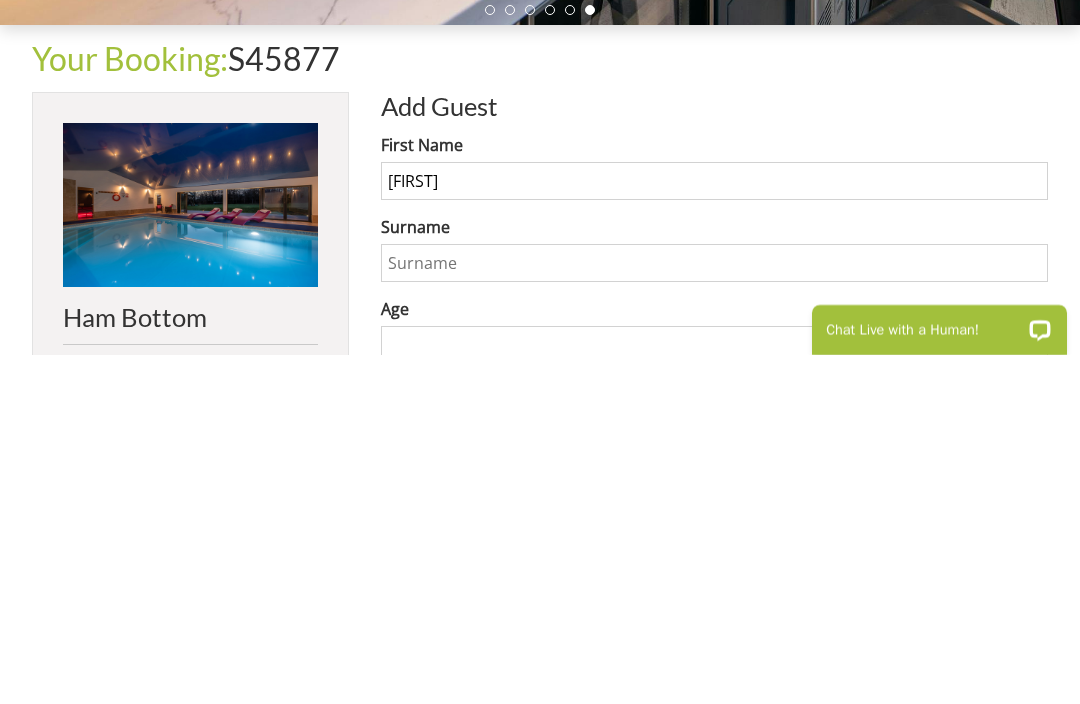 type on "[FIRST]" 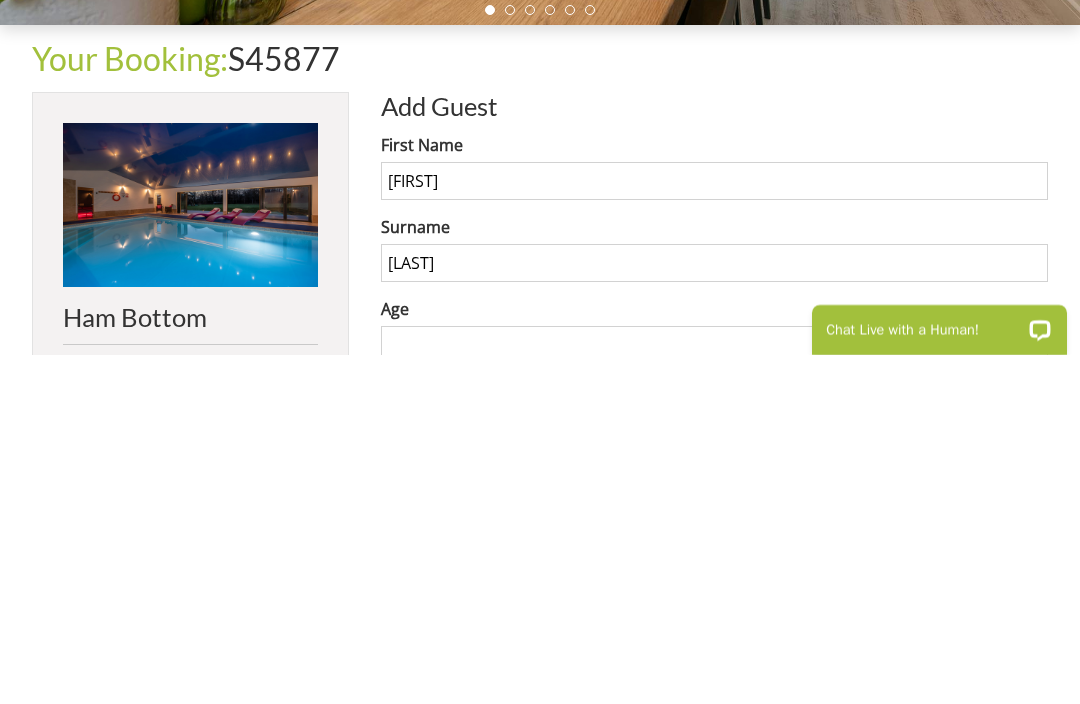 type on "[LAST]" 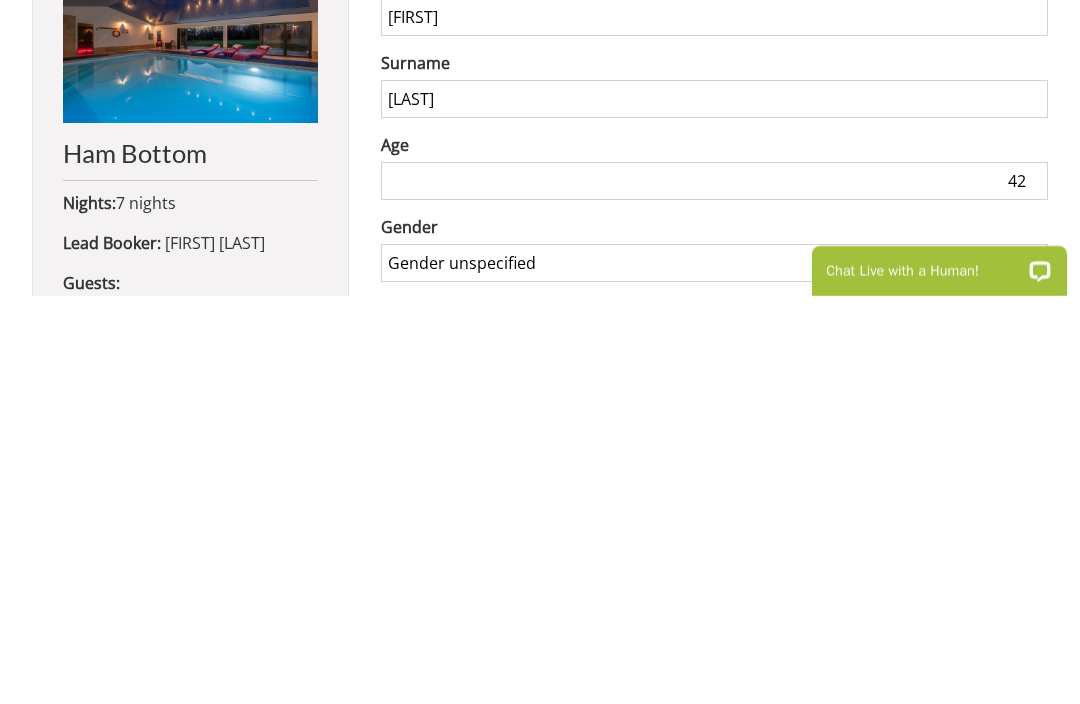 type on "42" 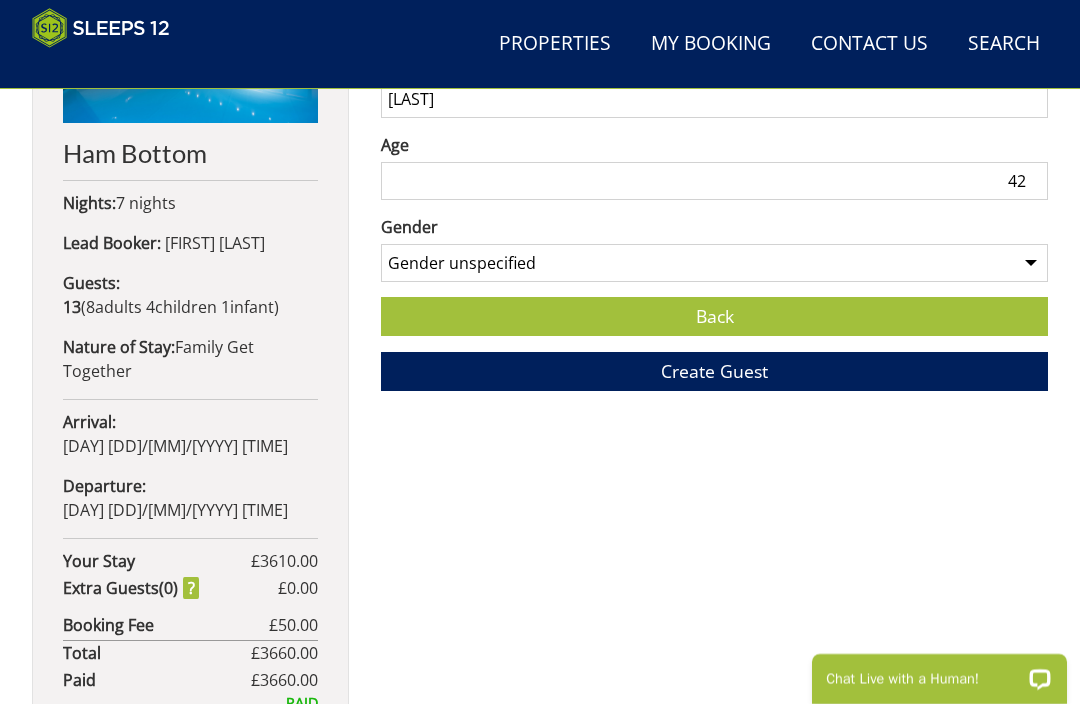 select on "gender_male" 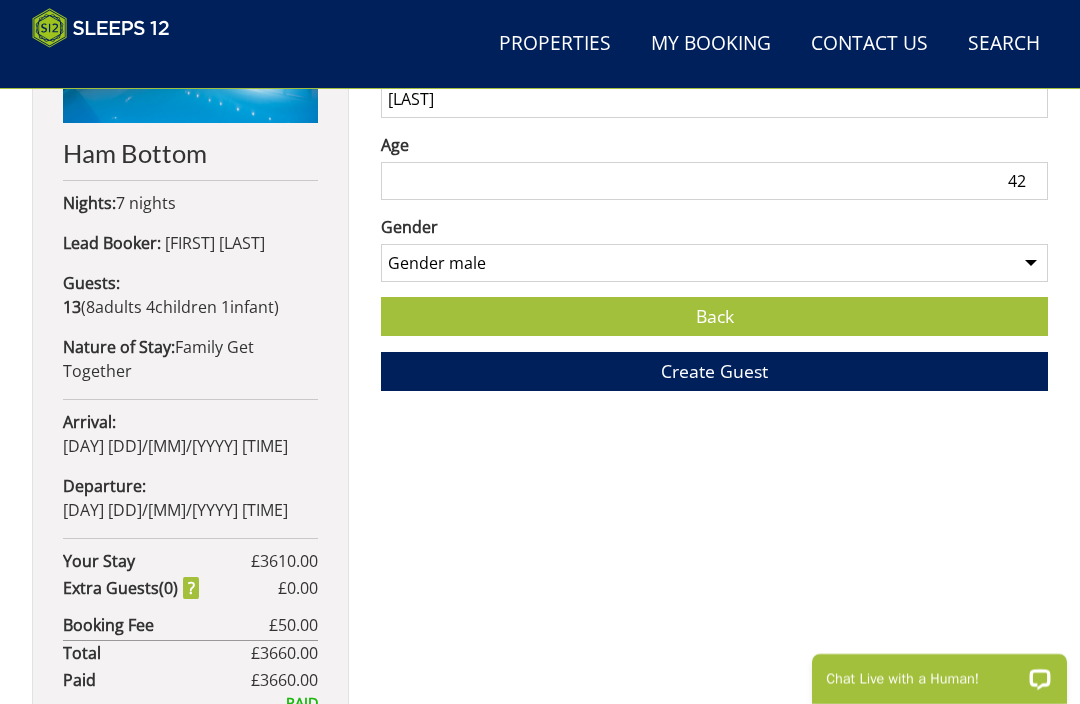 click on "Create Guest" at bounding box center (714, 371) 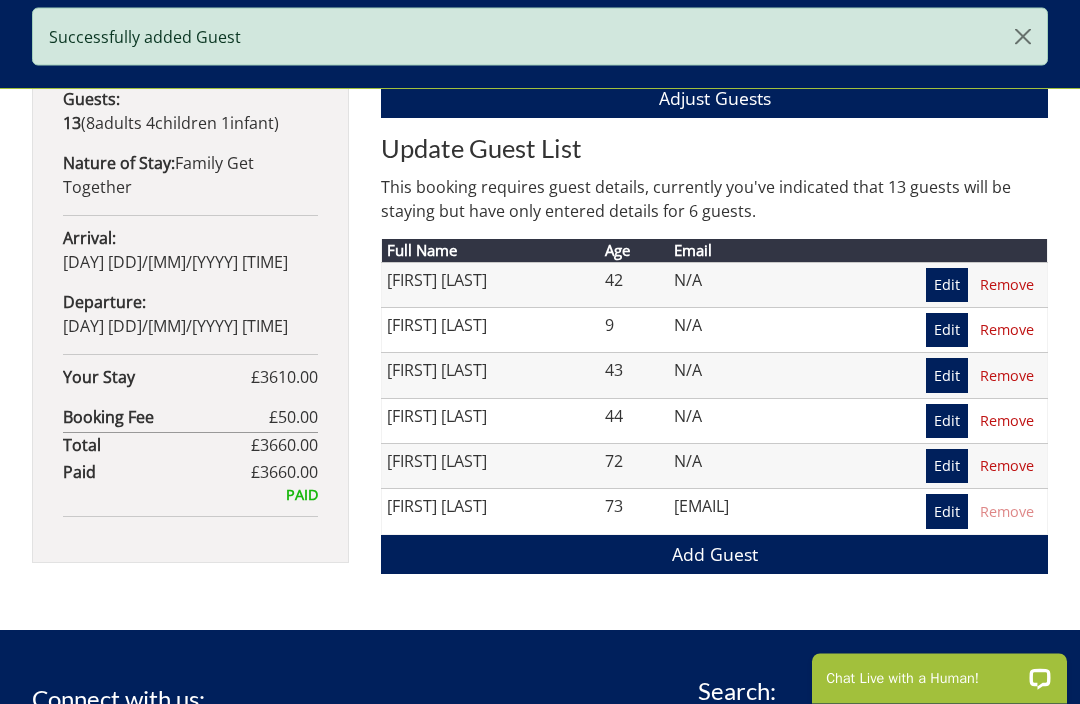 scroll, scrollTop: 1072, scrollLeft: 0, axis: vertical 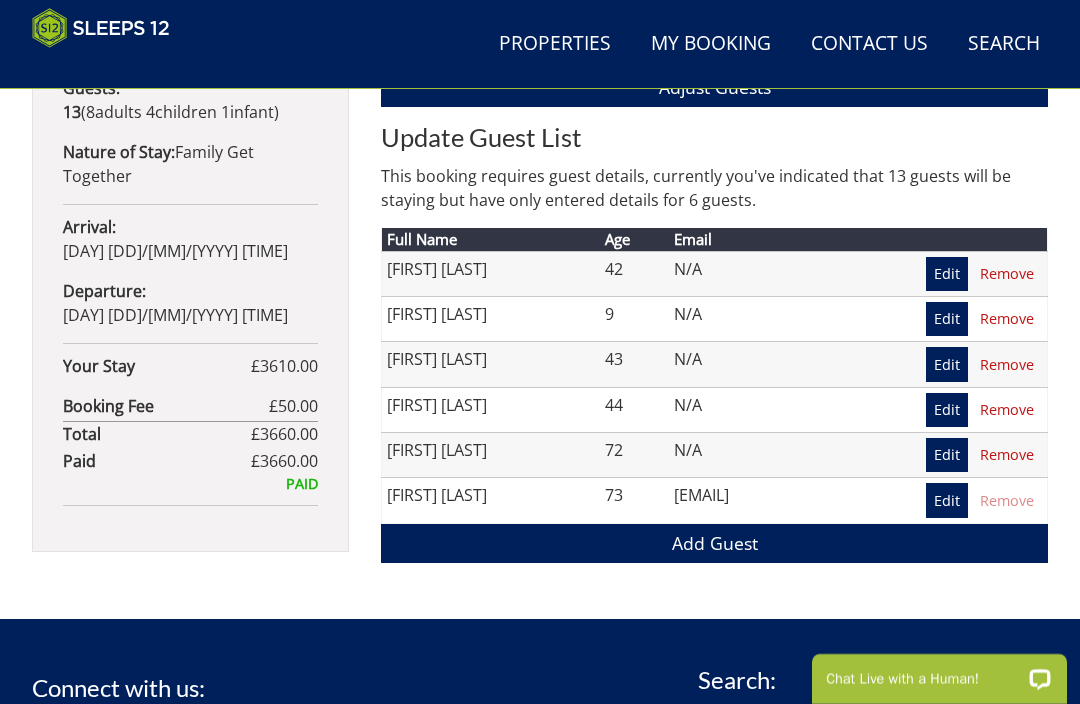 click on "Add Guest" at bounding box center [714, 543] 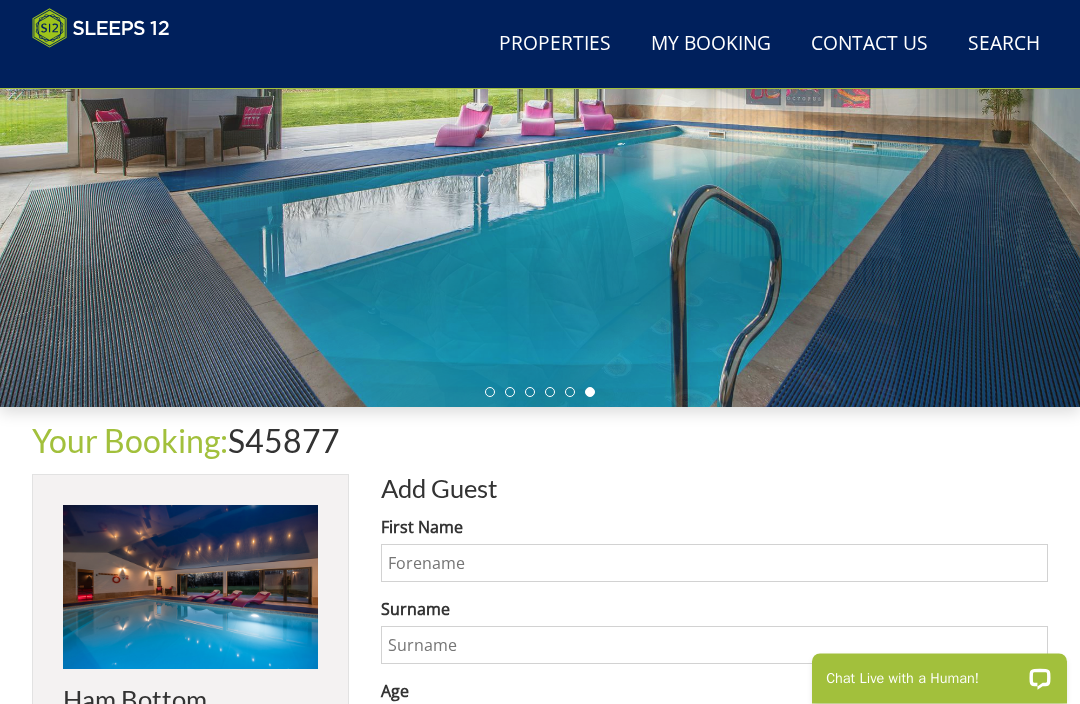 scroll, scrollTop: 0, scrollLeft: 0, axis: both 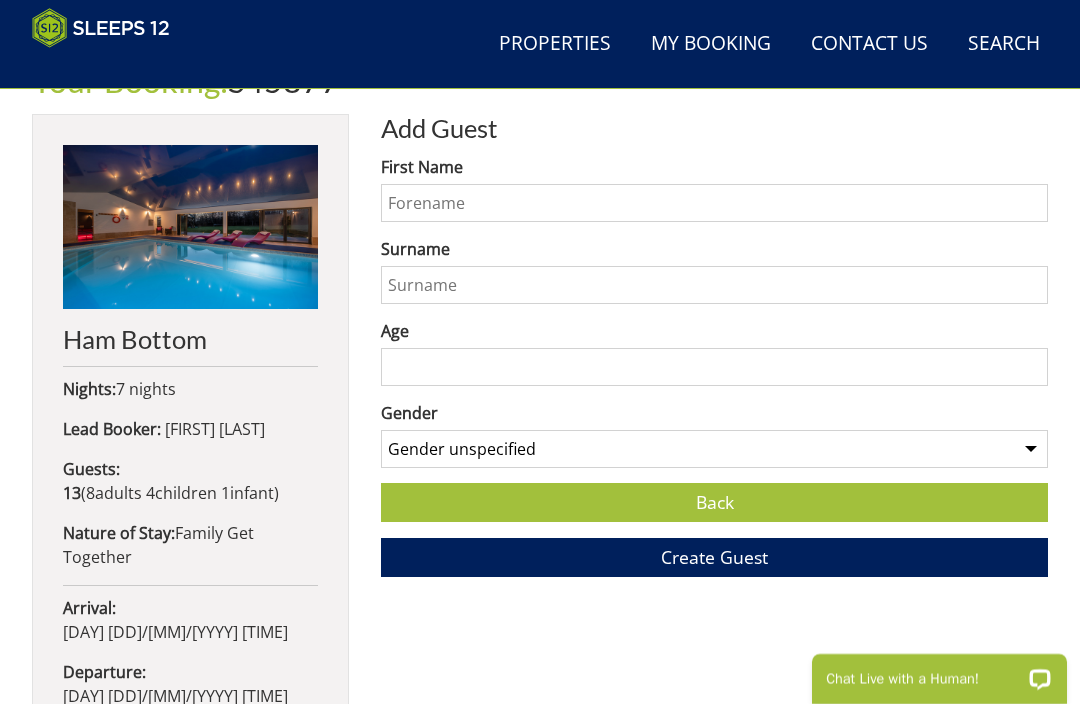 click on "First Name" at bounding box center [714, 203] 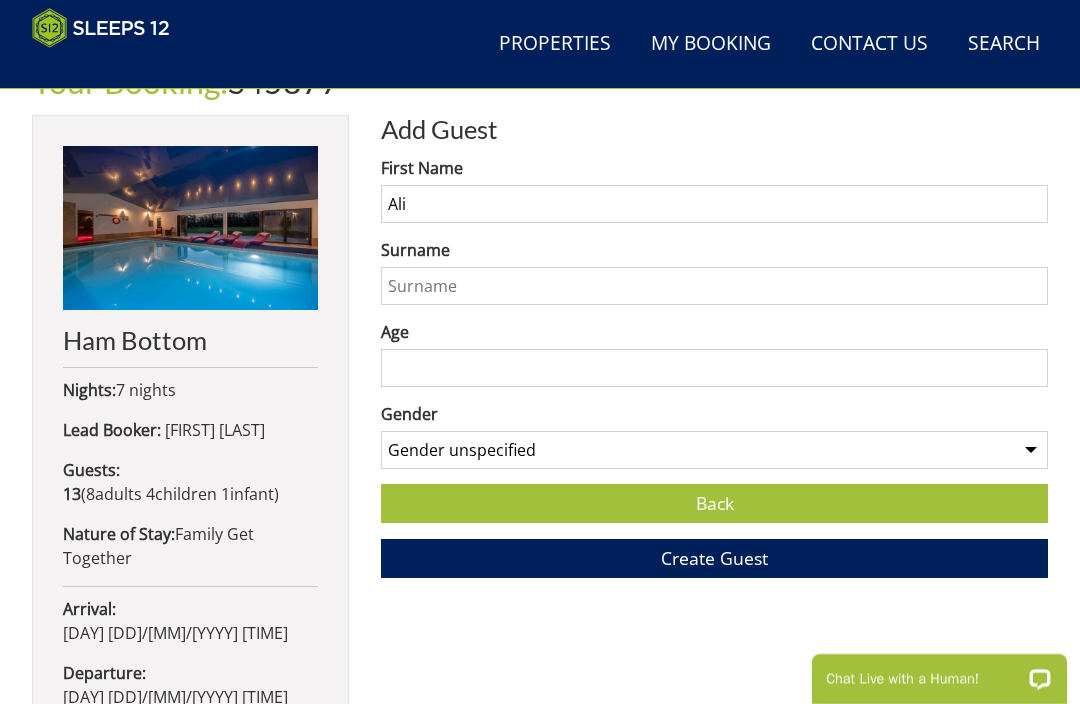 type on "Ali" 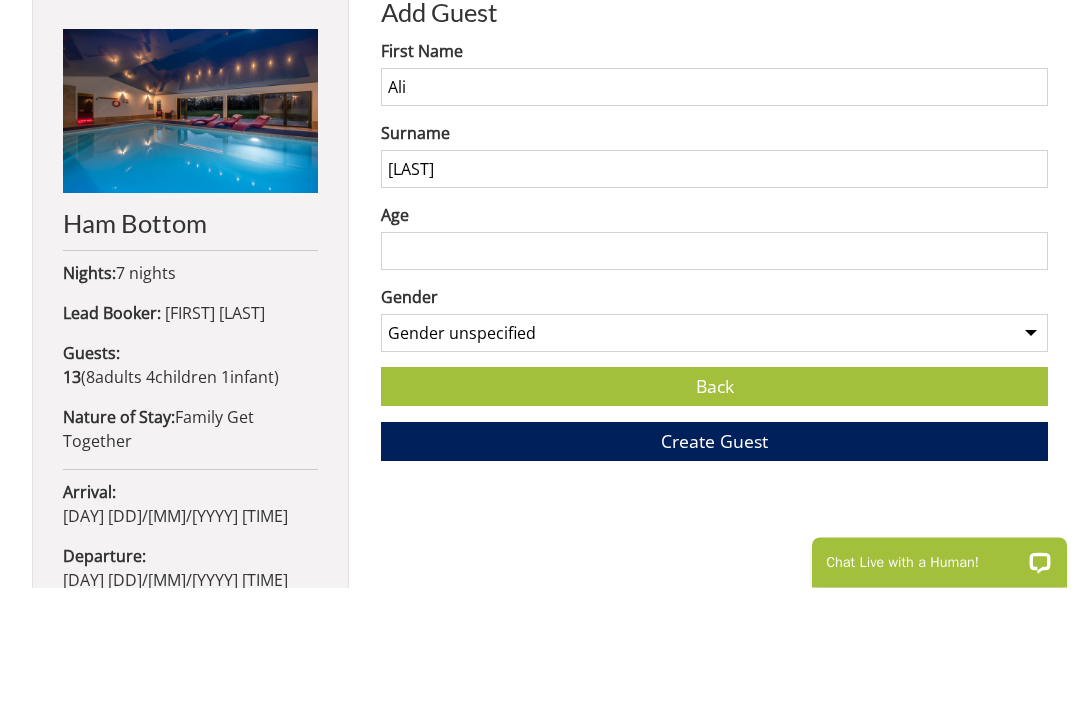 type on "[LAST]" 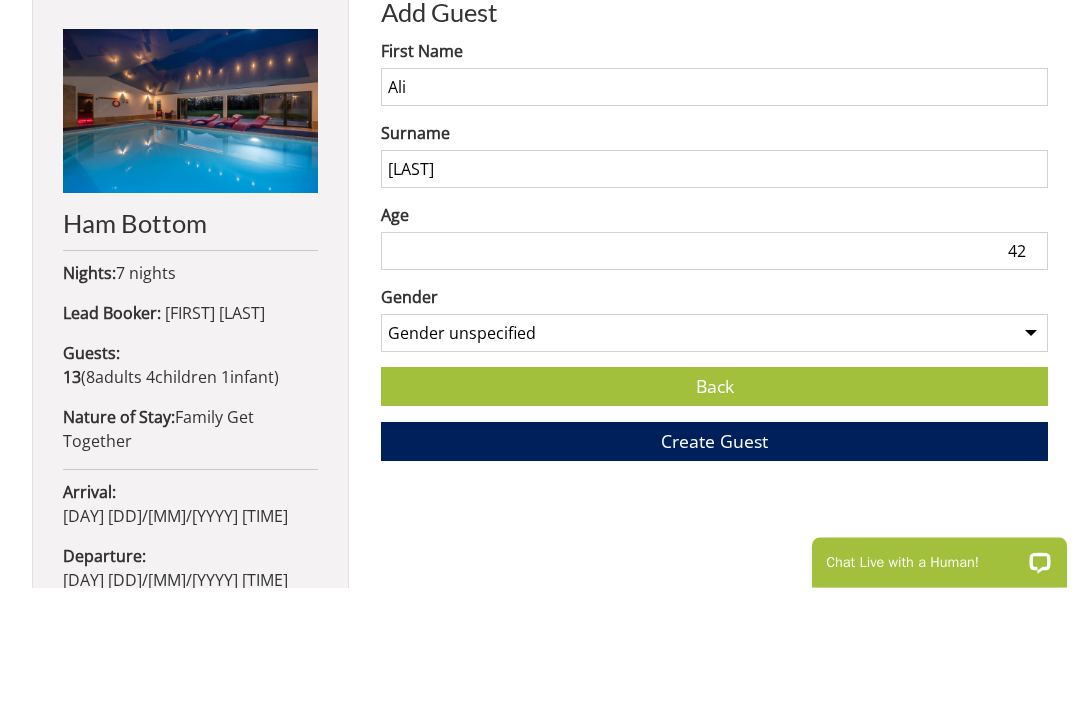 type on "42" 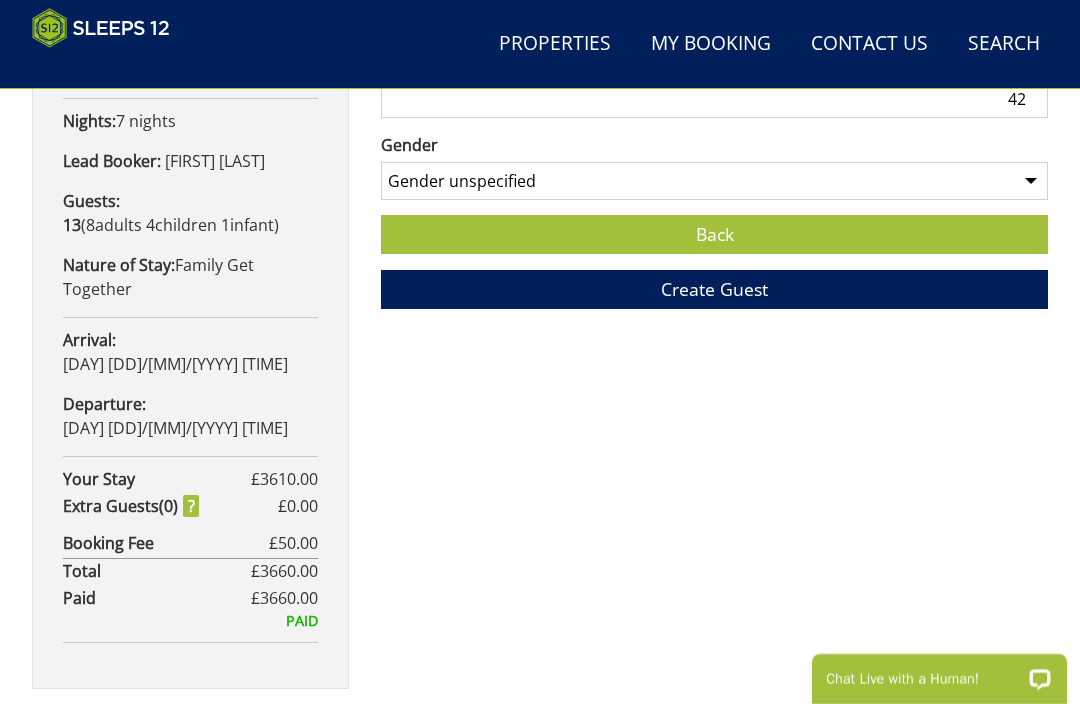 select on "gender_female" 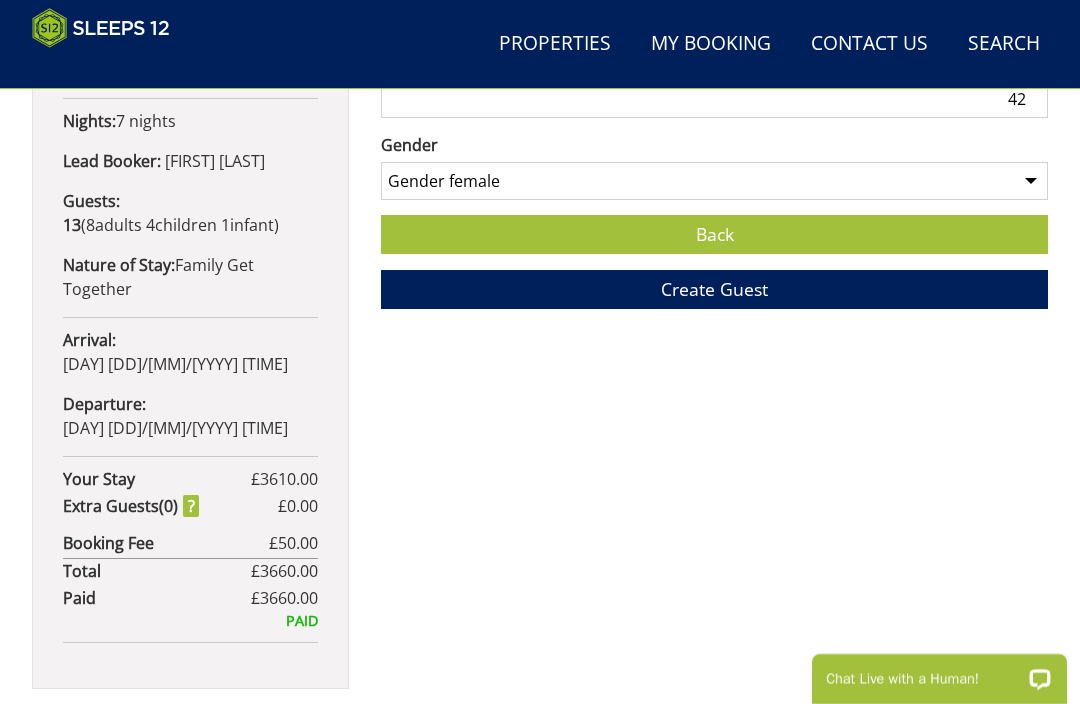 click on "Create Guest" at bounding box center [714, 289] 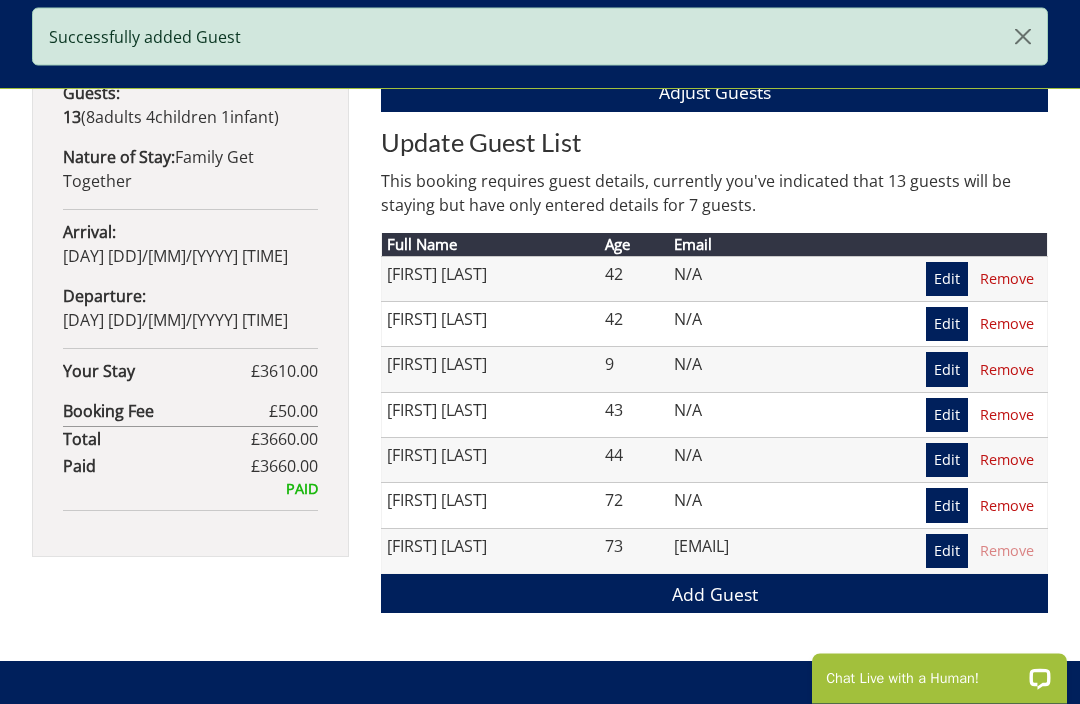 scroll, scrollTop: 1067, scrollLeft: 0, axis: vertical 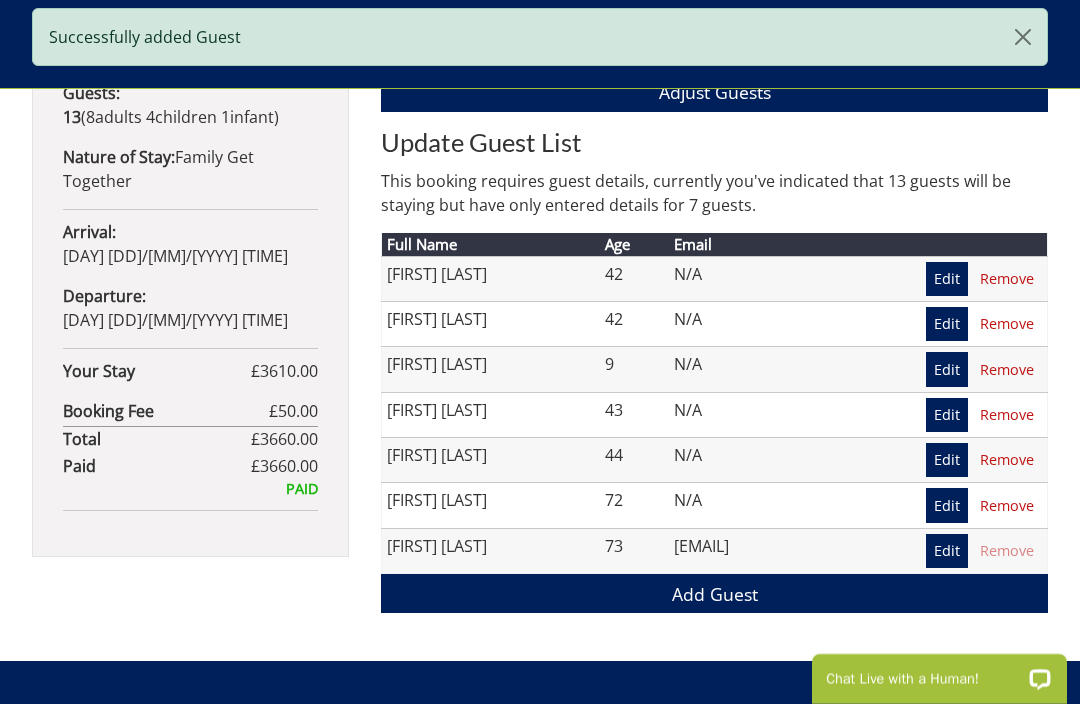 click on "Add Guest" at bounding box center [714, 593] 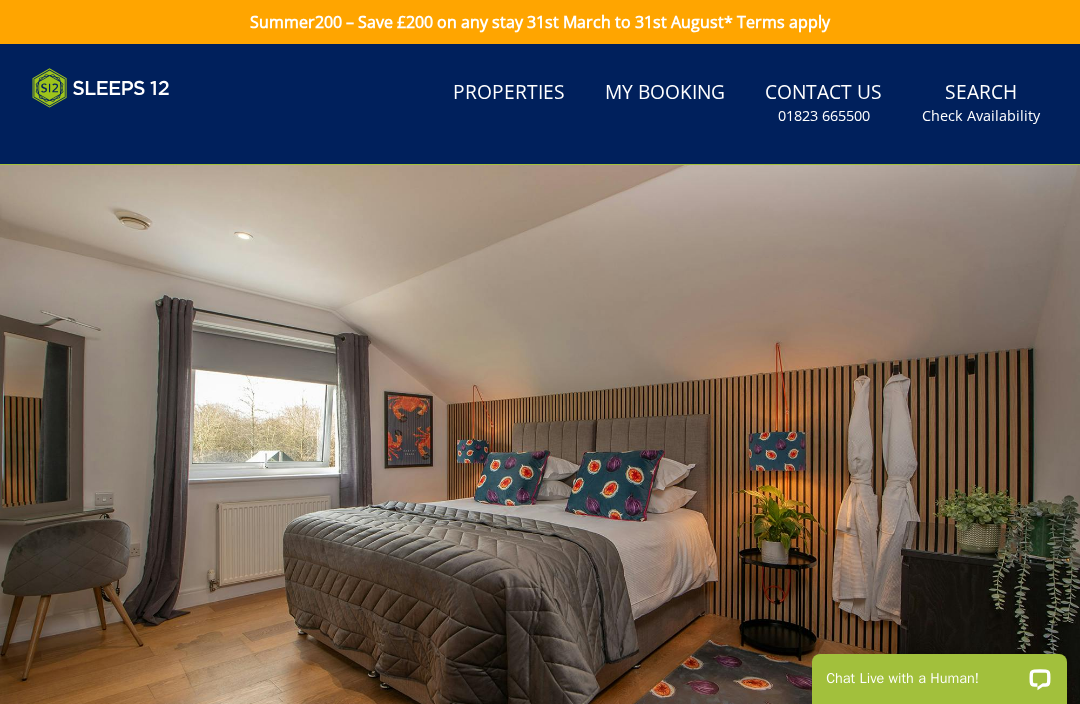 scroll, scrollTop: 0, scrollLeft: 0, axis: both 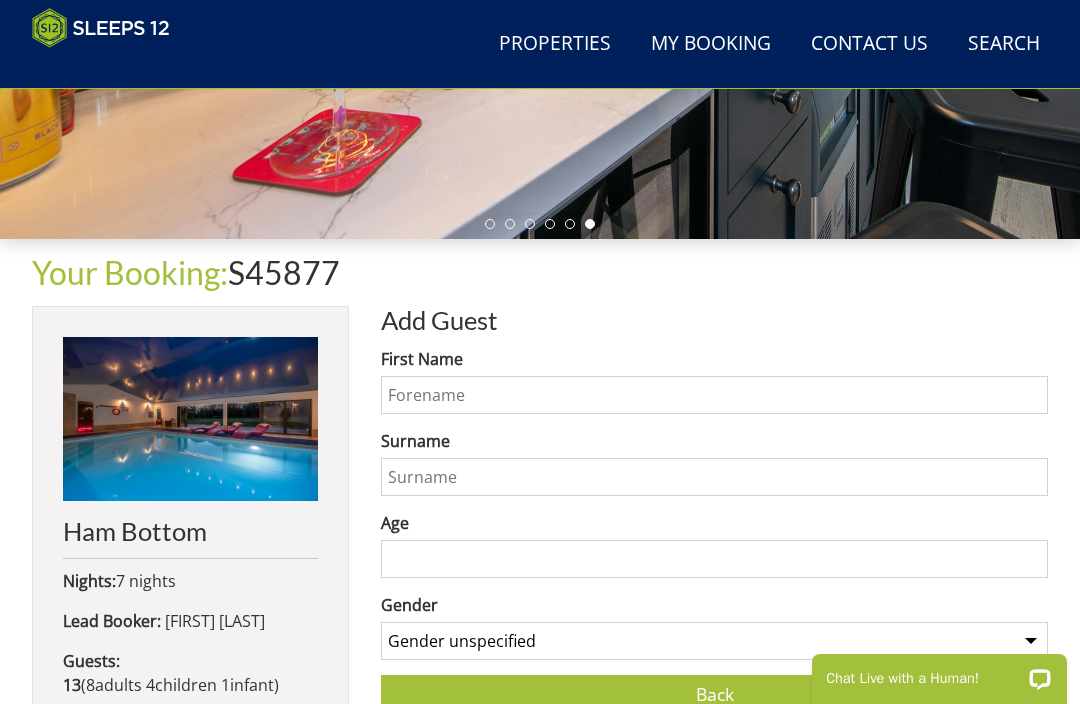 click on "First Name" at bounding box center [714, 395] 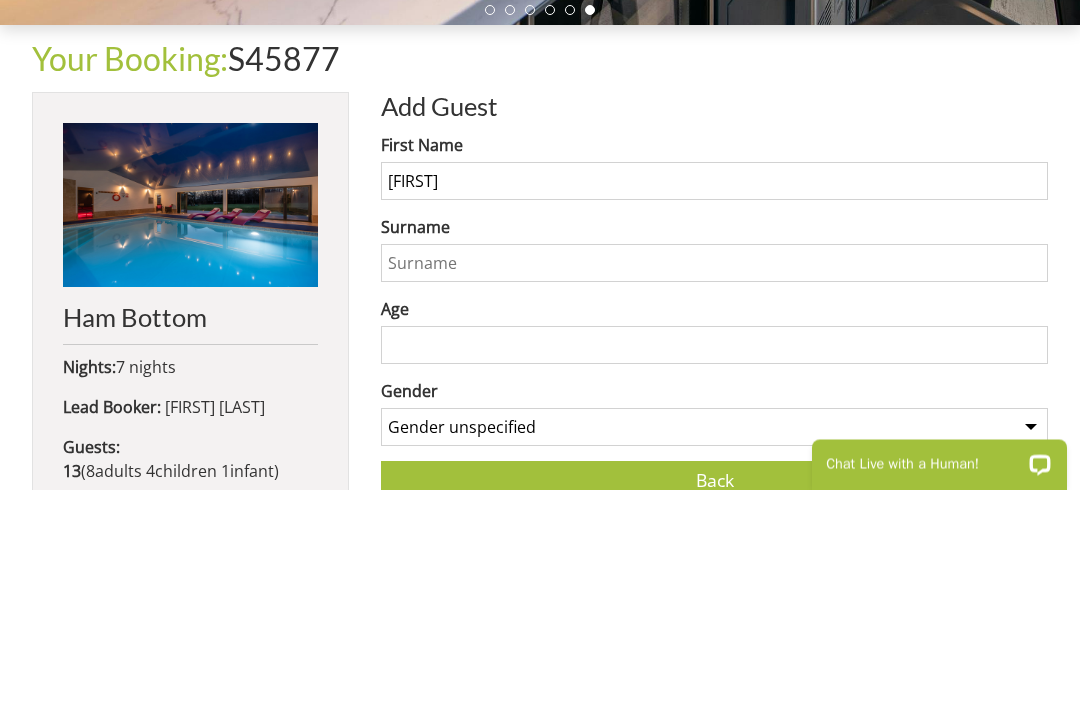type on "[FIRST]" 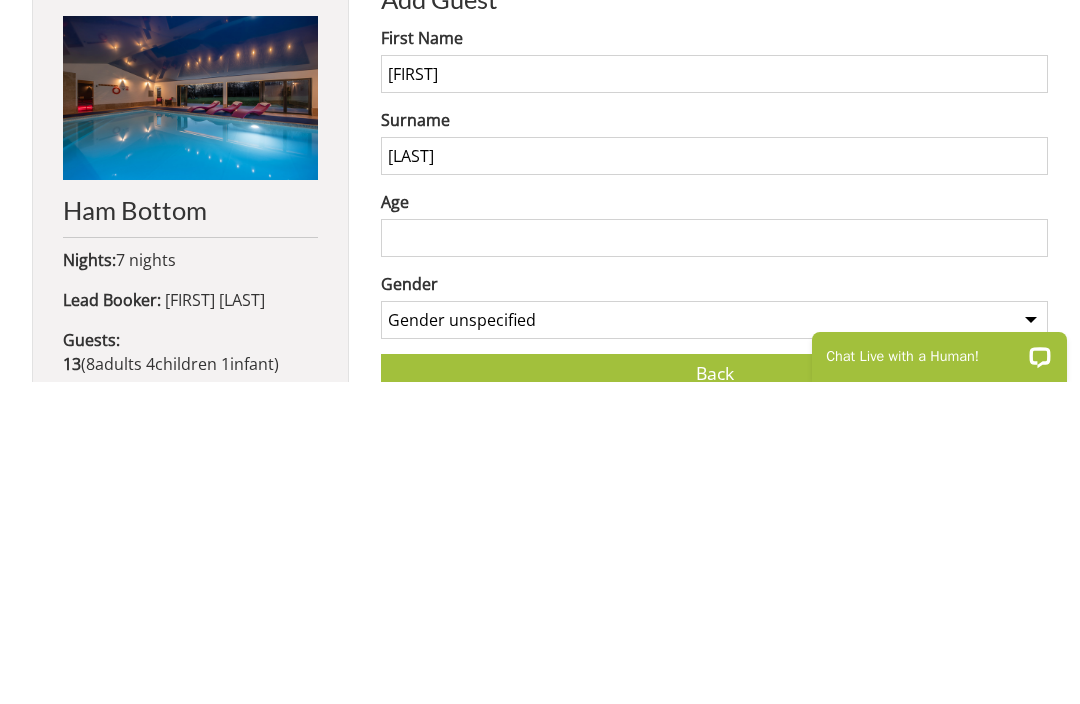 type on "[LAST]" 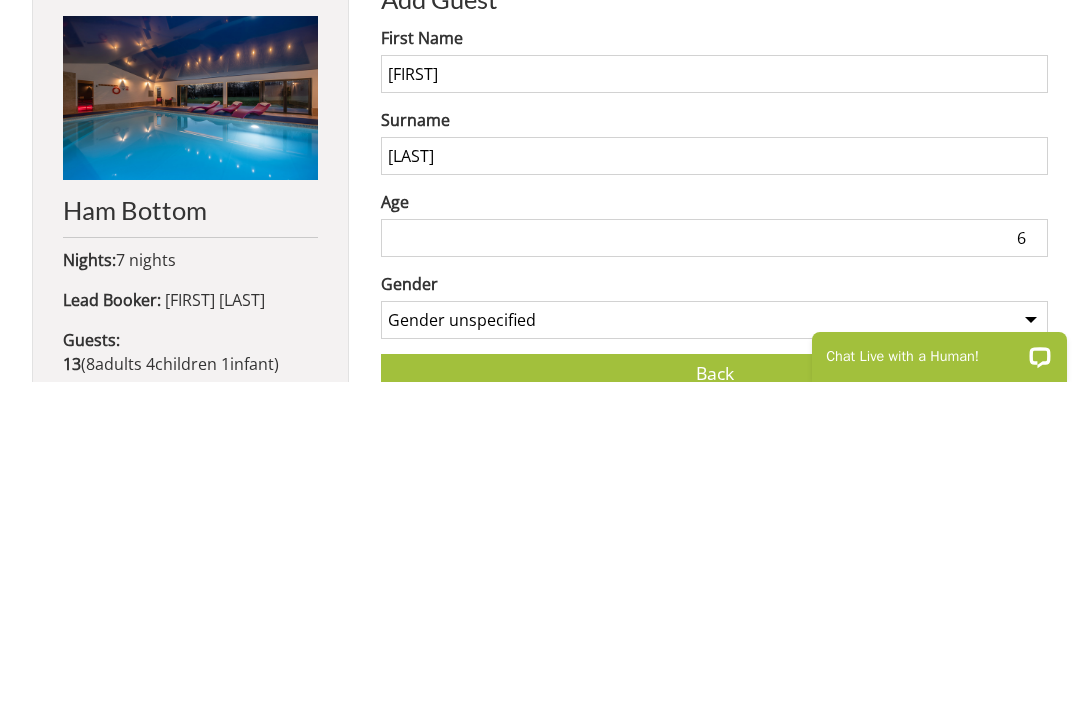 type on "6" 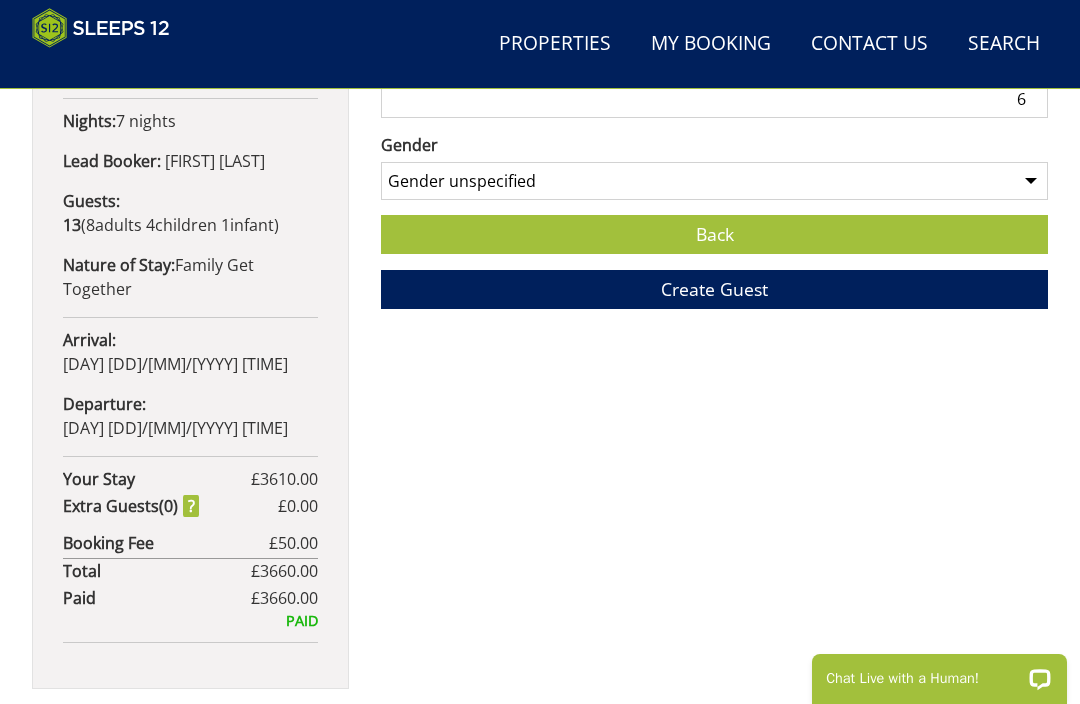 select on "gender_male" 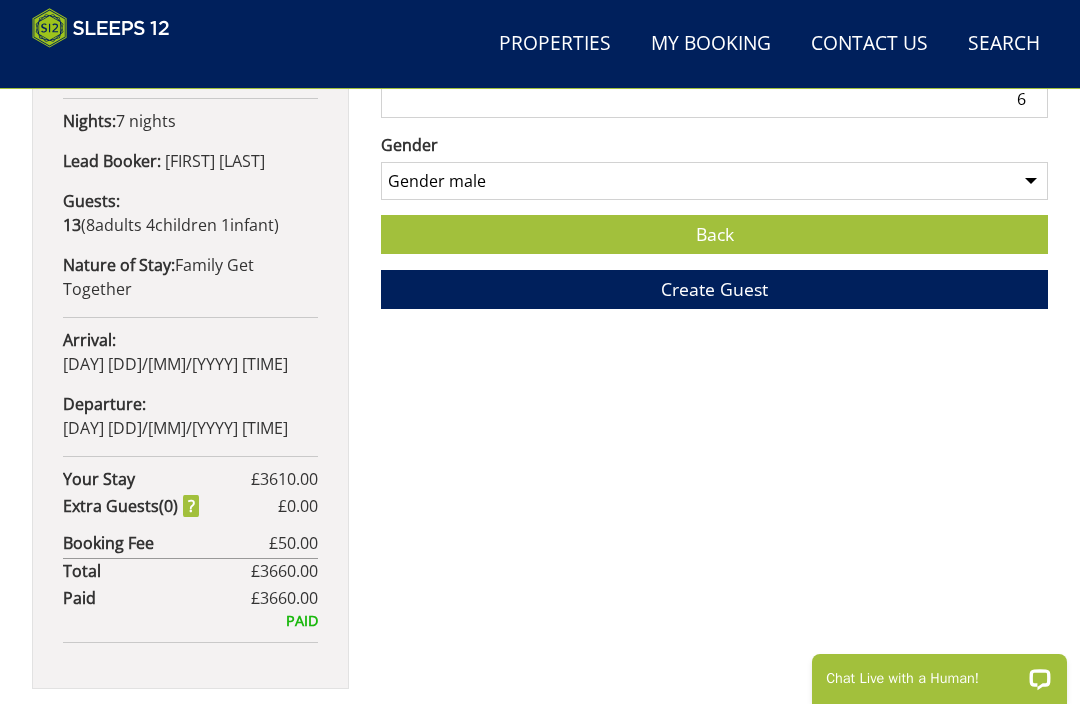 click on "Create Guest" at bounding box center (714, 289) 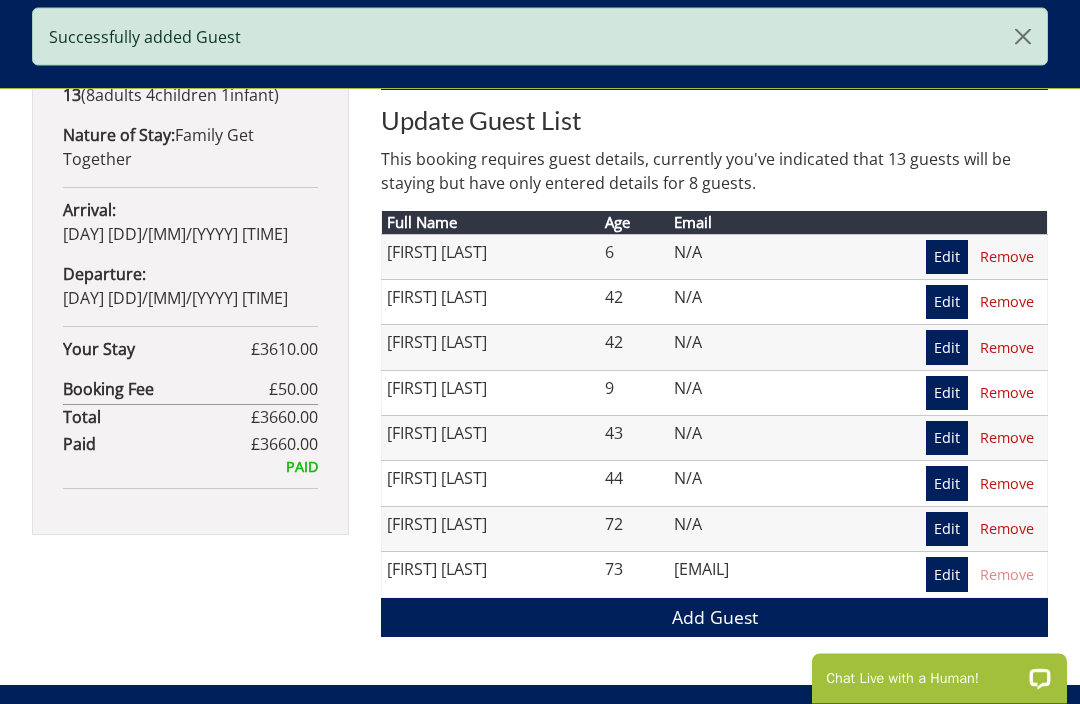 scroll, scrollTop: 1097, scrollLeft: 0, axis: vertical 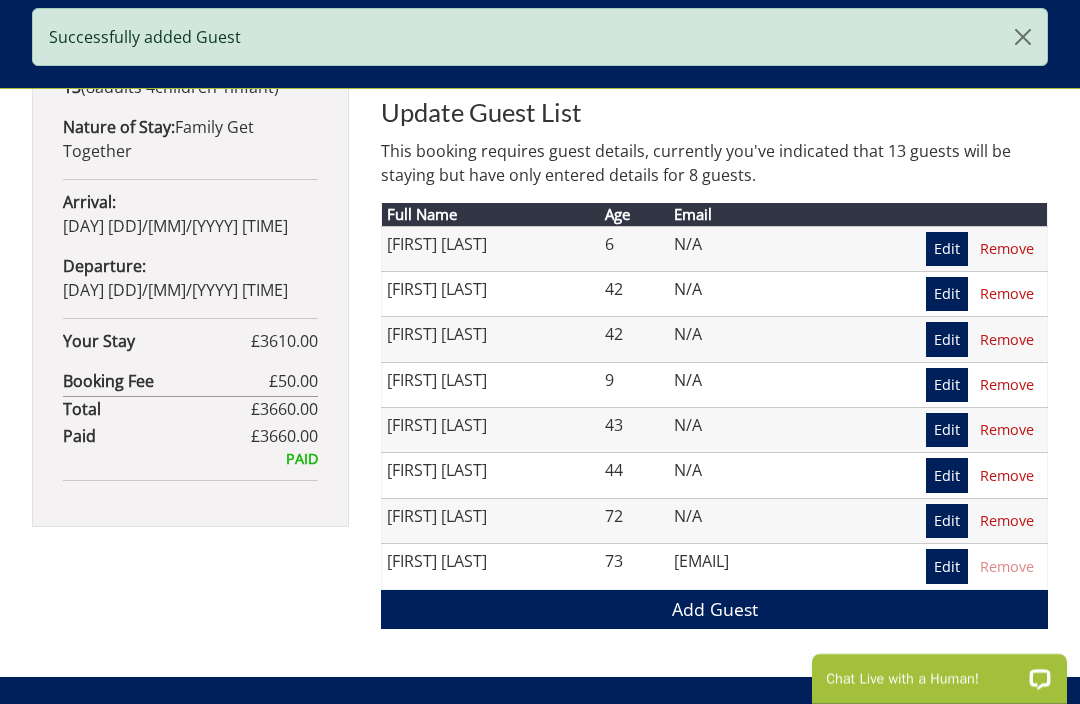click on "Add Guest" at bounding box center [714, 609] 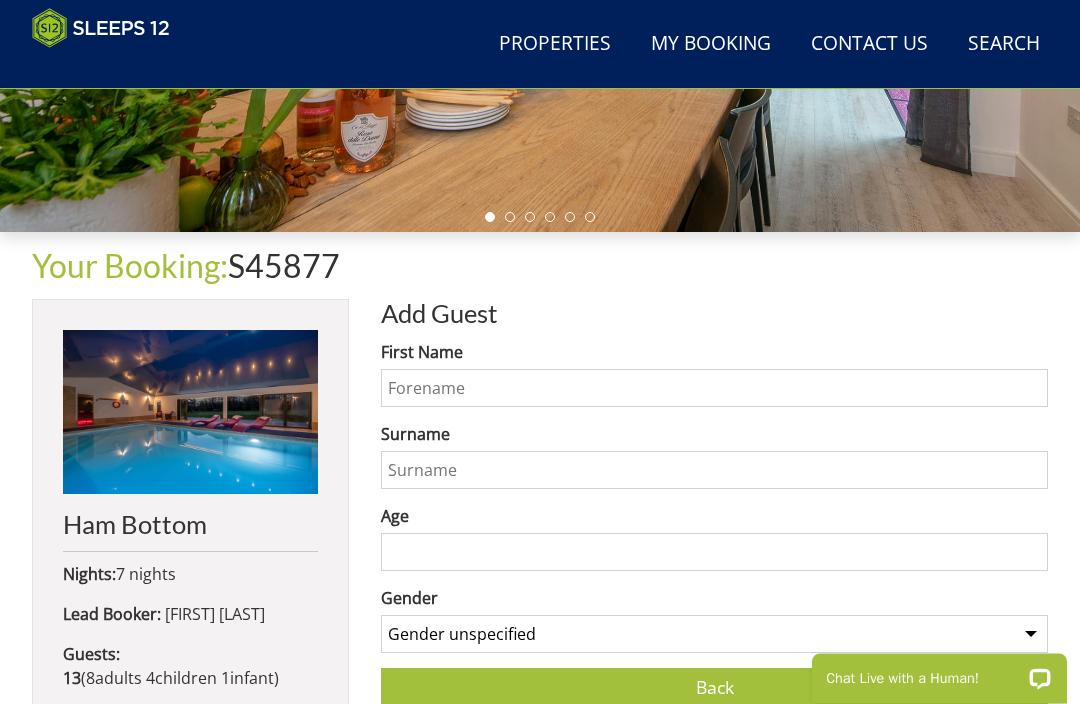 scroll, scrollTop: 509, scrollLeft: 0, axis: vertical 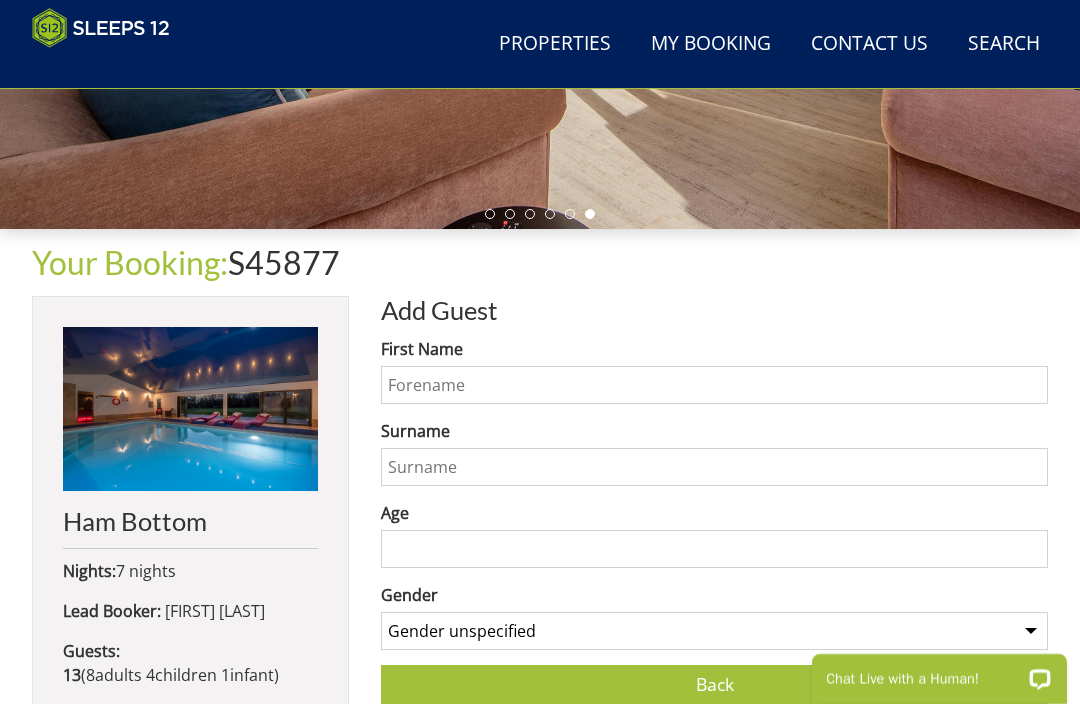 click on "First Name" at bounding box center [714, 385] 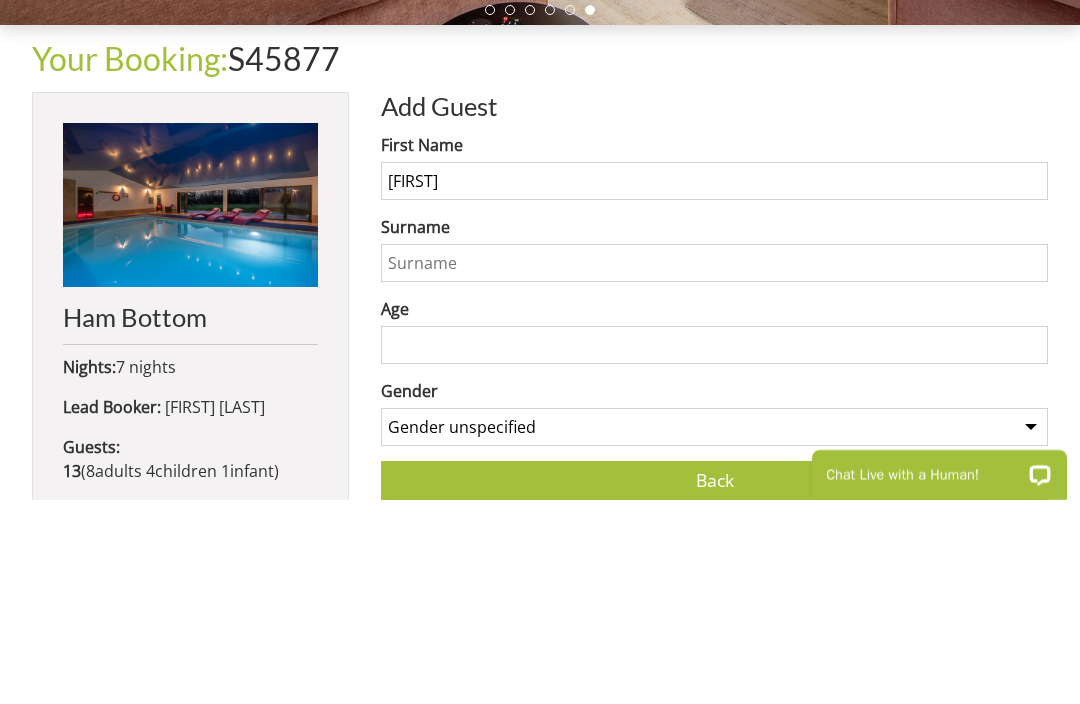 type on "[FIRST]" 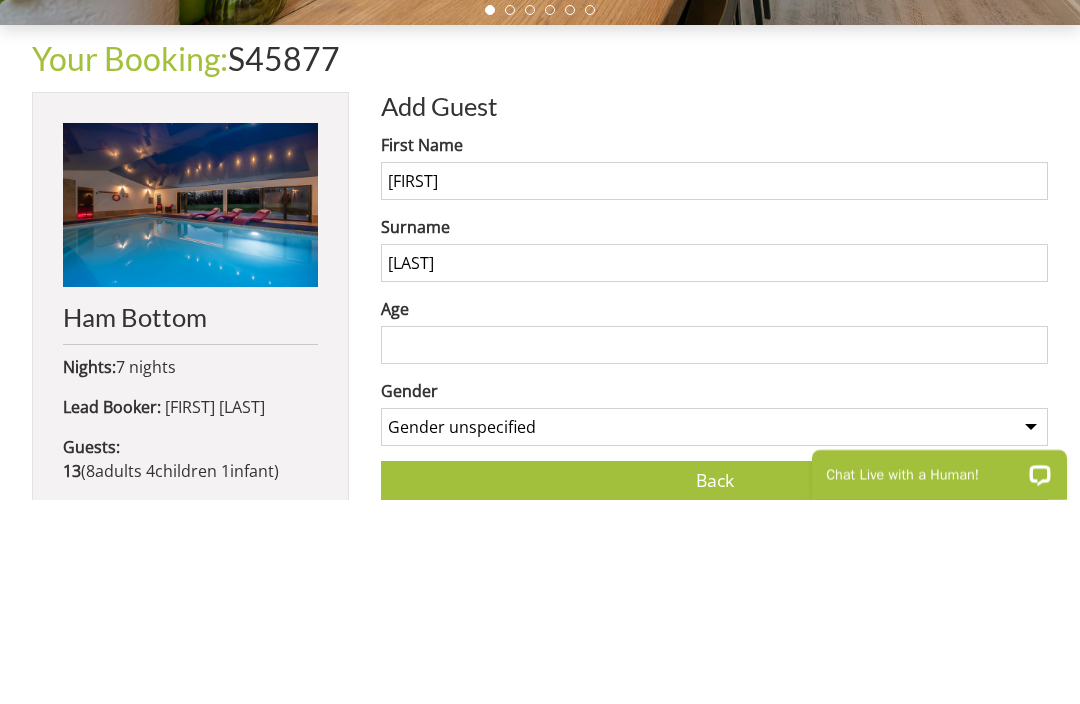 type on "[LAST]" 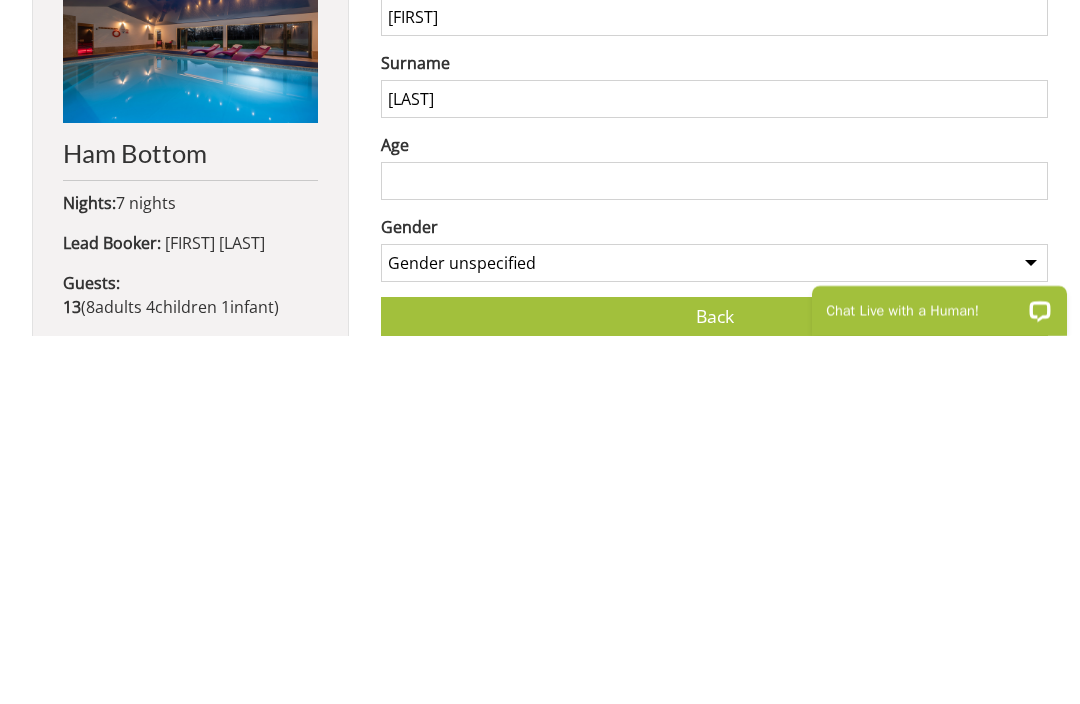 type on "5" 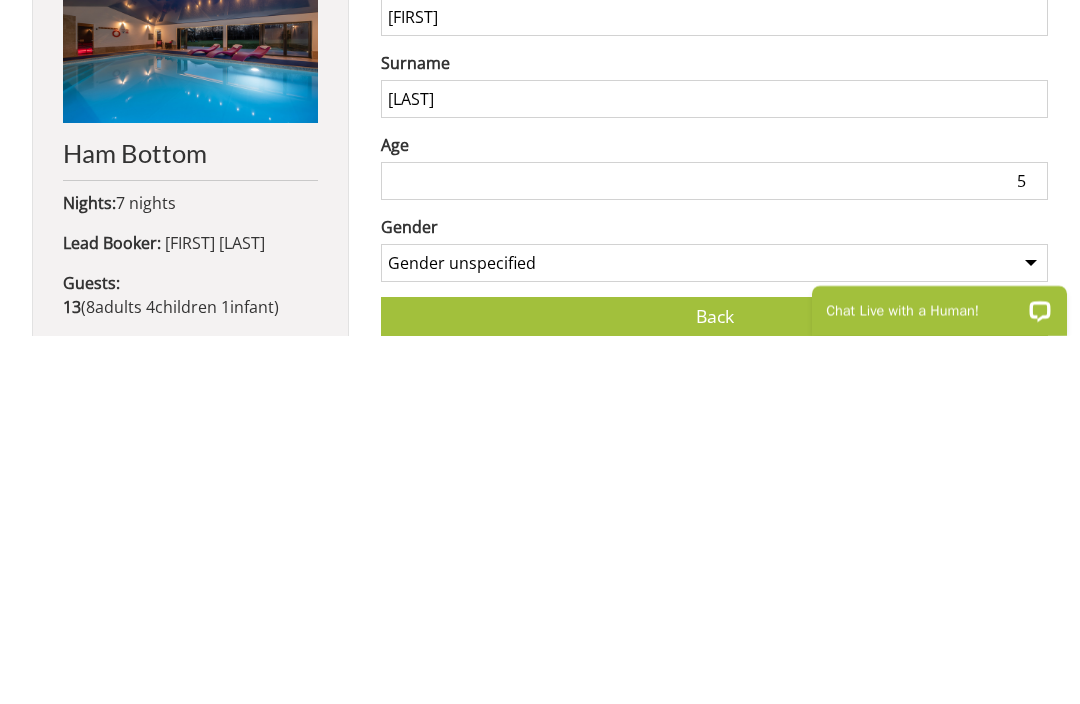 type 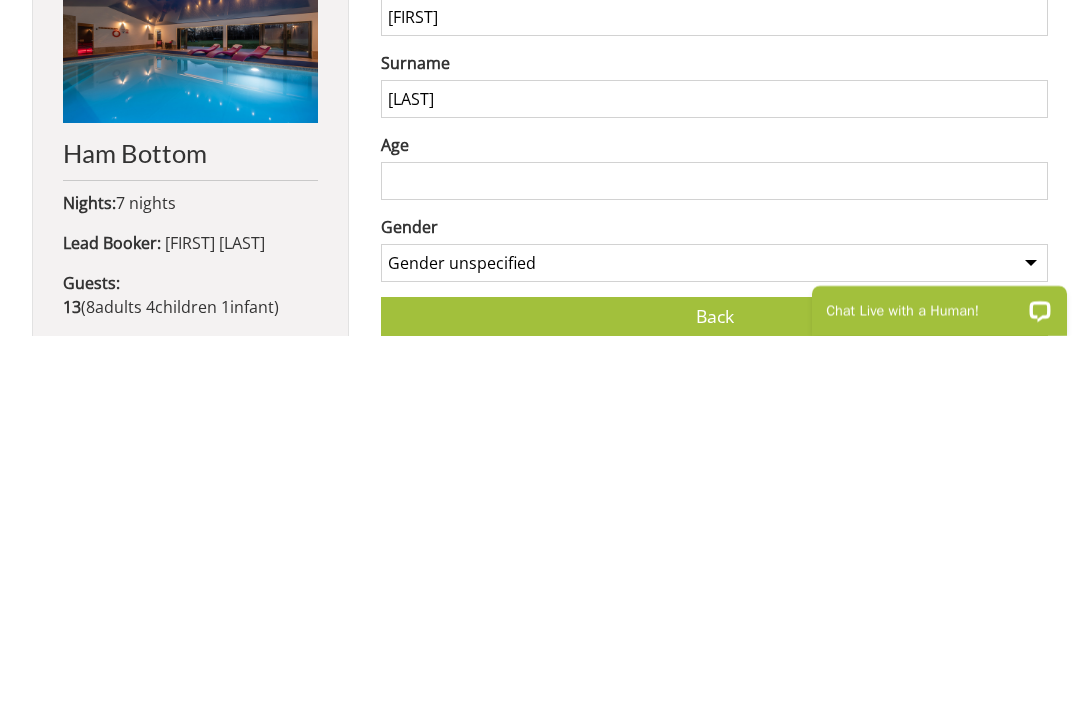 click on "Gender unspecified
Gender male
Gender female" at bounding box center [714, 631] 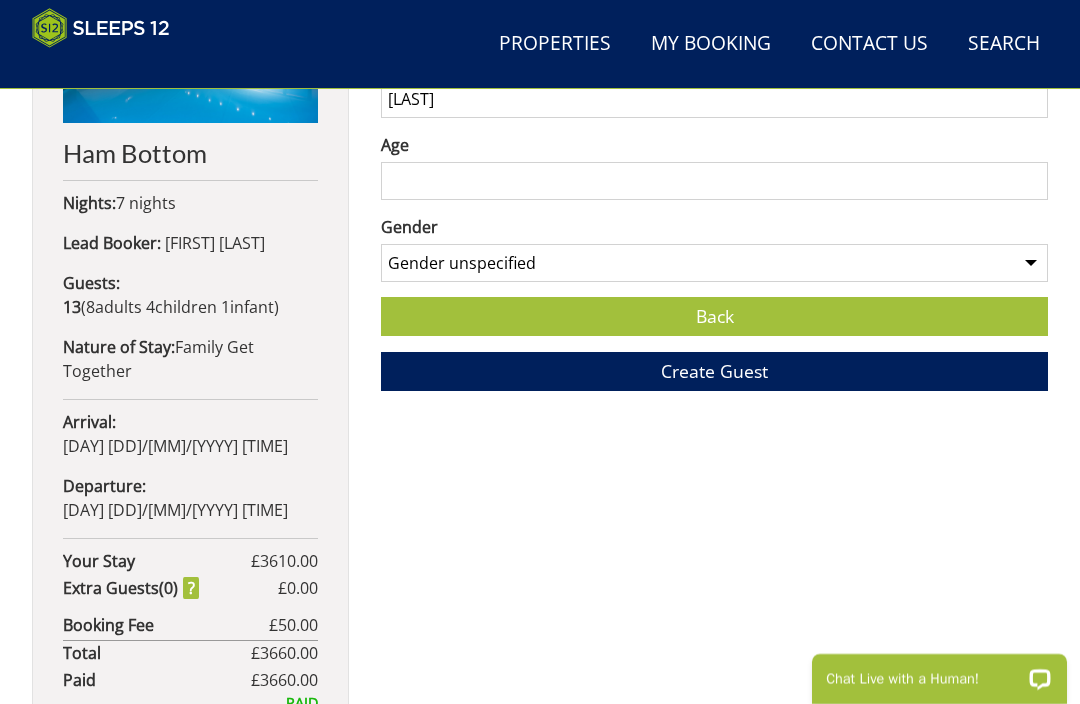 select on "gender_male" 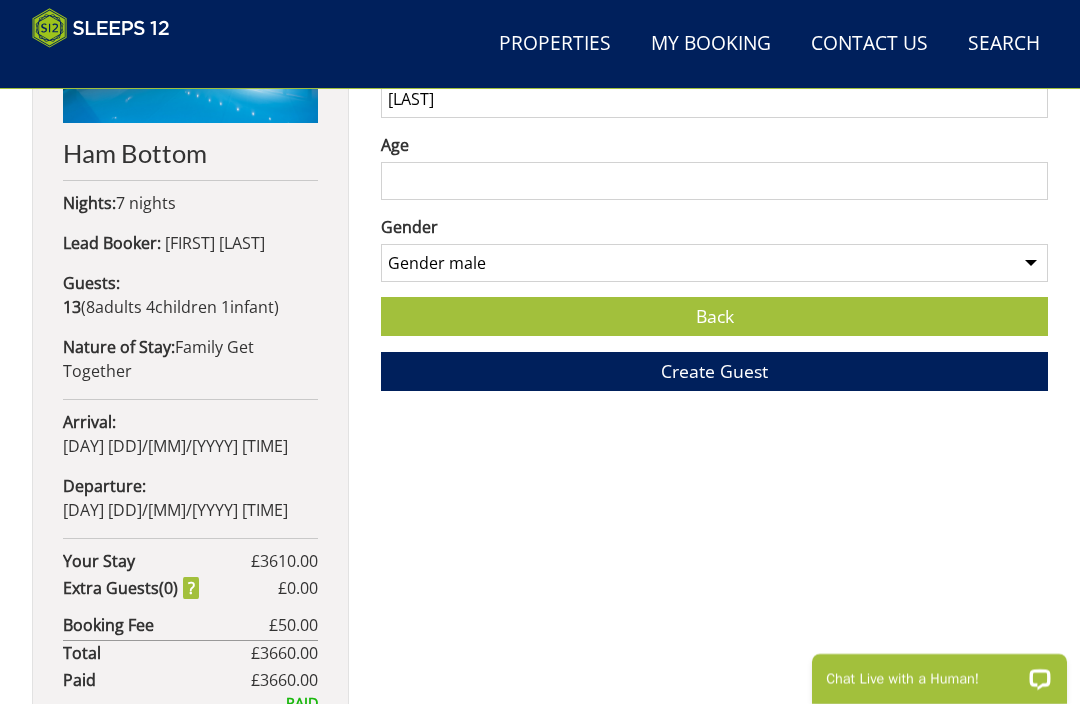 click on "Create Guest" at bounding box center [714, 371] 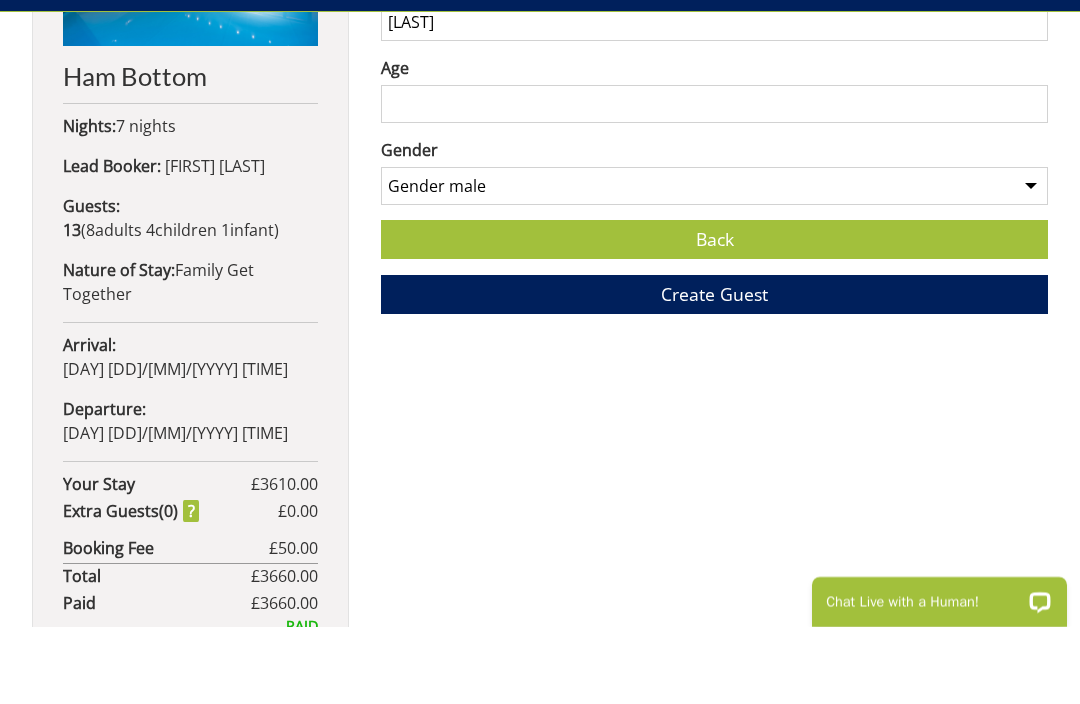 click on "Create Guest" at bounding box center (714, 371) 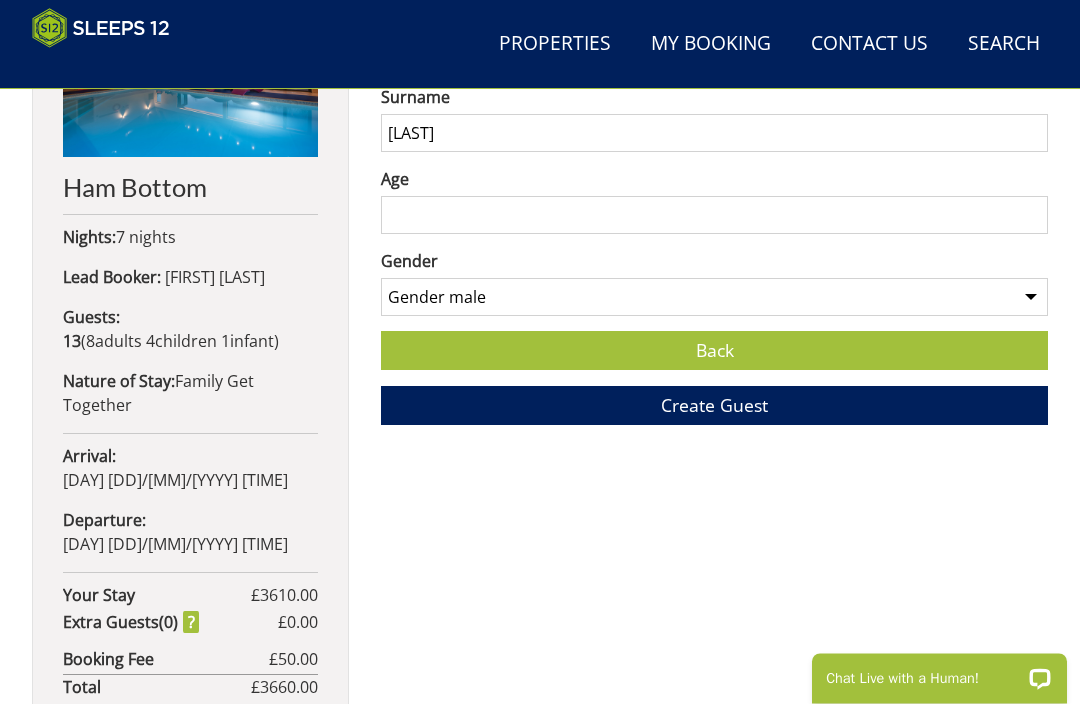 scroll, scrollTop: 832, scrollLeft: 0, axis: vertical 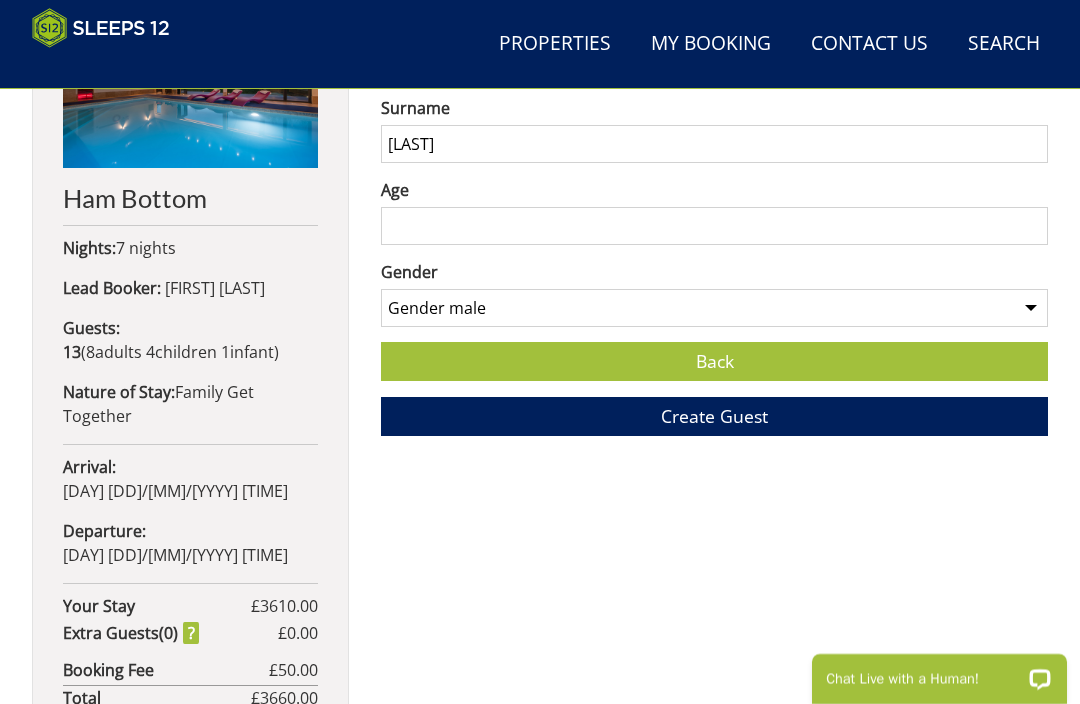 click on "Age" at bounding box center [714, 226] 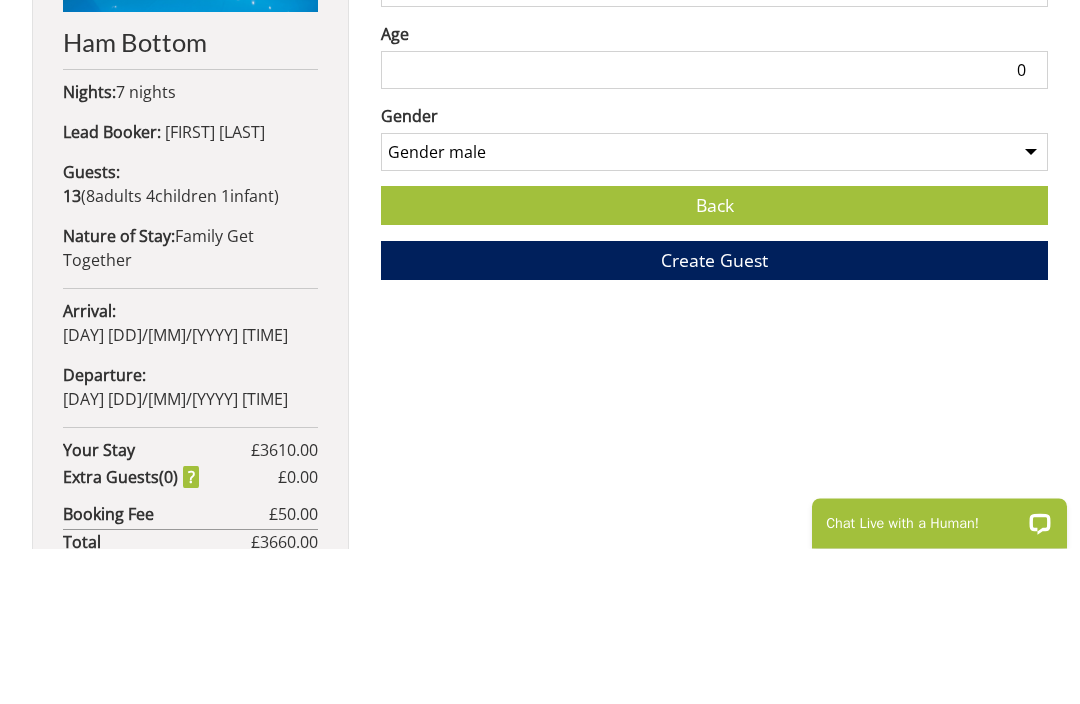 type on "0" 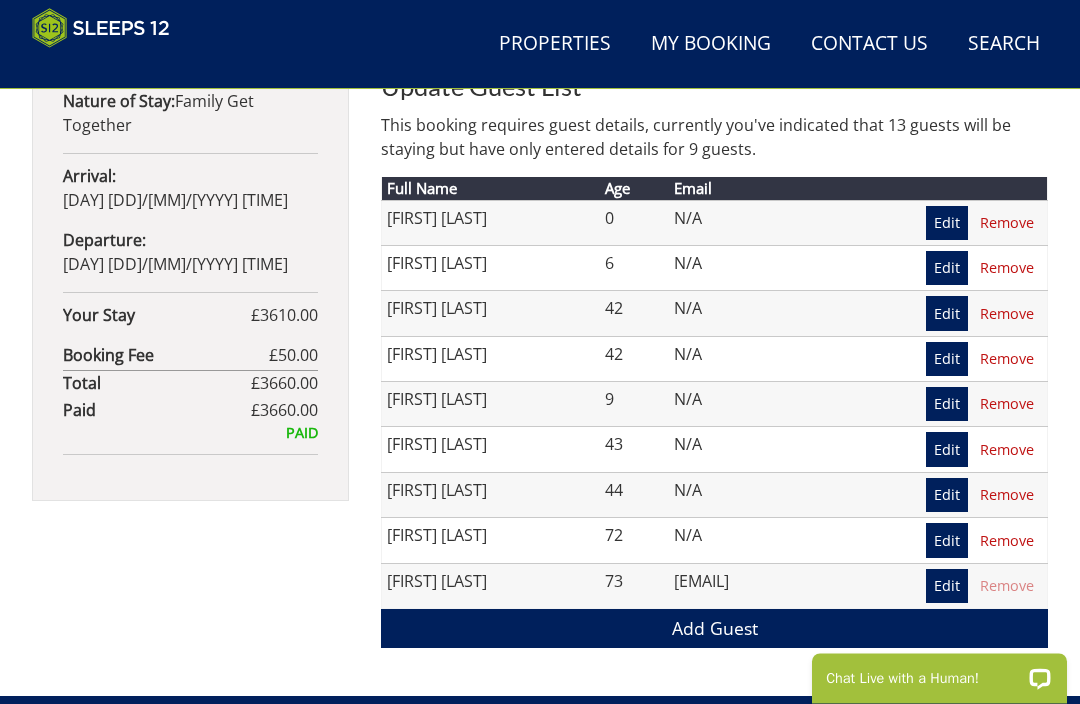 scroll, scrollTop: 1123, scrollLeft: 0, axis: vertical 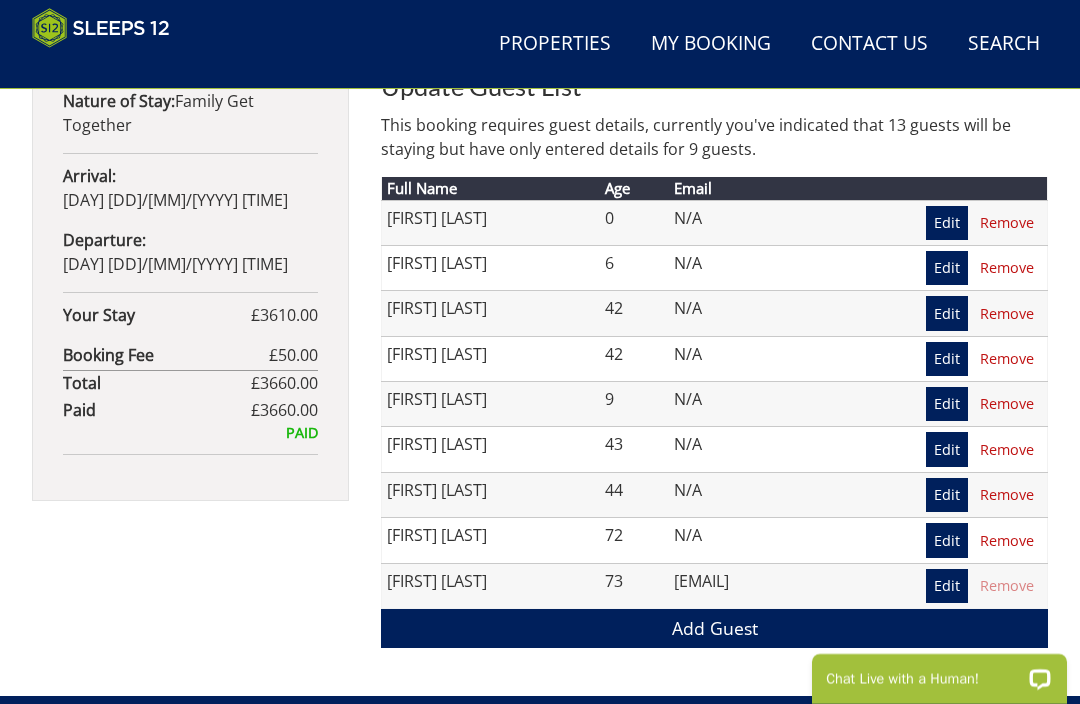 click on "Add Guest" at bounding box center [714, 628] 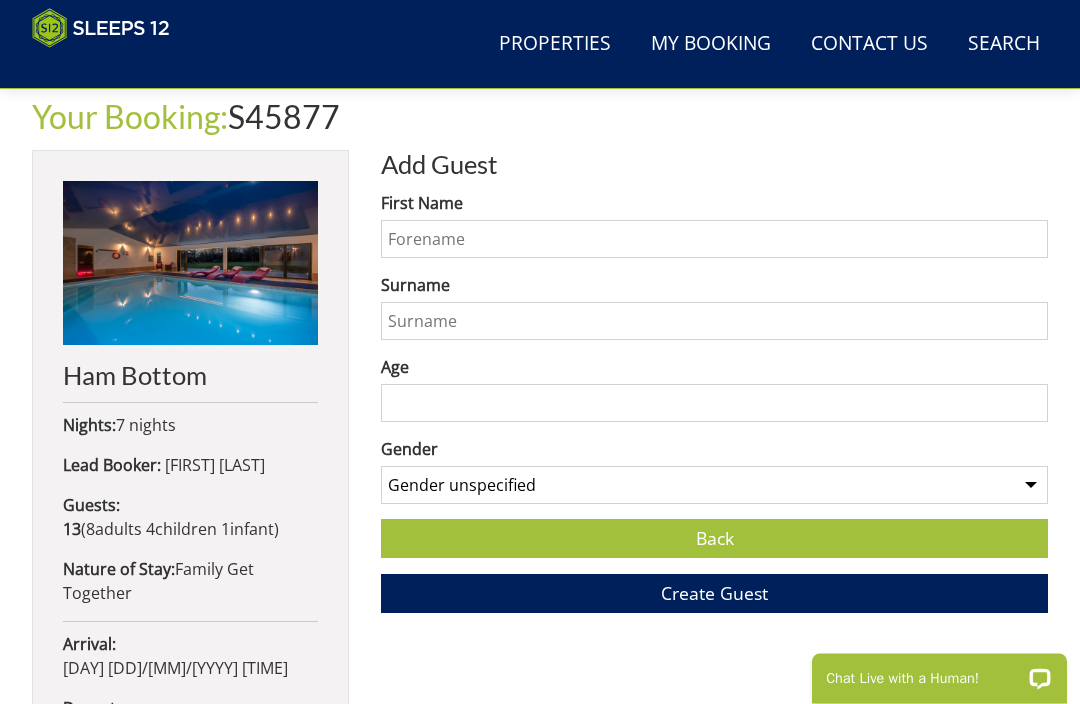 scroll, scrollTop: 657, scrollLeft: 0, axis: vertical 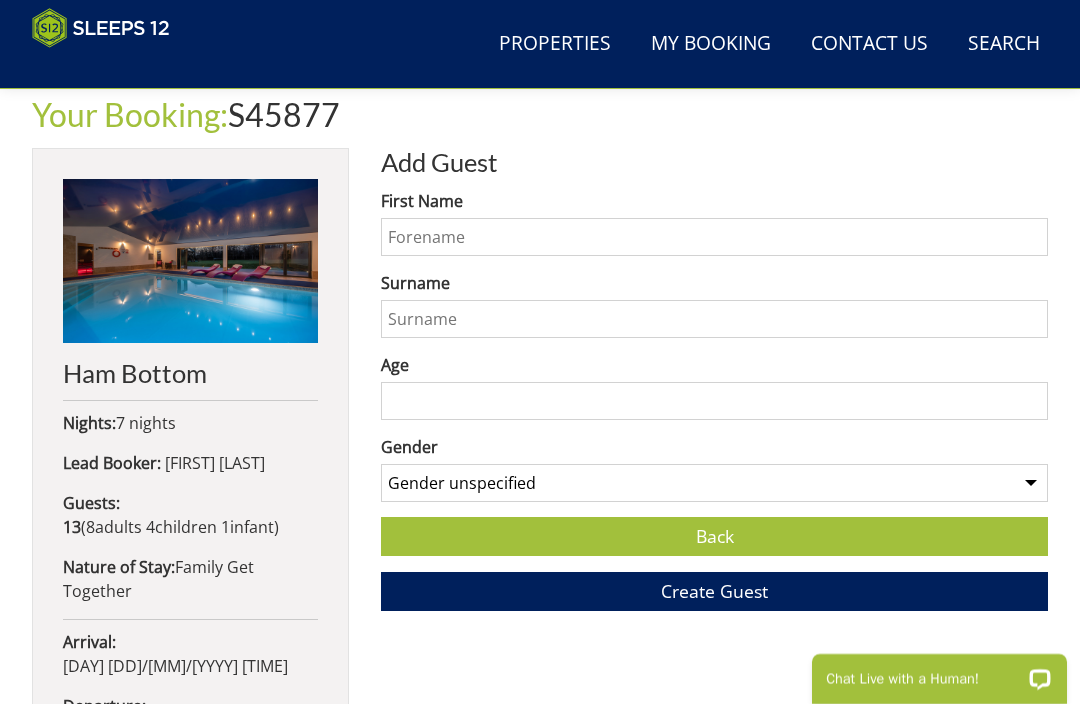 click on "First Name" at bounding box center (714, 237) 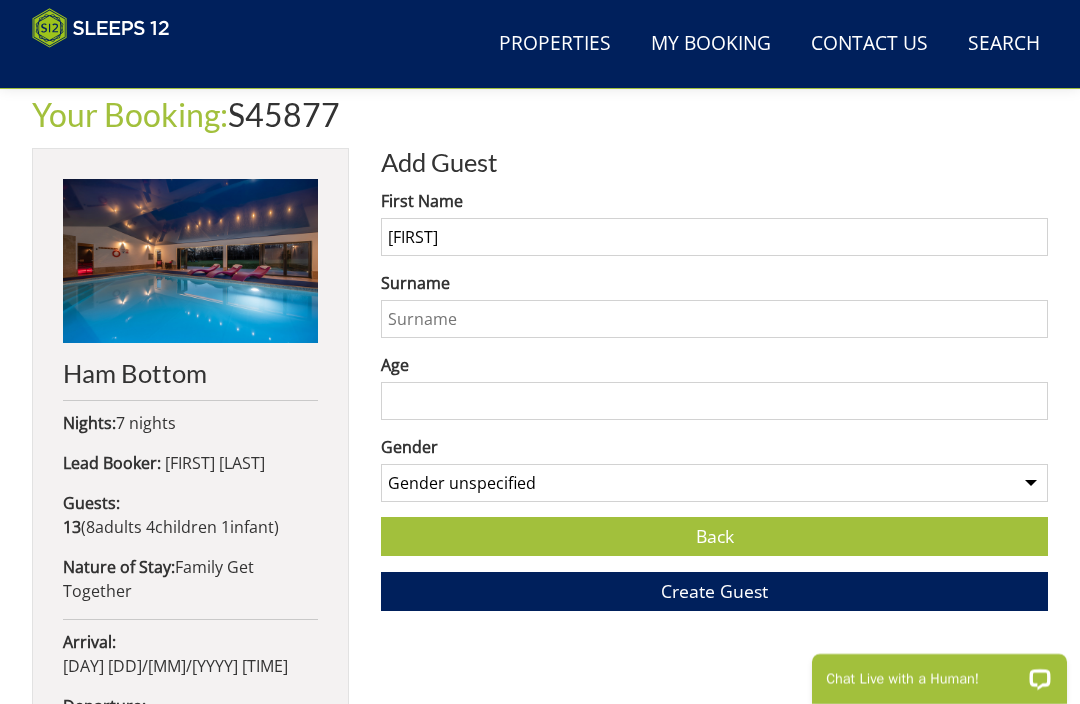 type on "[FIRST]" 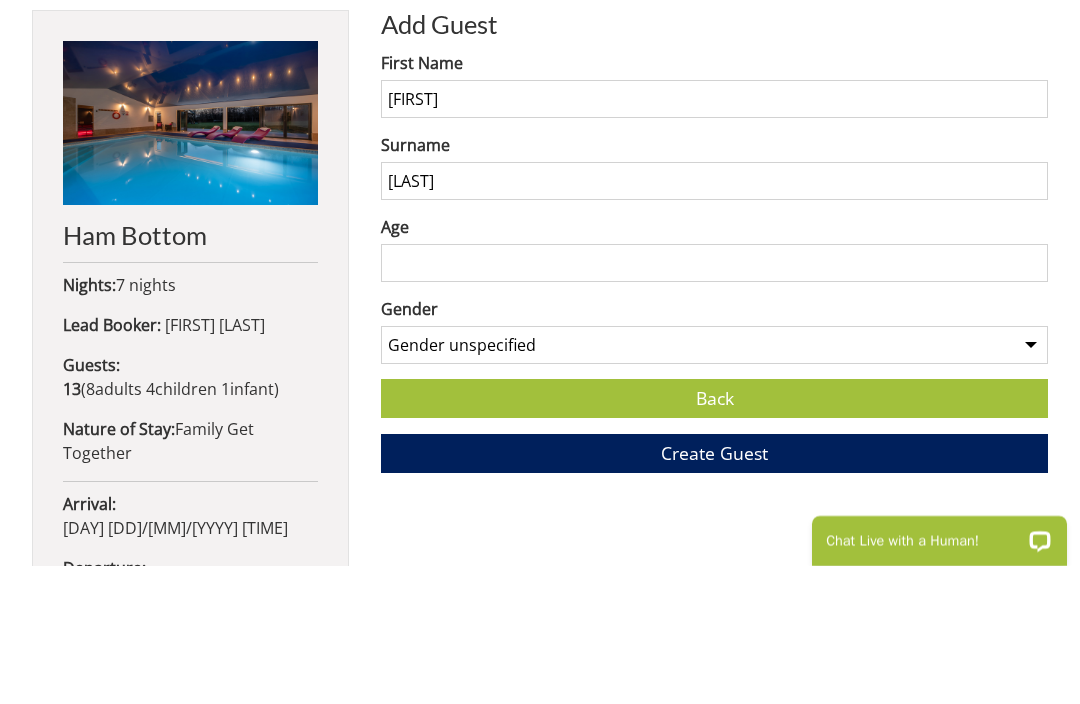 type on "[LAST]" 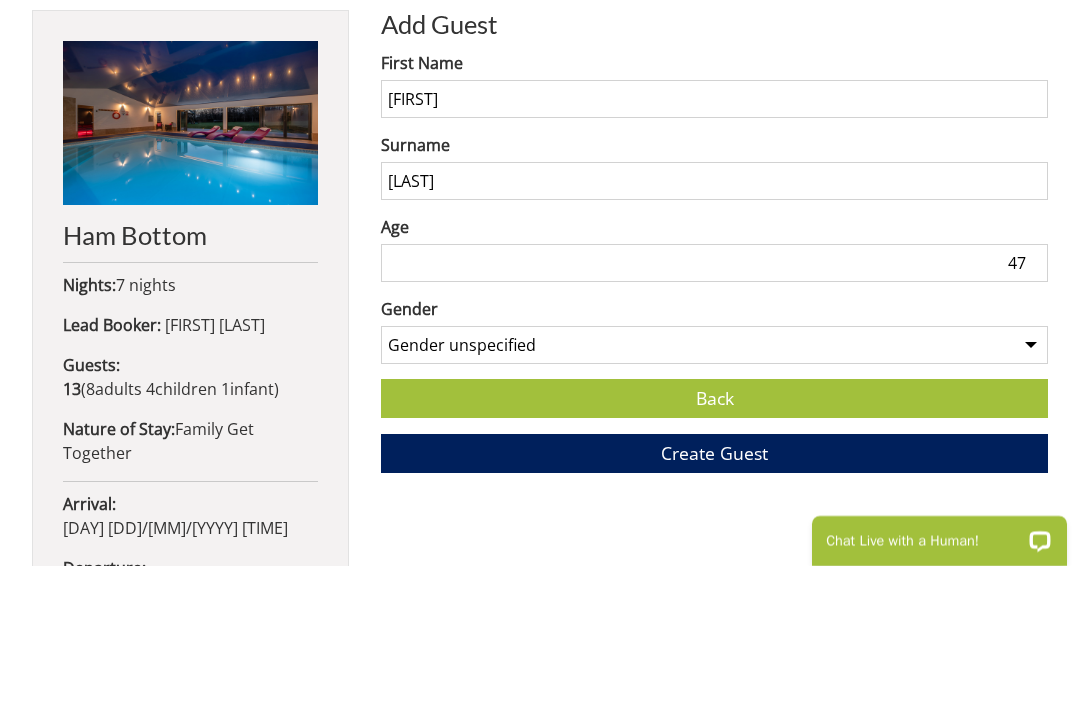 type on "47" 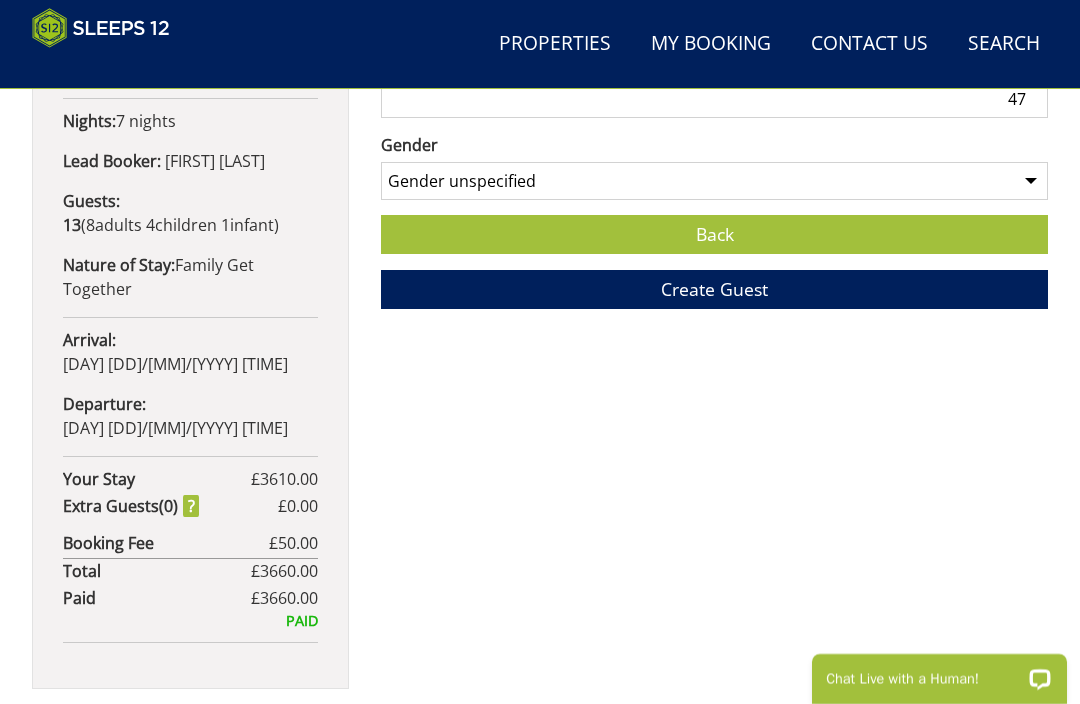 select on "gender_male" 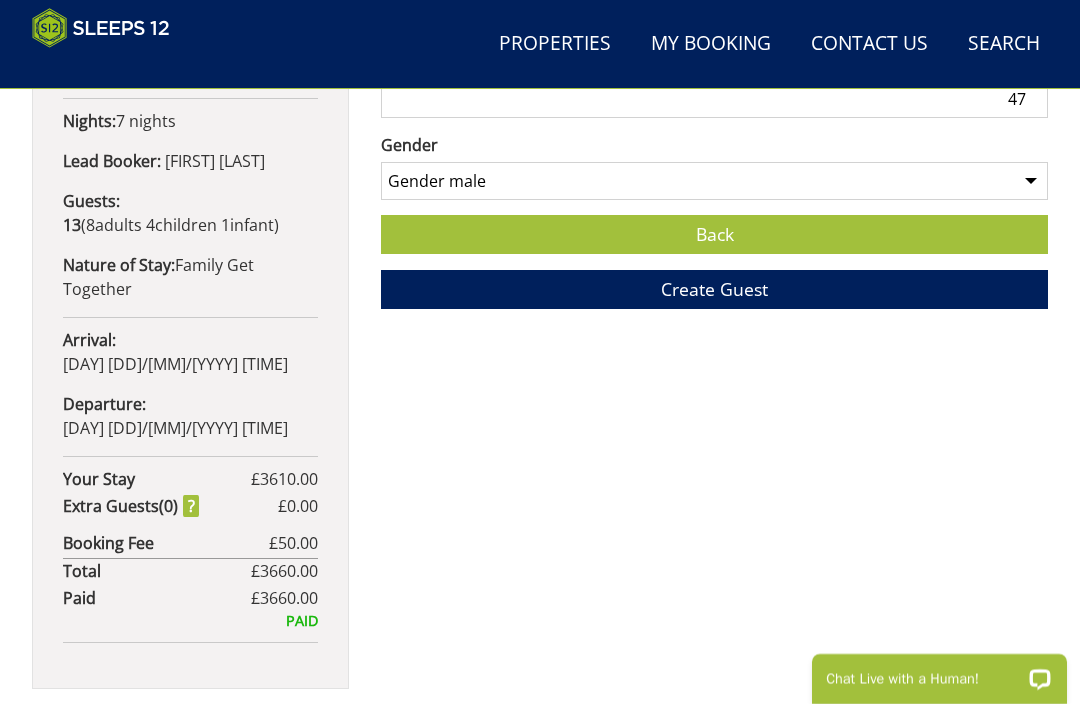 click on "Create Guest" at bounding box center (714, 289) 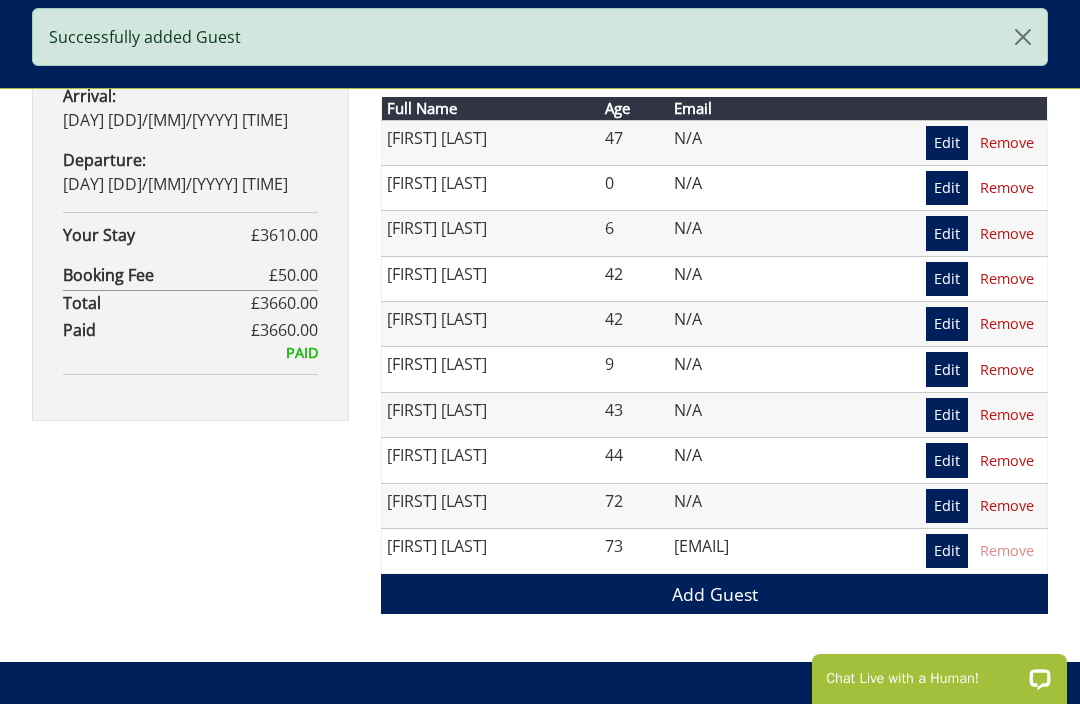 scroll, scrollTop: 1205, scrollLeft: 0, axis: vertical 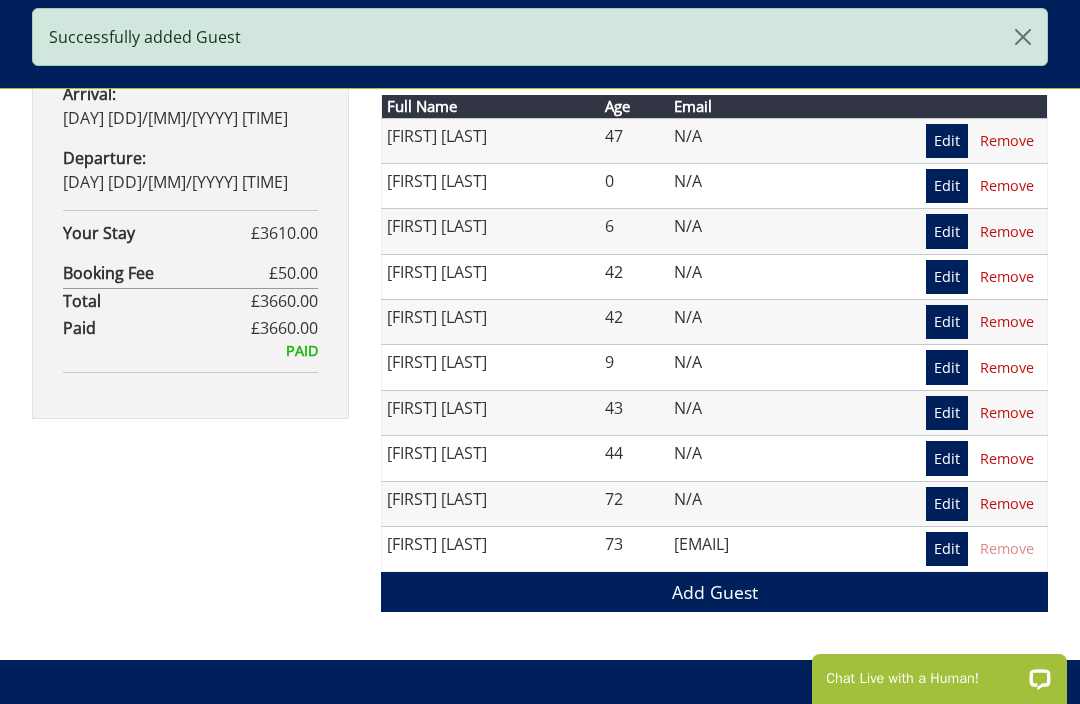 click on "Add Guest" at bounding box center [714, 591] 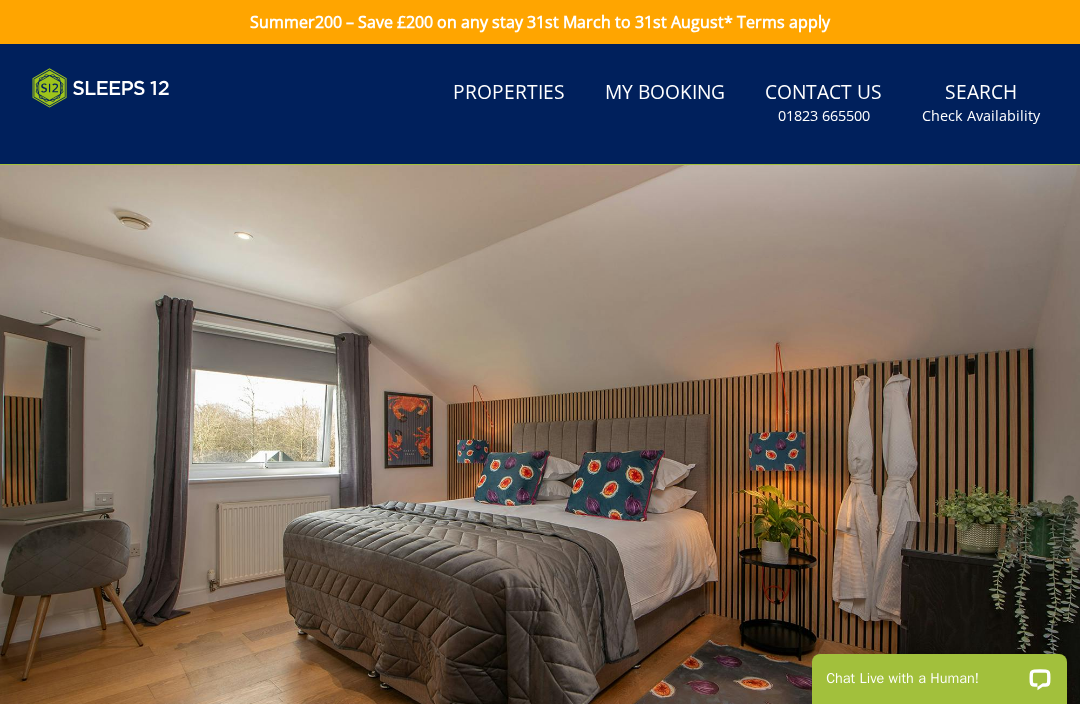 scroll, scrollTop: 0, scrollLeft: 0, axis: both 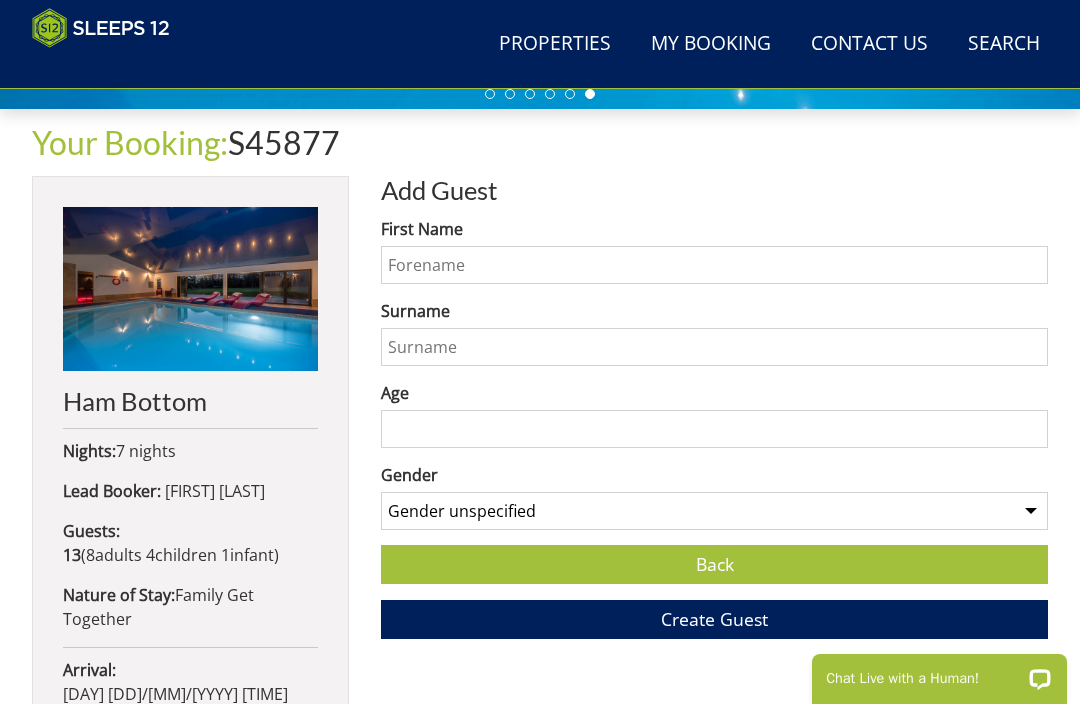 click on "First Name" at bounding box center (714, 265) 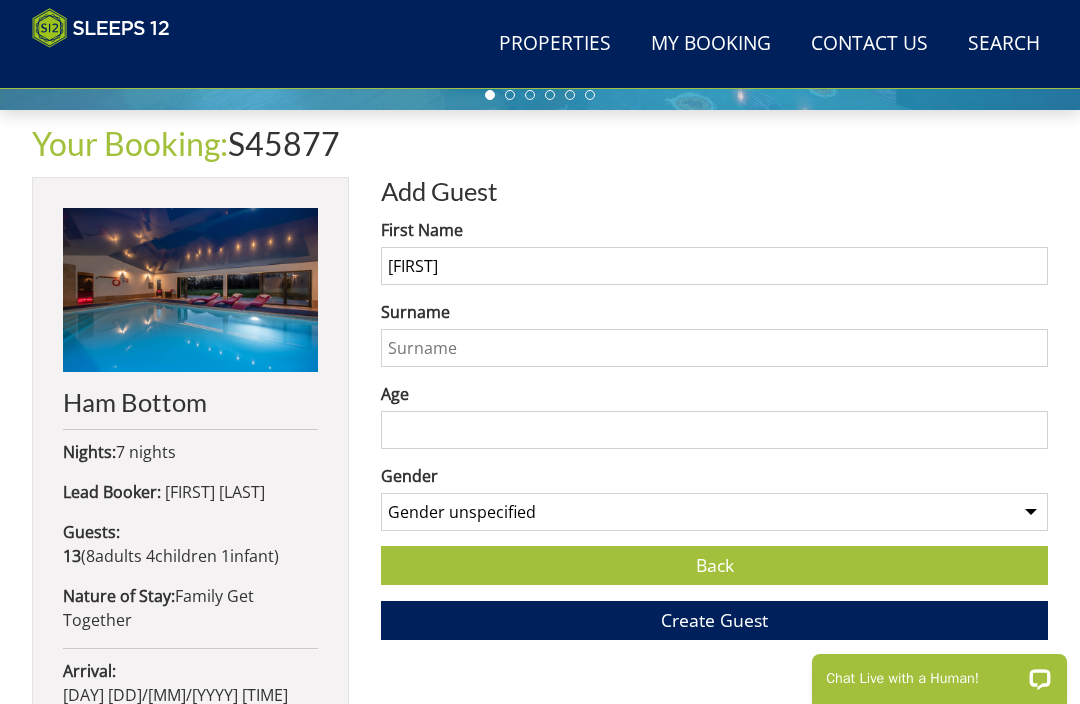 type on "[FIRST]" 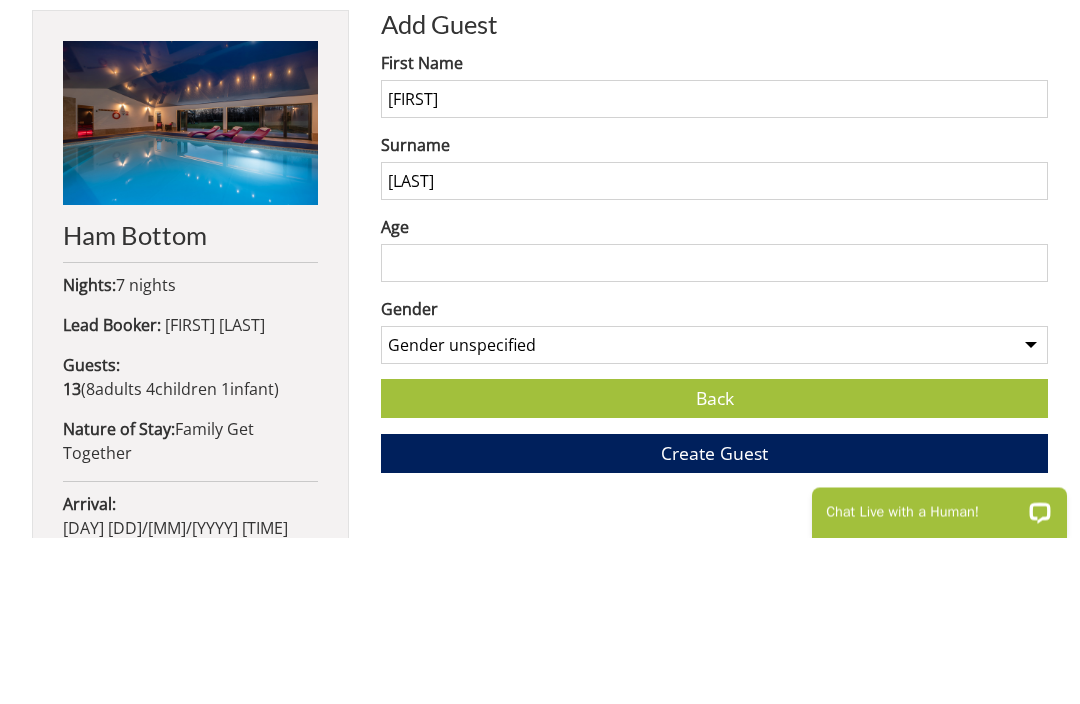 type on "[LAST]" 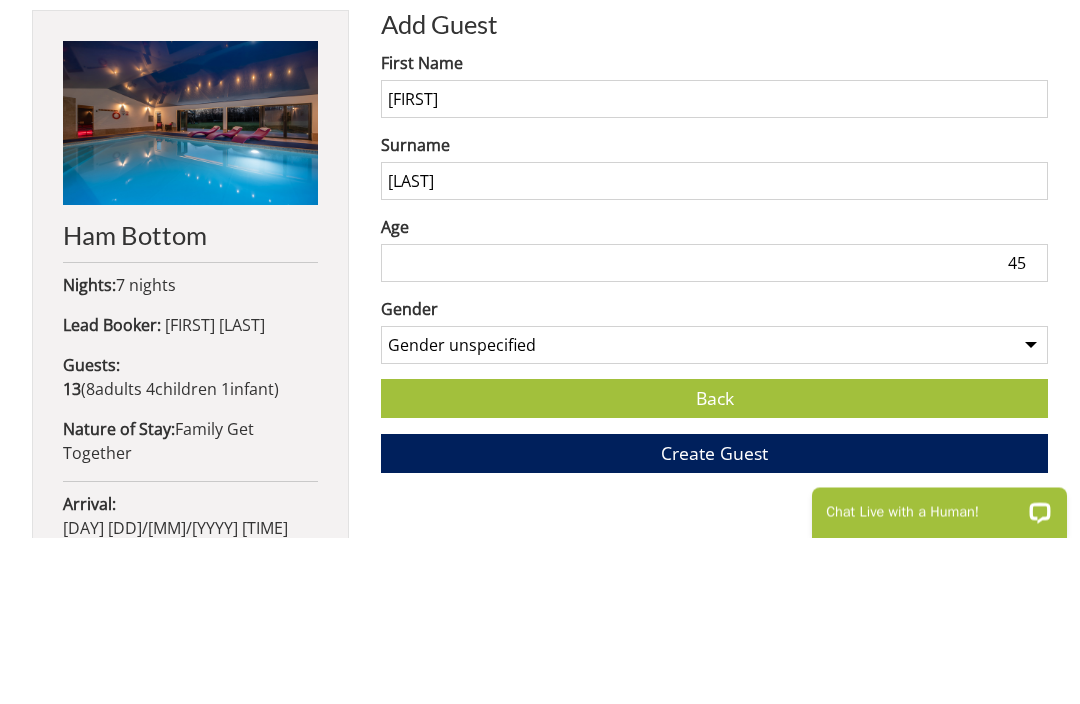 type on "45" 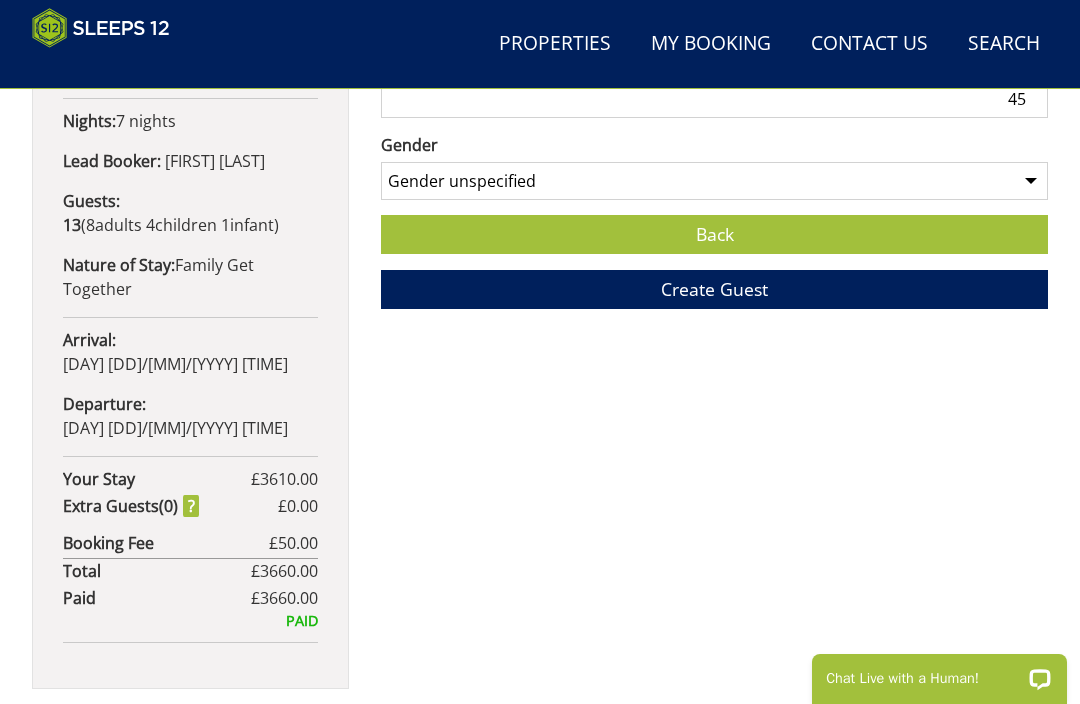 select on "gender_female" 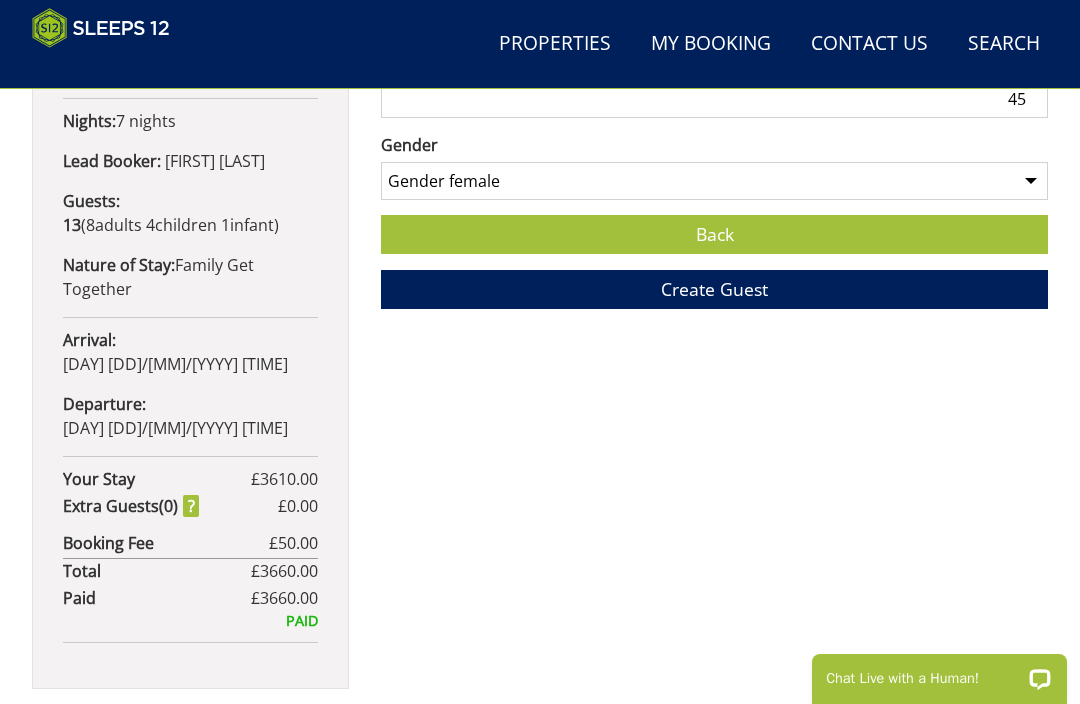 click on "Create Guest" at bounding box center (714, 289) 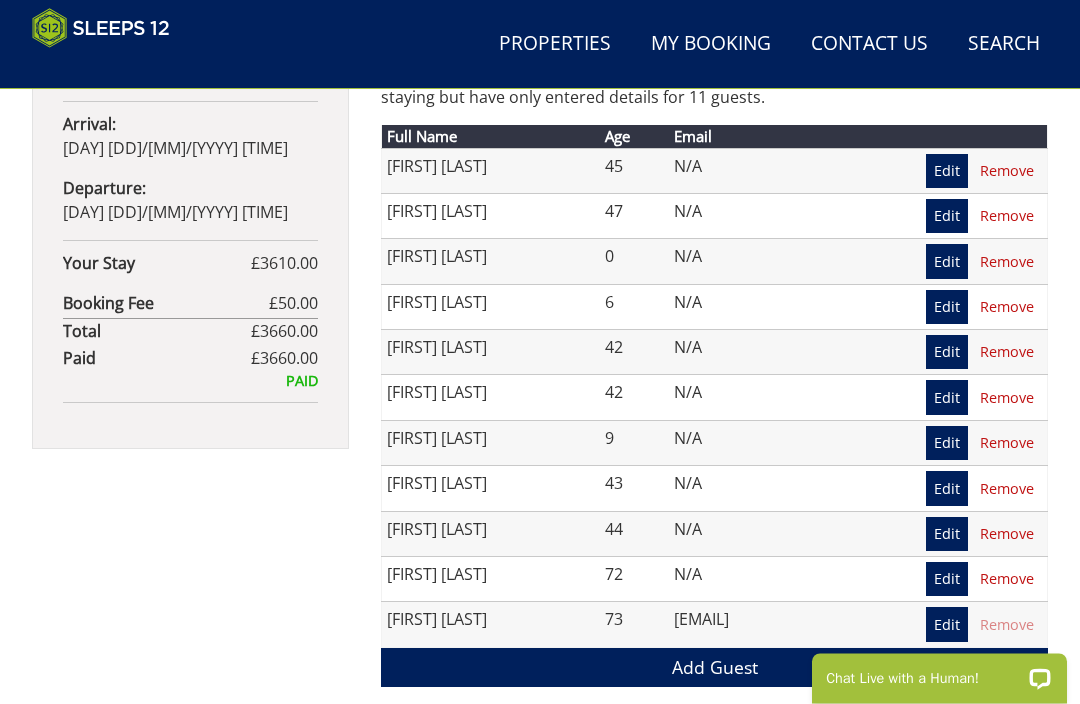 scroll, scrollTop: 1175, scrollLeft: 0, axis: vertical 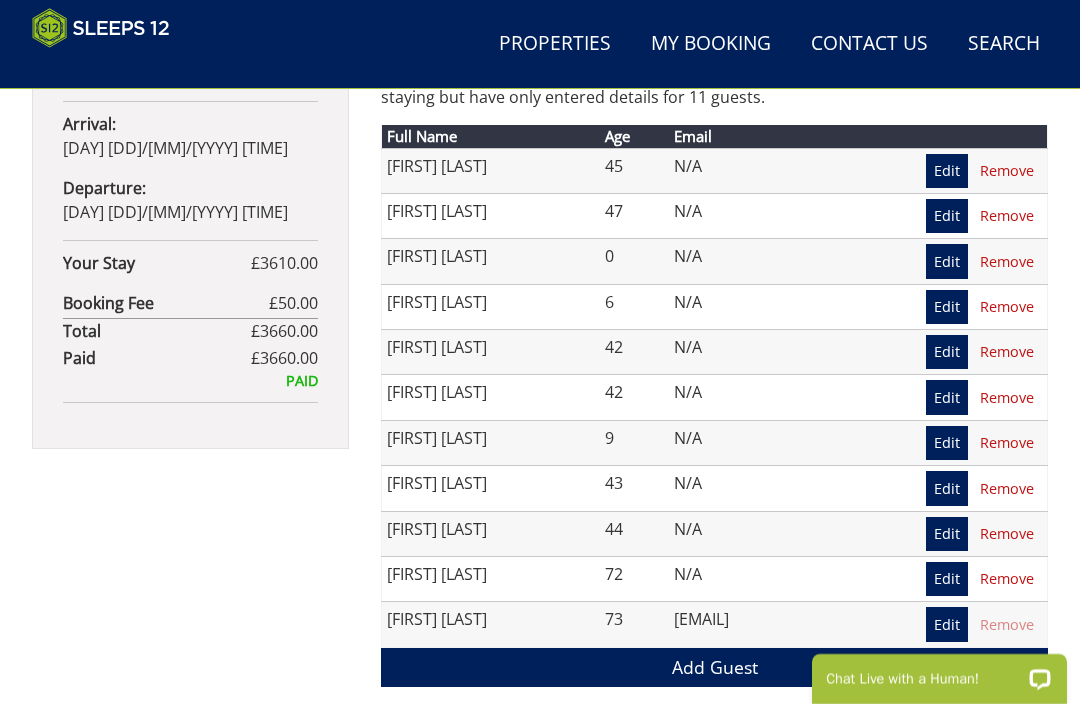 click on "Add Guest" at bounding box center [714, 667] 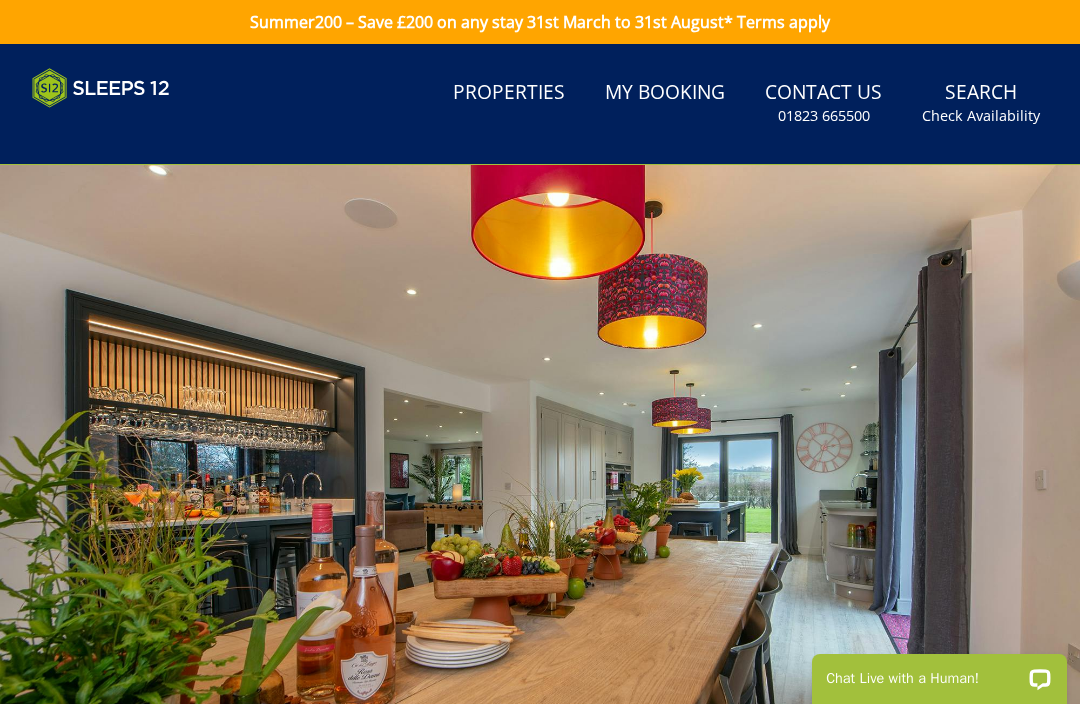 scroll, scrollTop: 0, scrollLeft: 0, axis: both 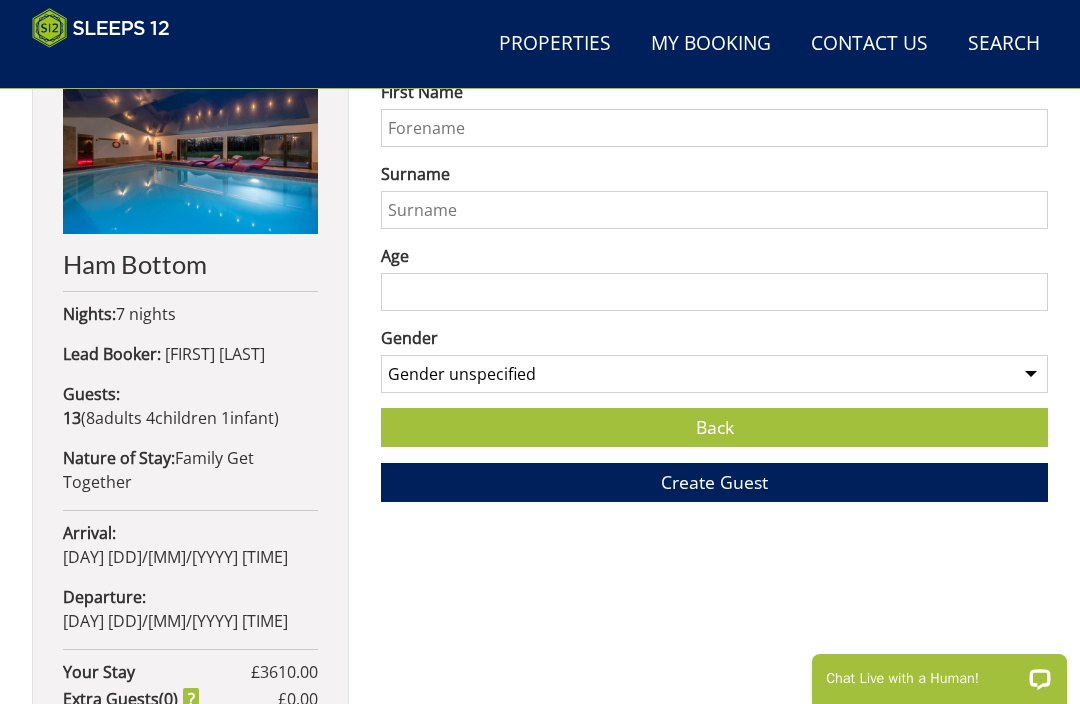 click on "First Name" at bounding box center (714, 128) 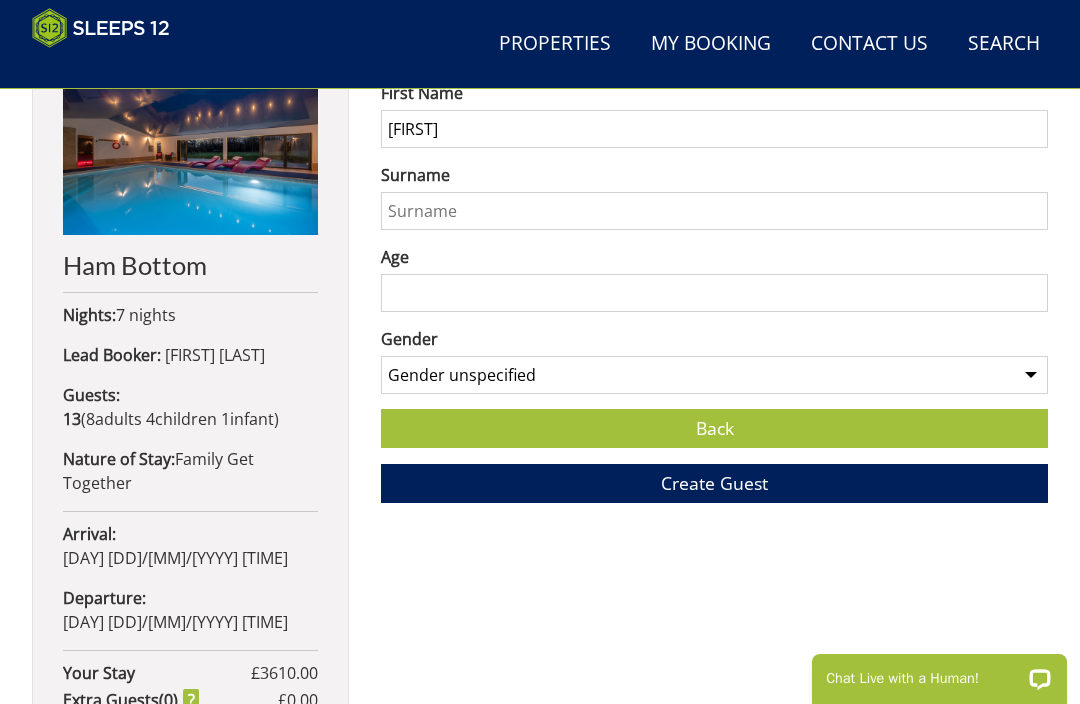 type on "[FIRST]" 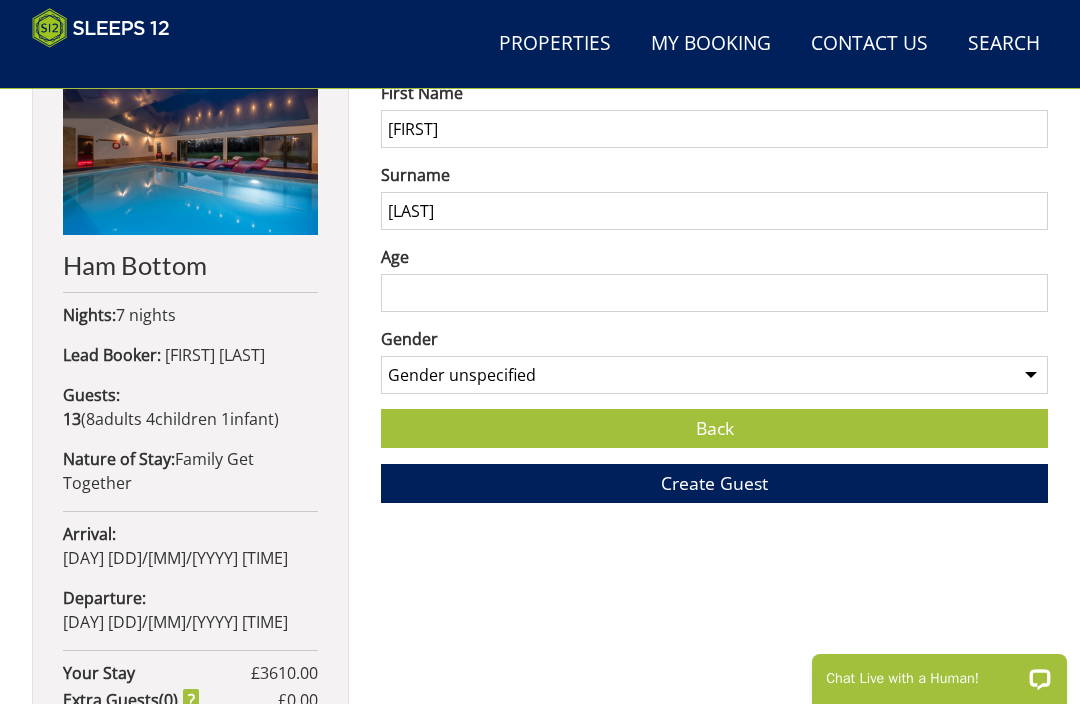 type on "[LAST]" 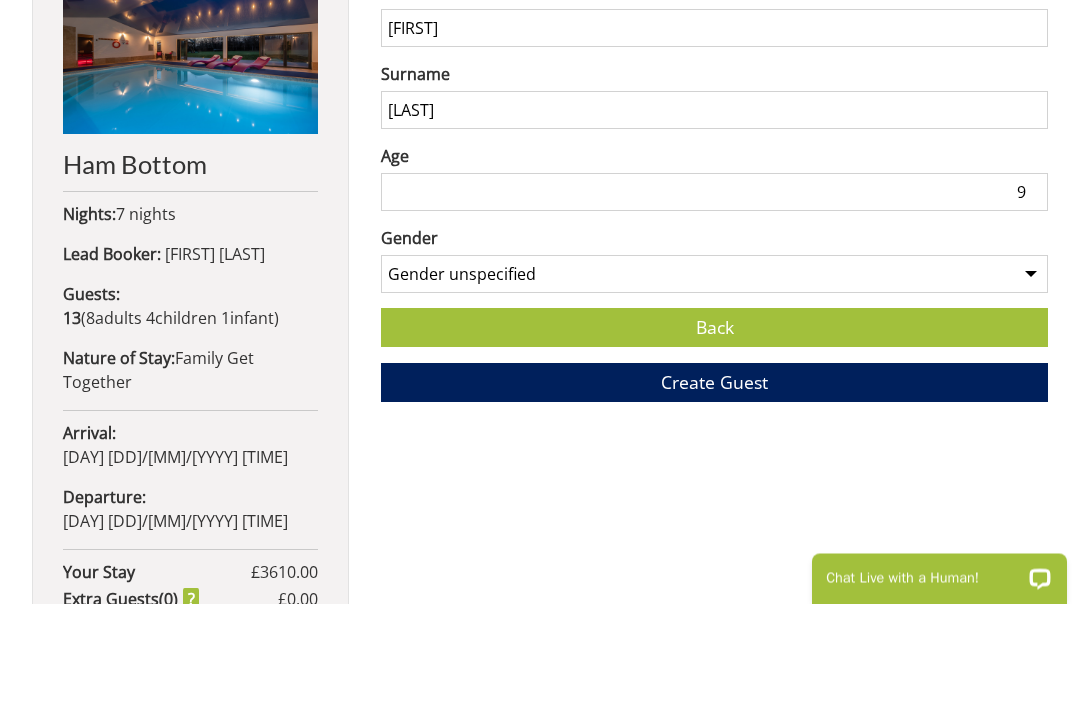 type on "9" 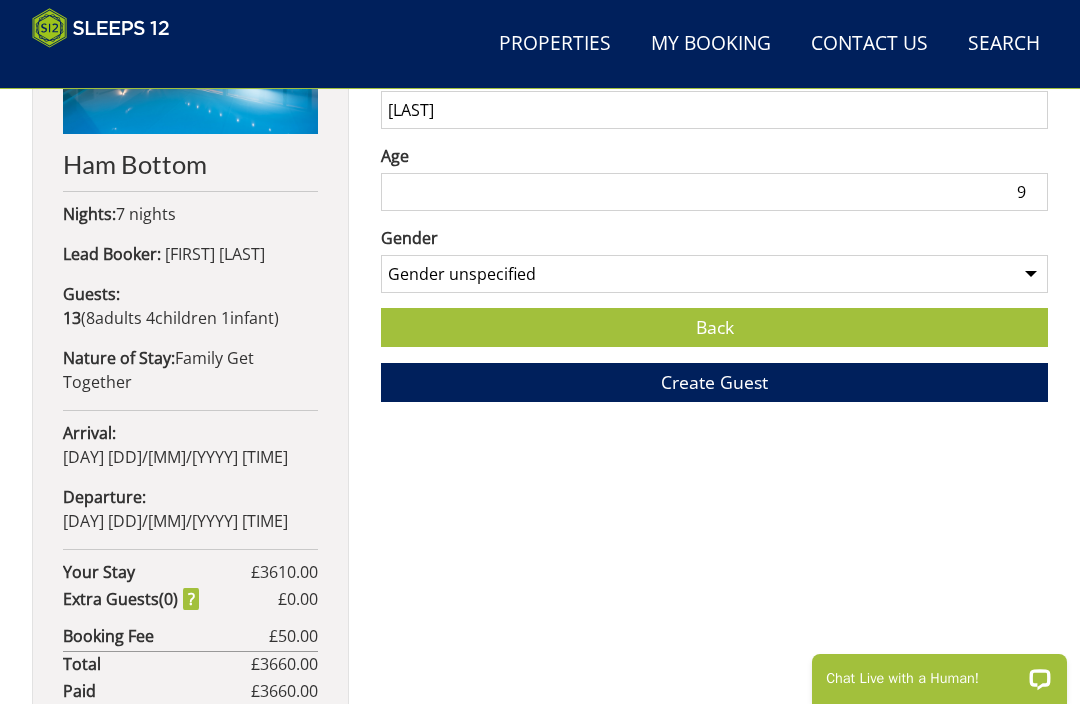 select on "gender_female" 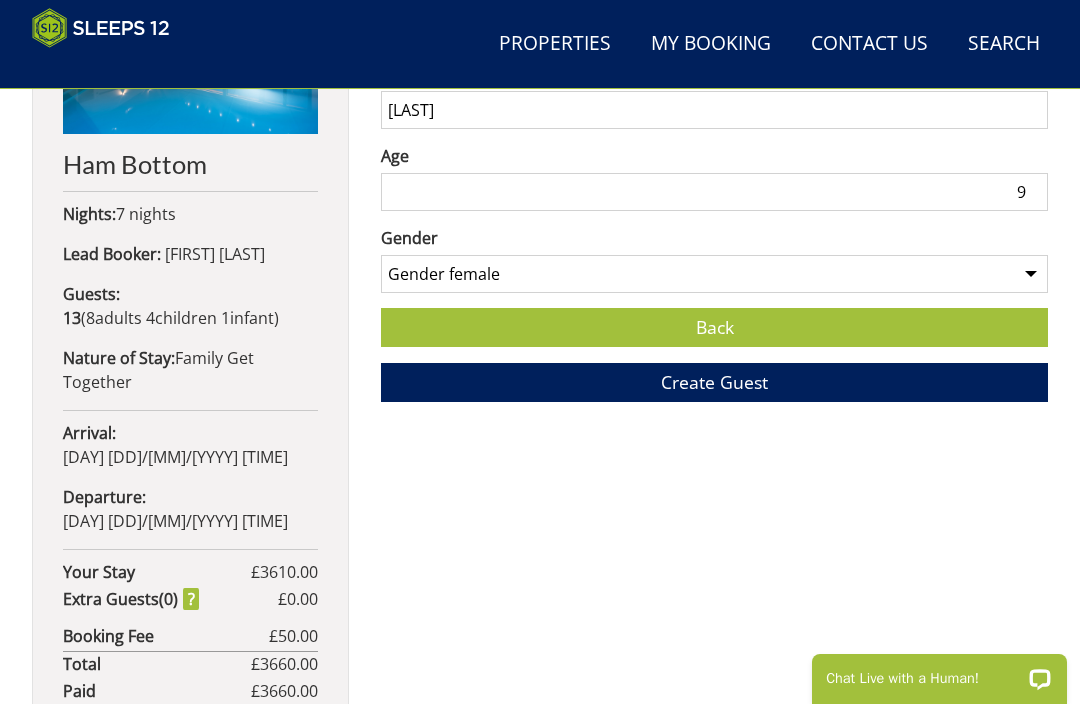 click on "Create Guest" at bounding box center (714, 382) 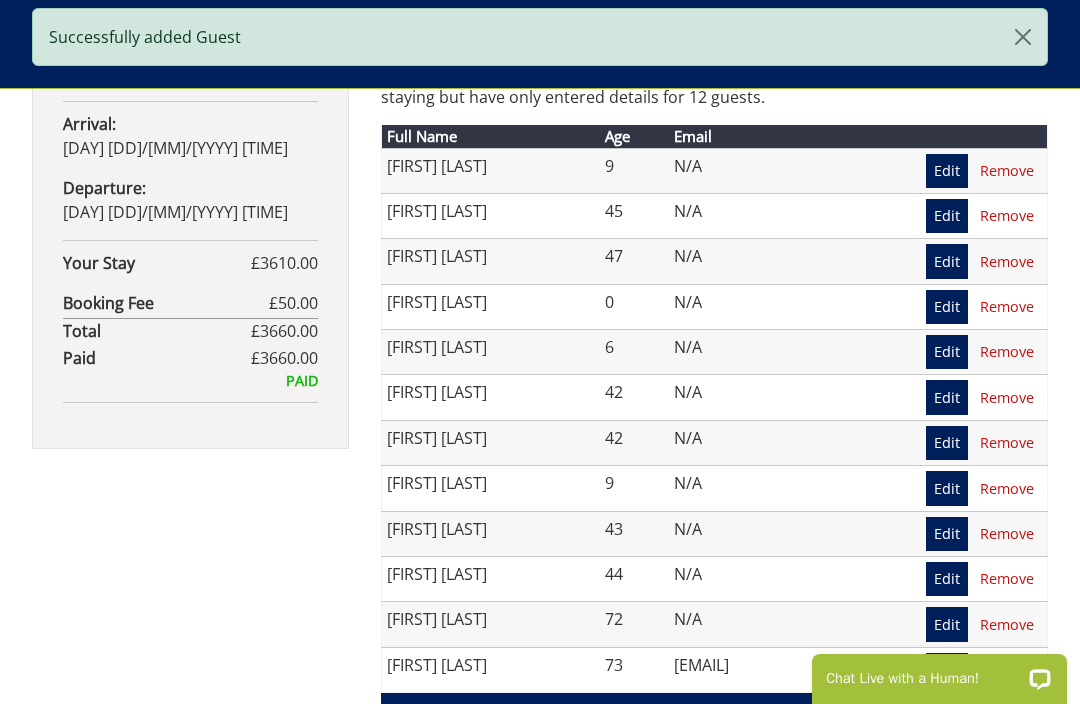 scroll, scrollTop: 1169, scrollLeft: 0, axis: vertical 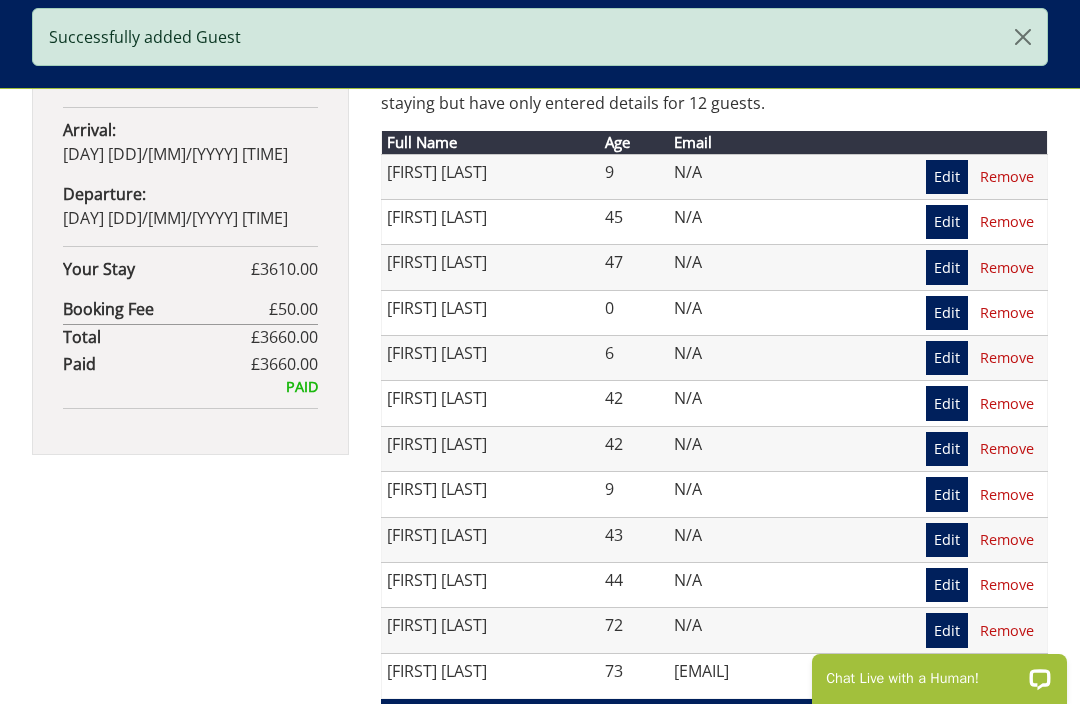 click on "Add Guest" at bounding box center (714, 718) 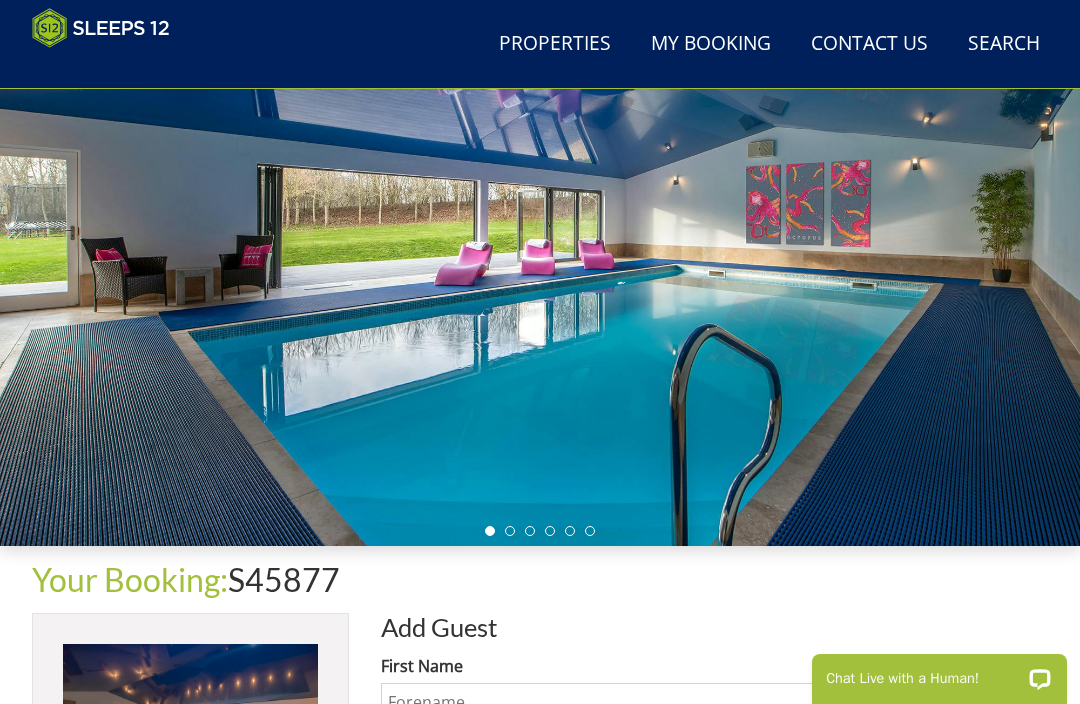 scroll, scrollTop: 0, scrollLeft: 0, axis: both 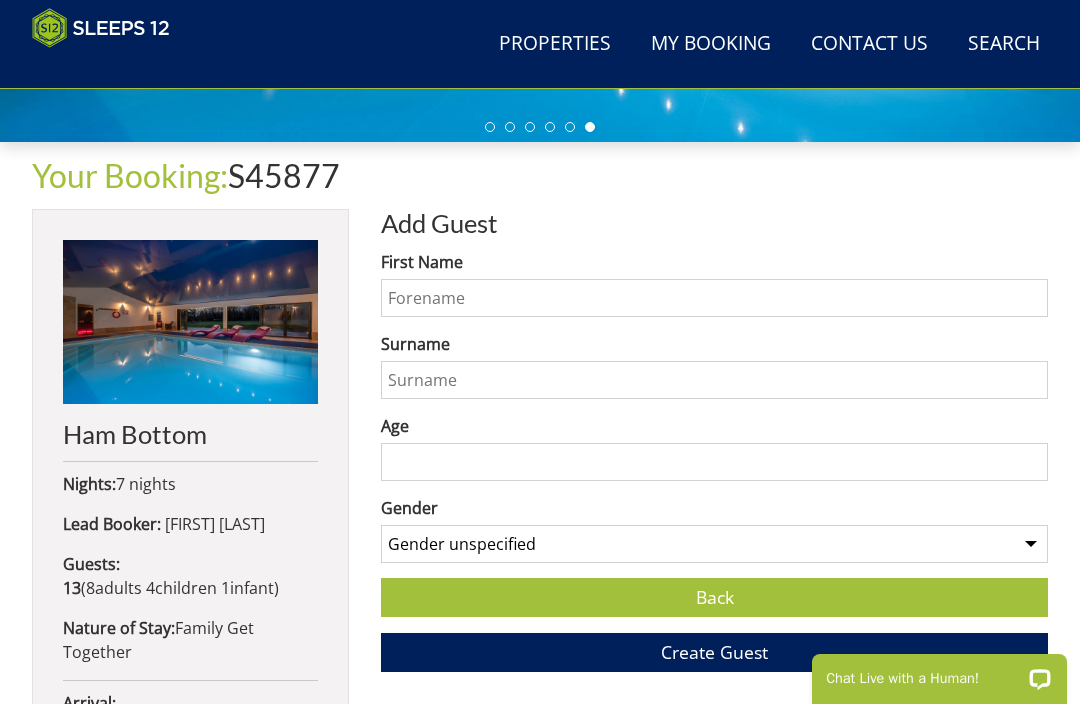 click on "First Name" at bounding box center (714, 298) 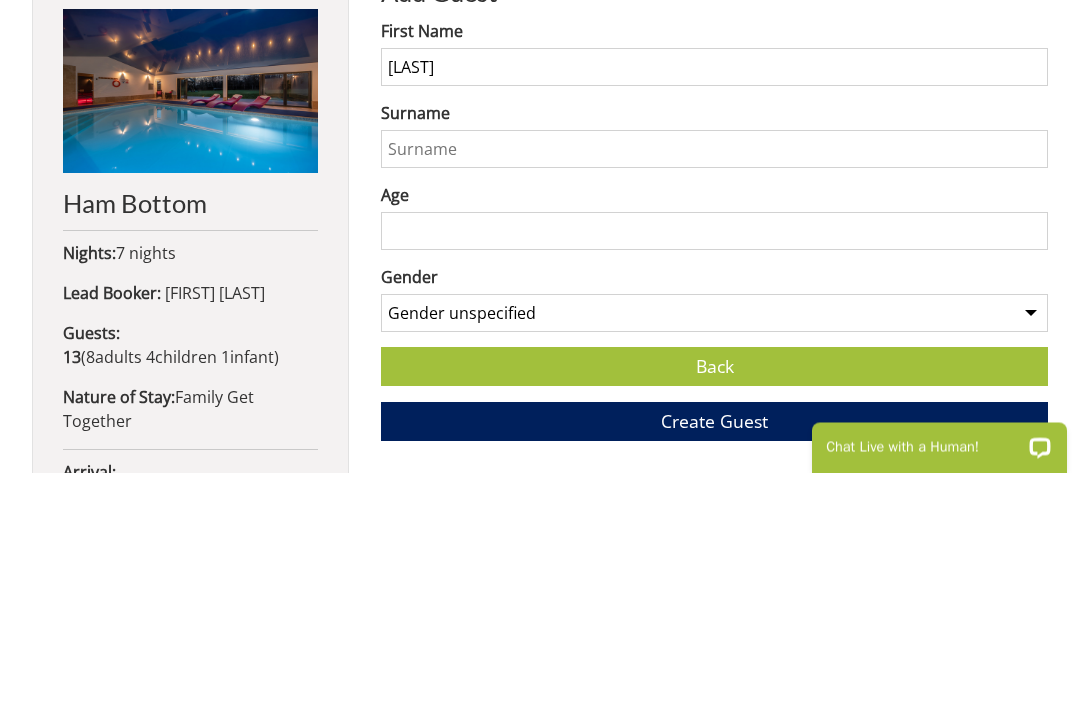 type on "[LAST]" 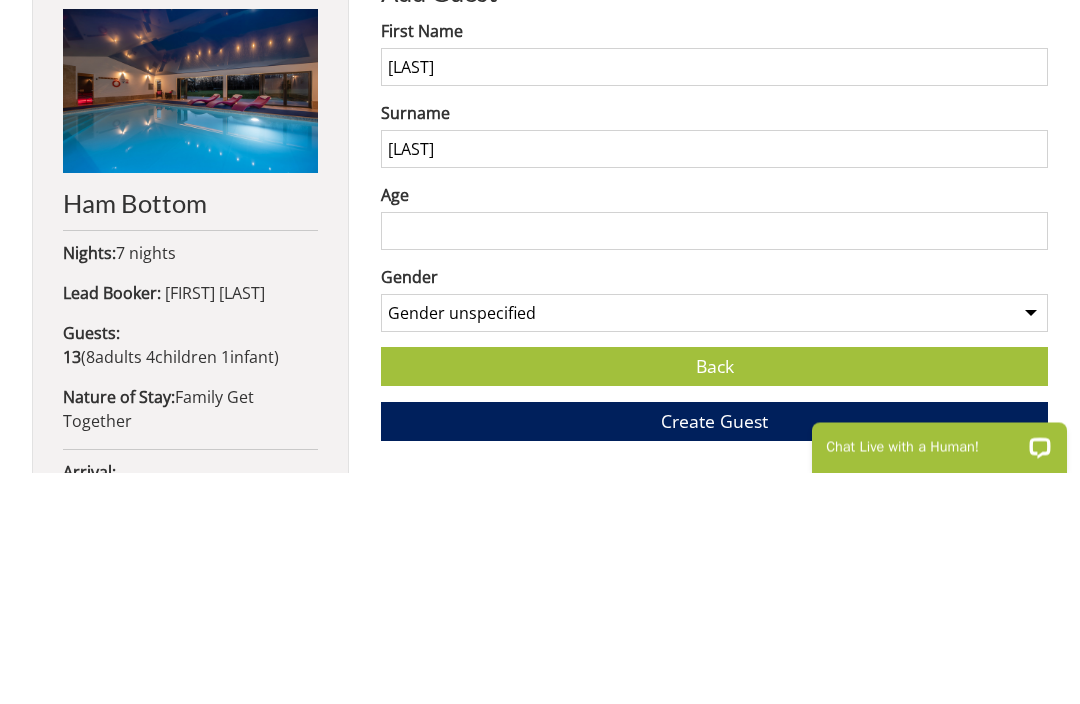 type on "[LAST]" 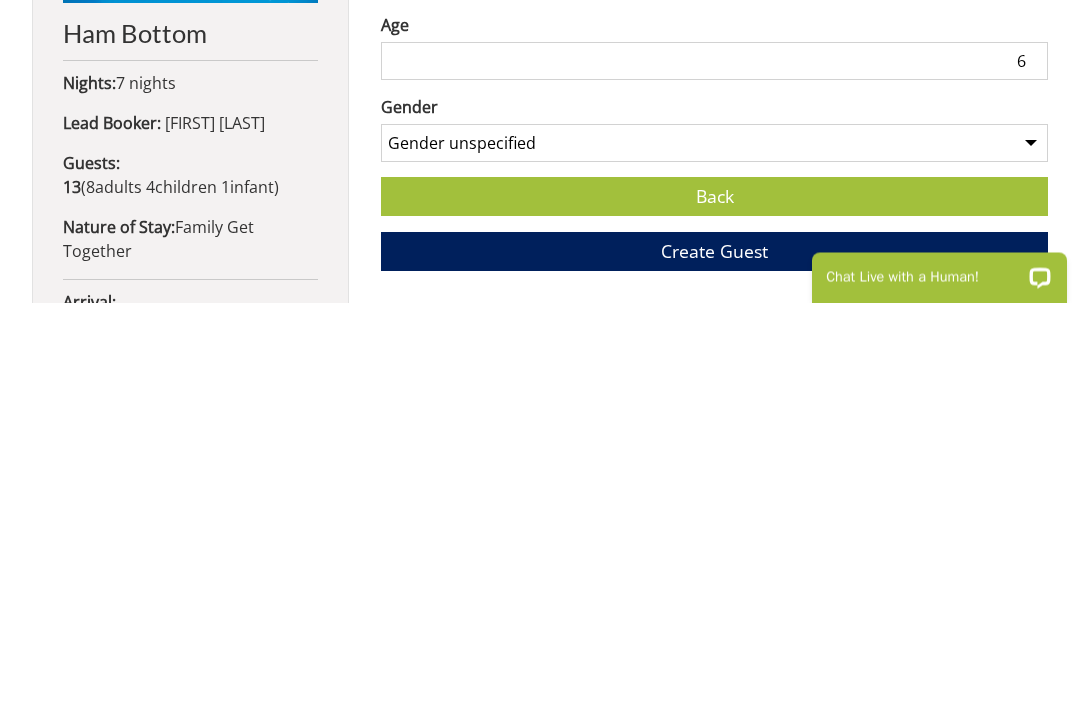 scroll, scrollTop: 596, scrollLeft: 0, axis: vertical 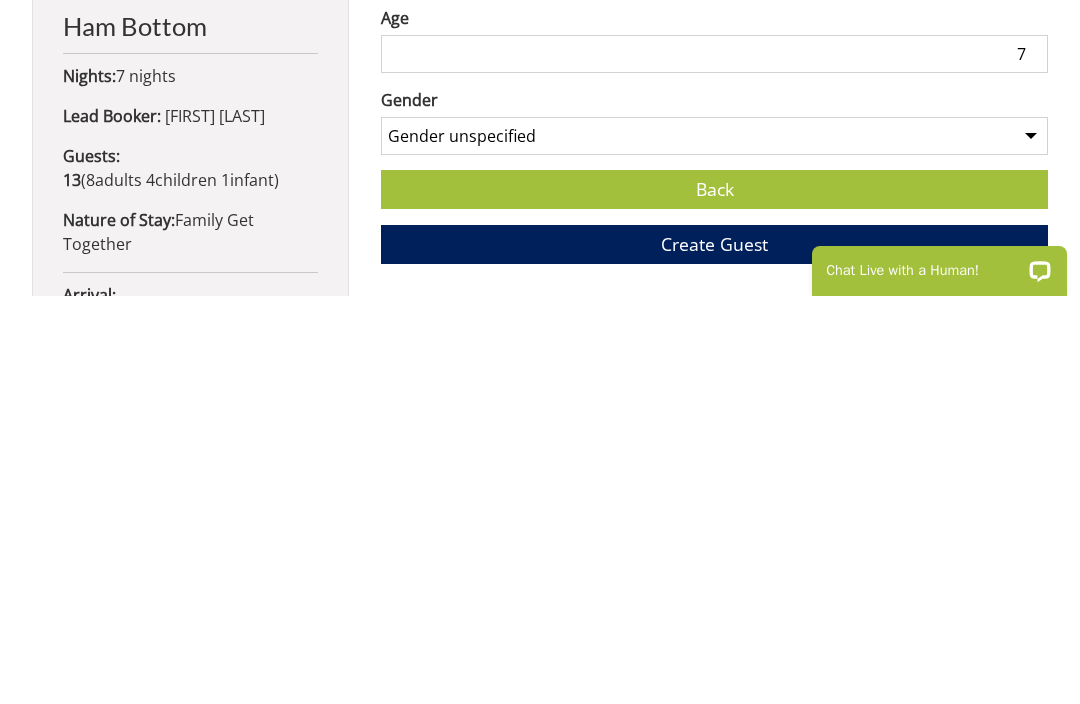 type on "7" 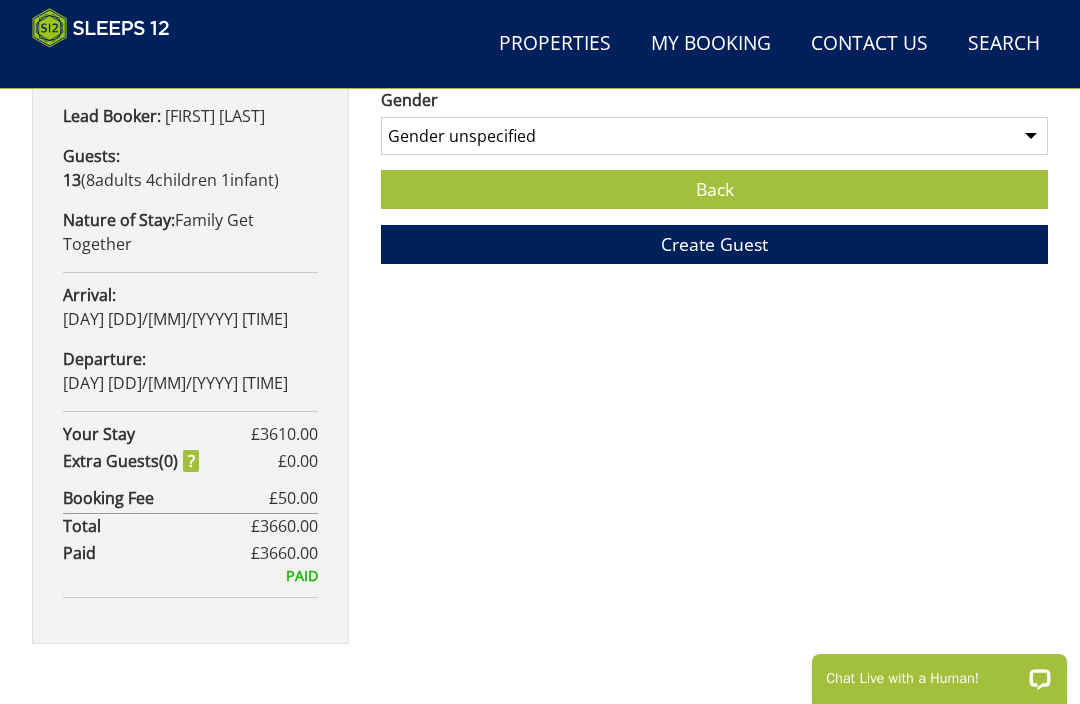 select on "gender_male" 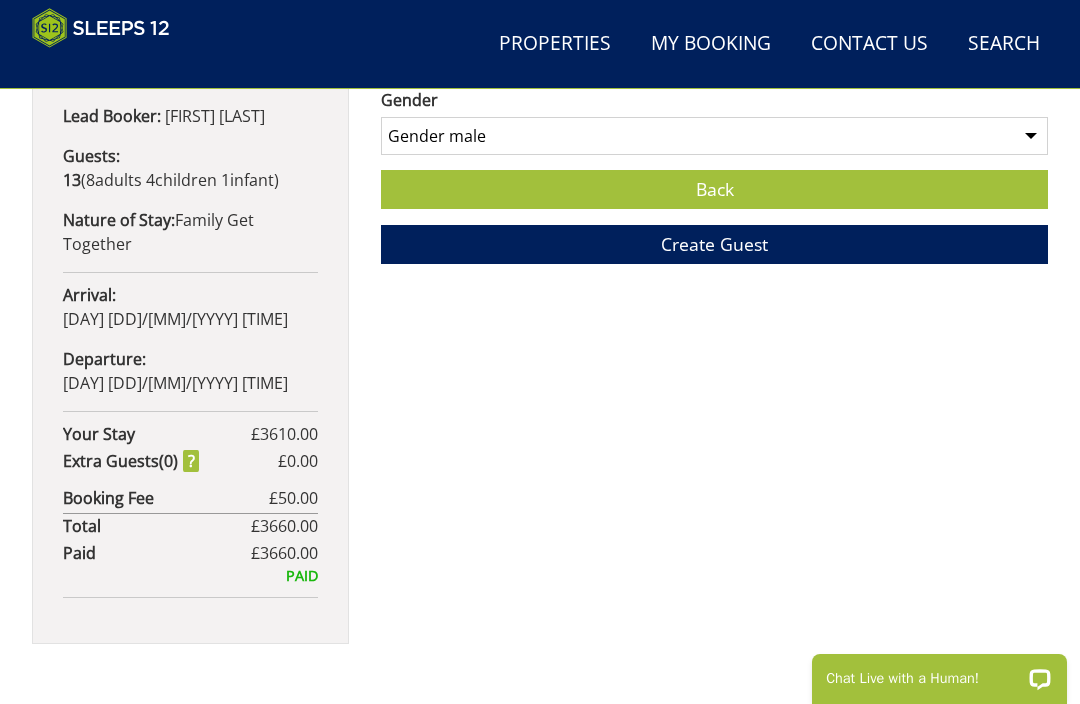 click on "Create Guest" at bounding box center (714, 244) 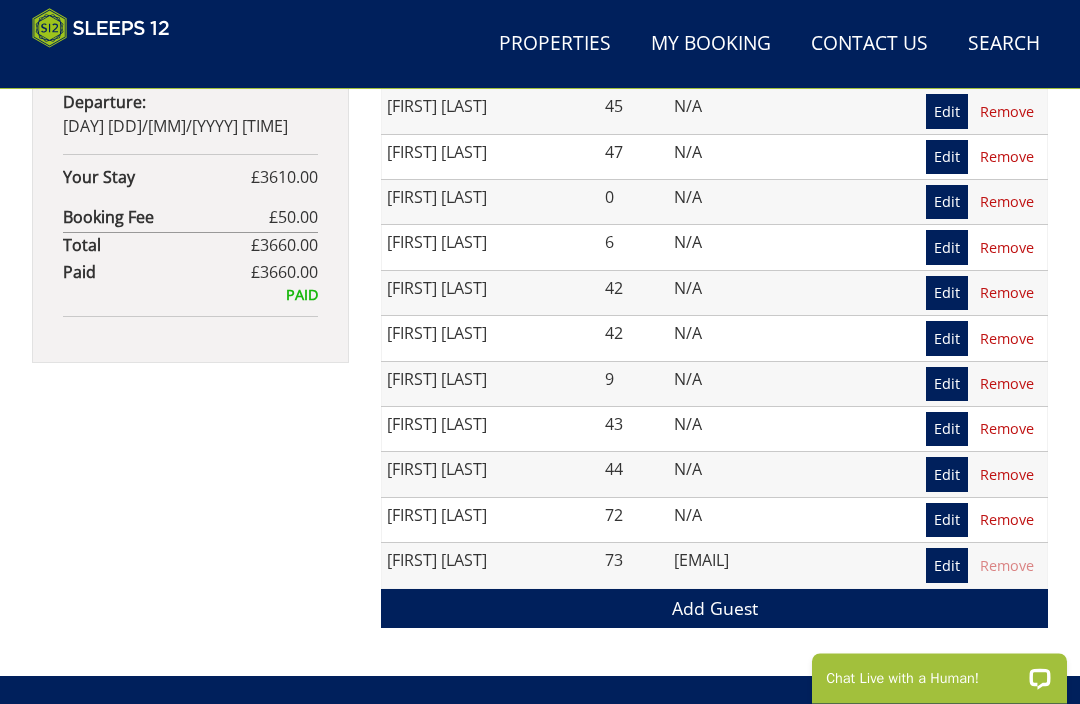 scroll, scrollTop: 1261, scrollLeft: 0, axis: vertical 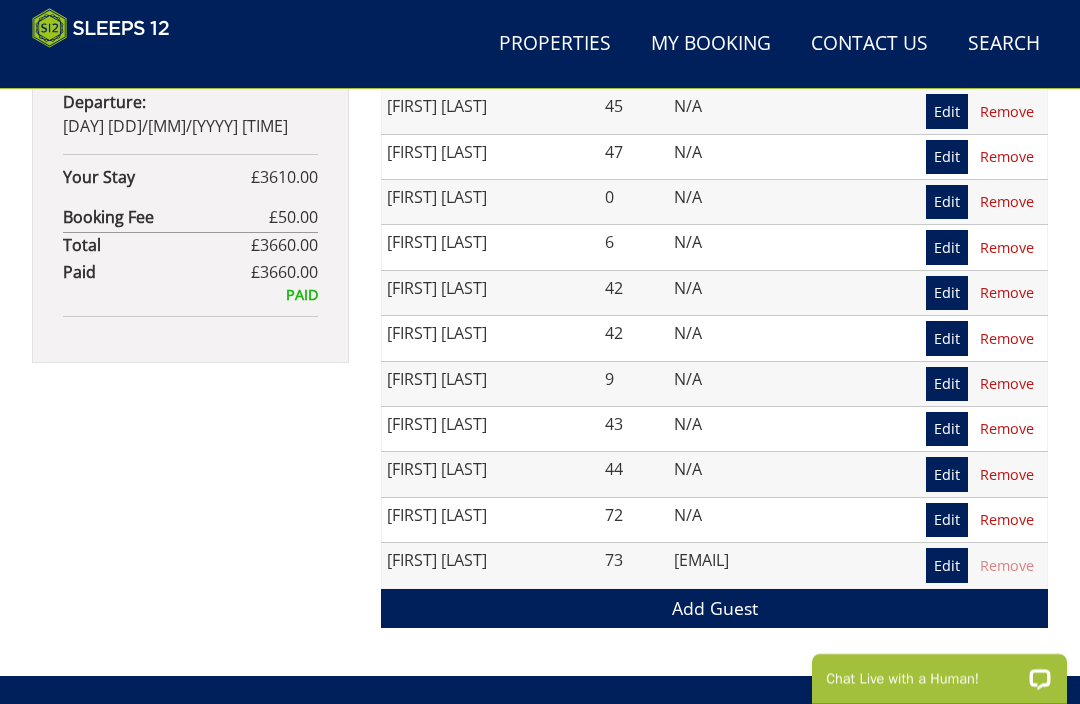 click on "Add Guest" at bounding box center (714, 608) 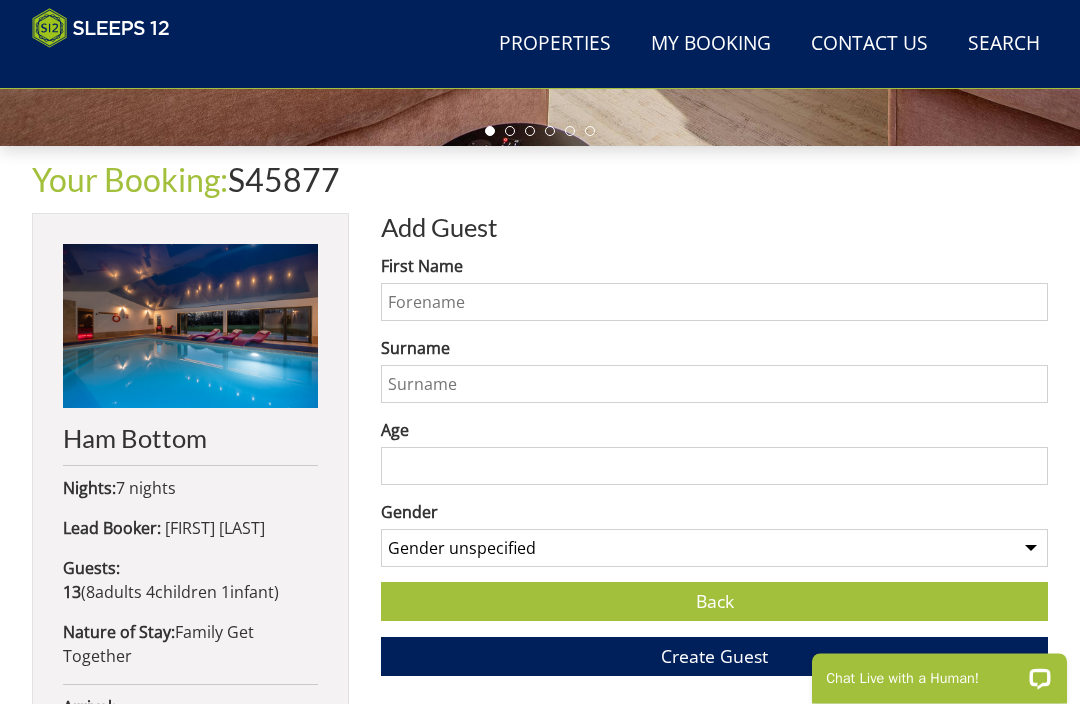 scroll, scrollTop: 609, scrollLeft: 0, axis: vertical 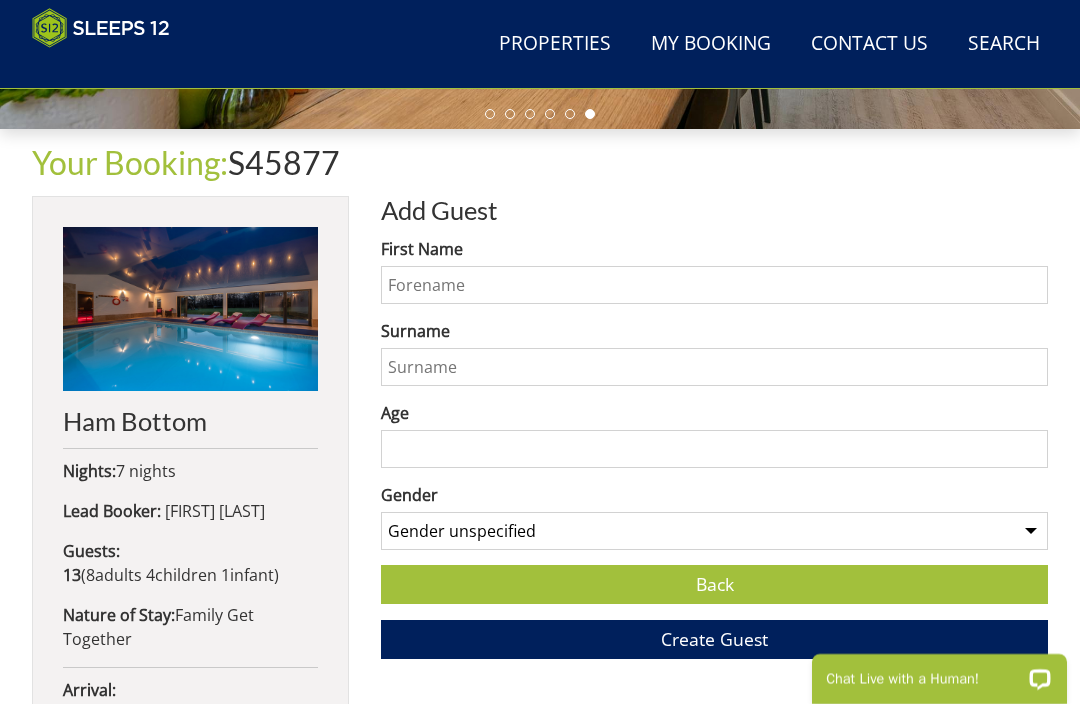 click on "First Name" at bounding box center [714, 285] 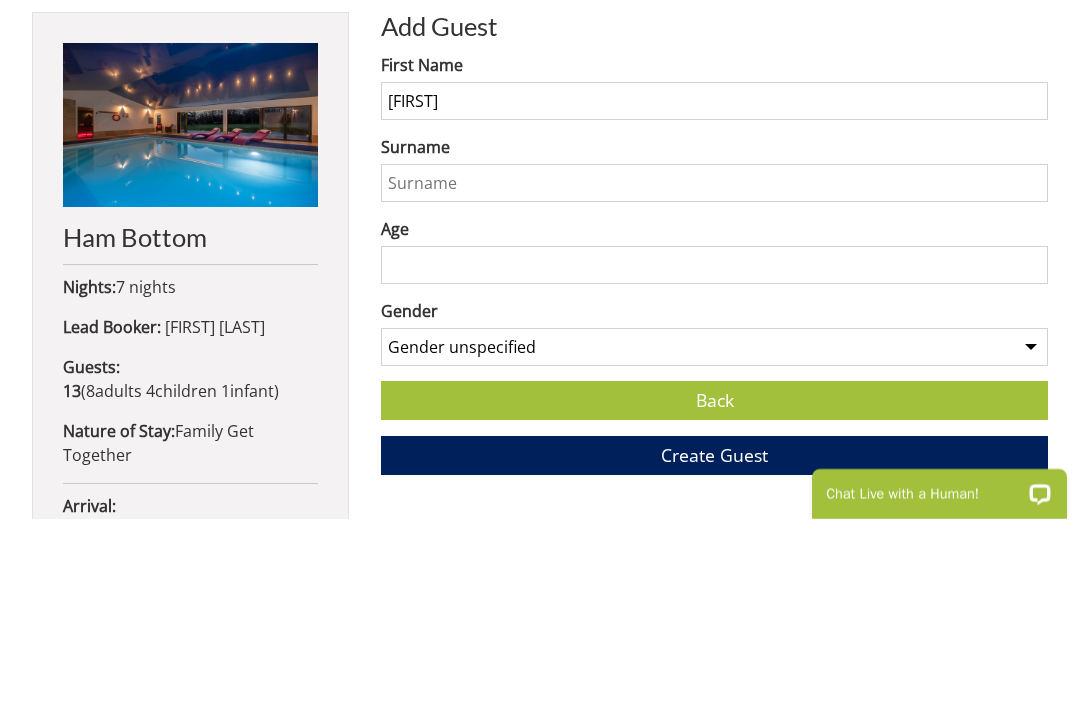 type on "[FIRST]" 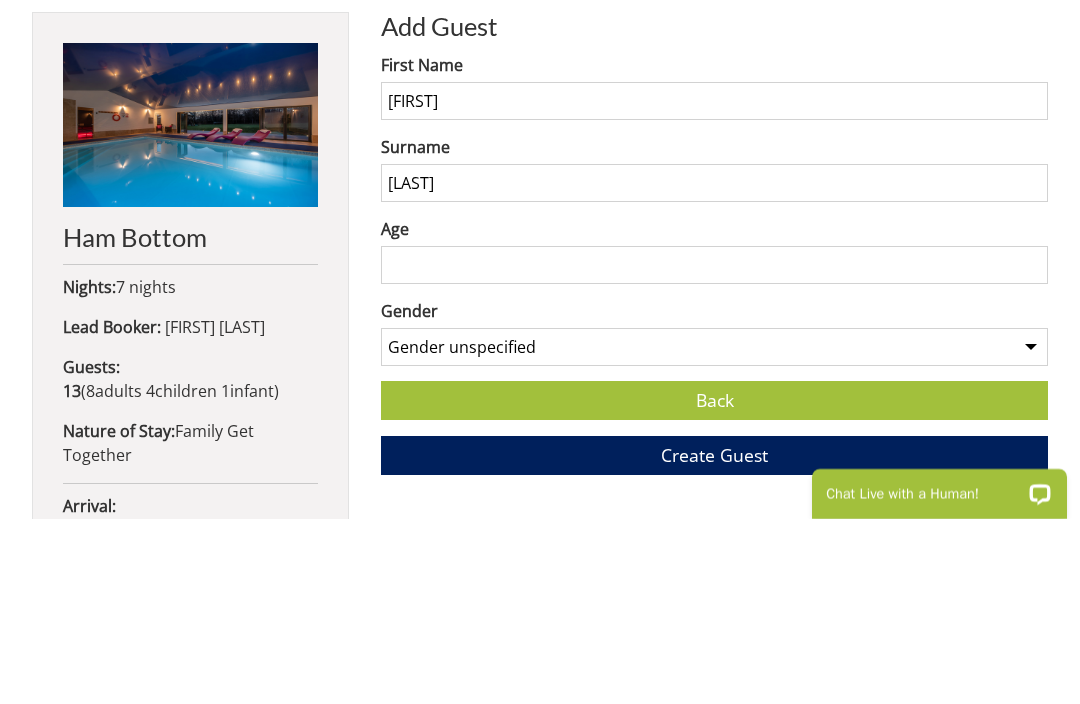 type on "[LAST]" 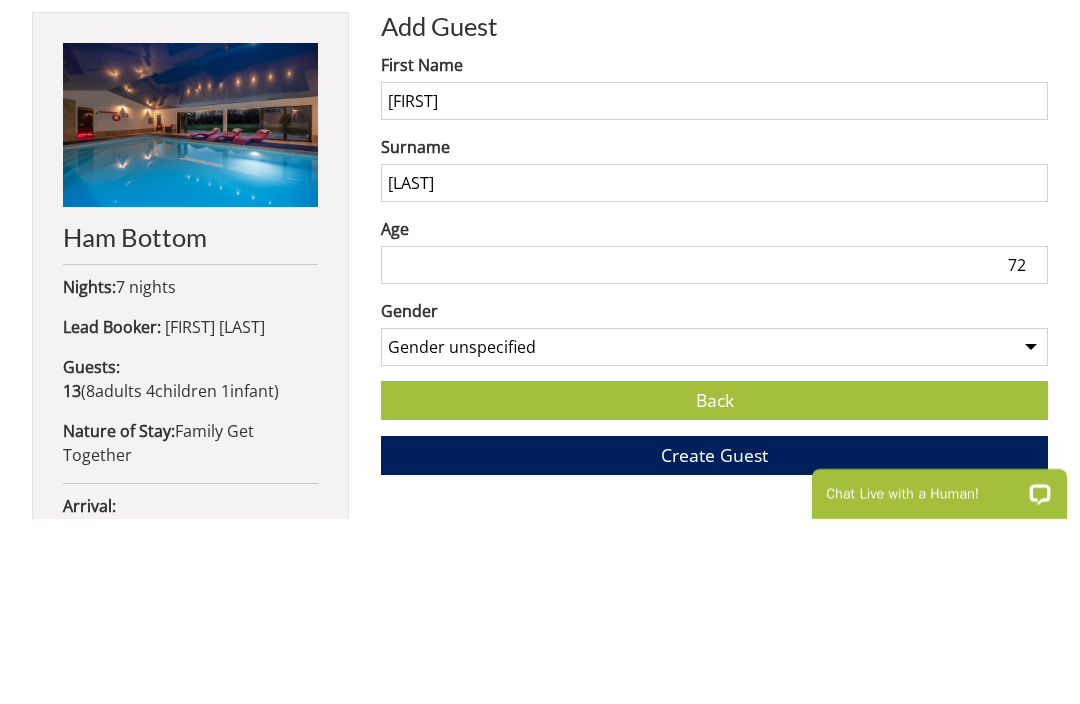 type on "72" 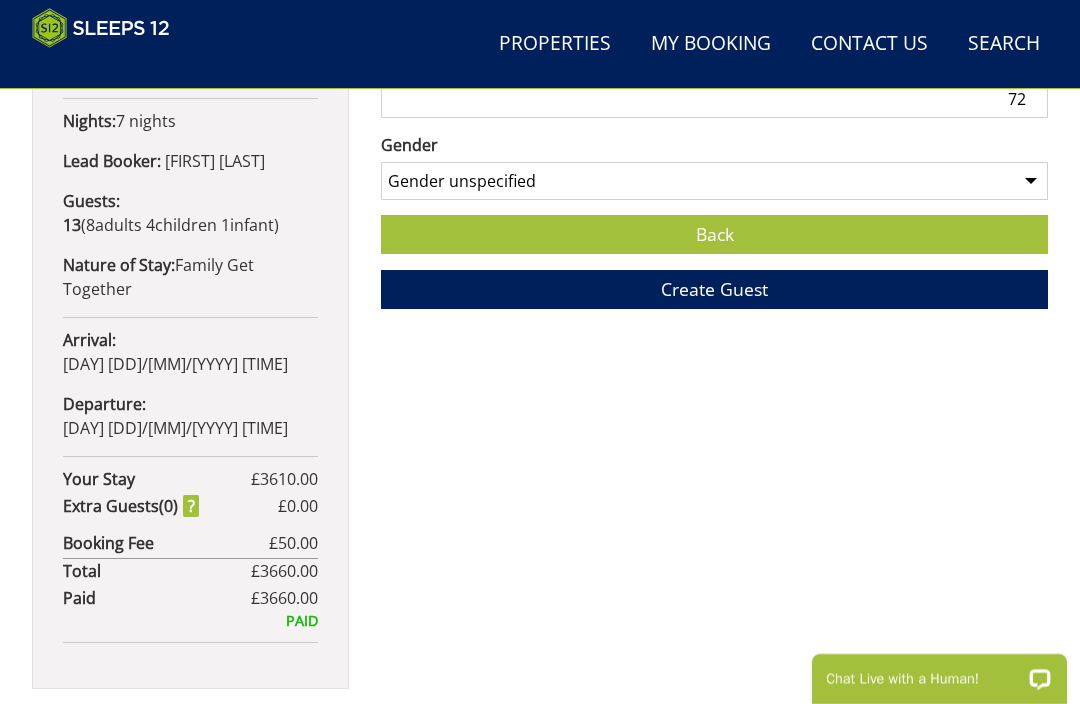 select on "gender_male" 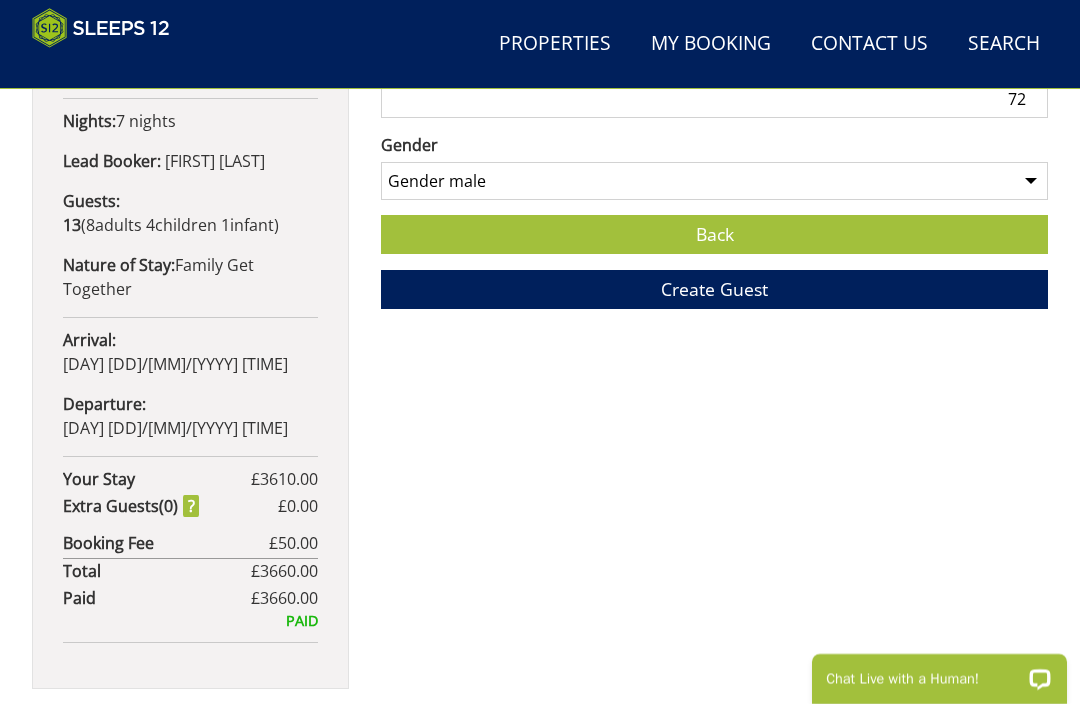 click on "Create Guest" at bounding box center (714, 289) 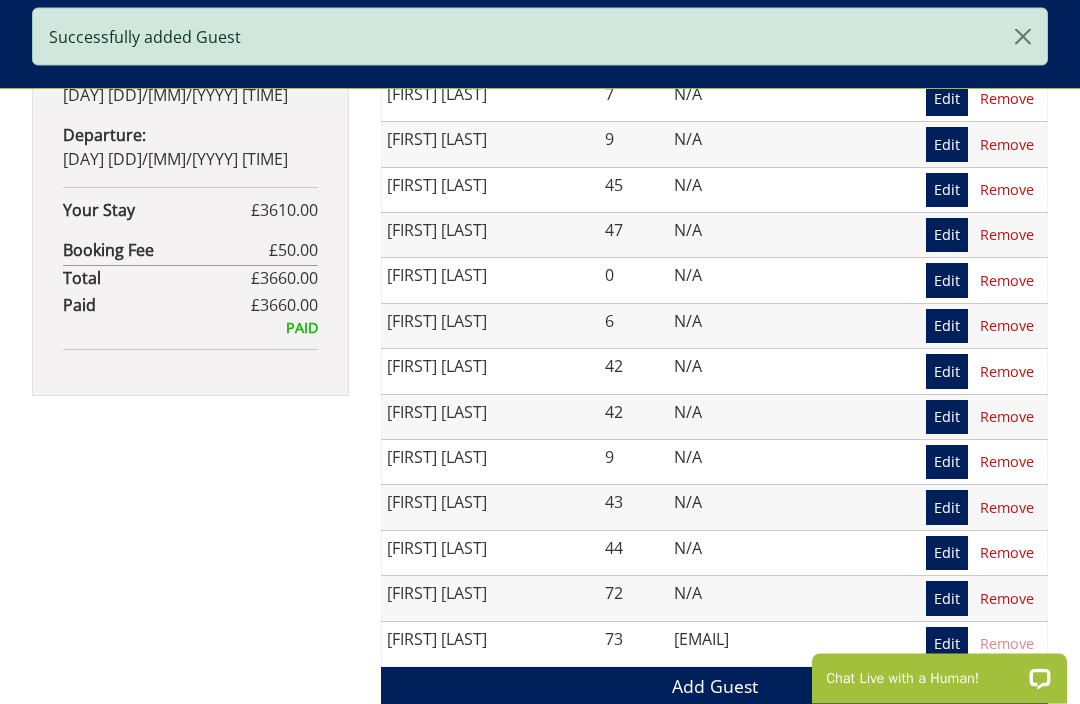 scroll, scrollTop: 1228, scrollLeft: 0, axis: vertical 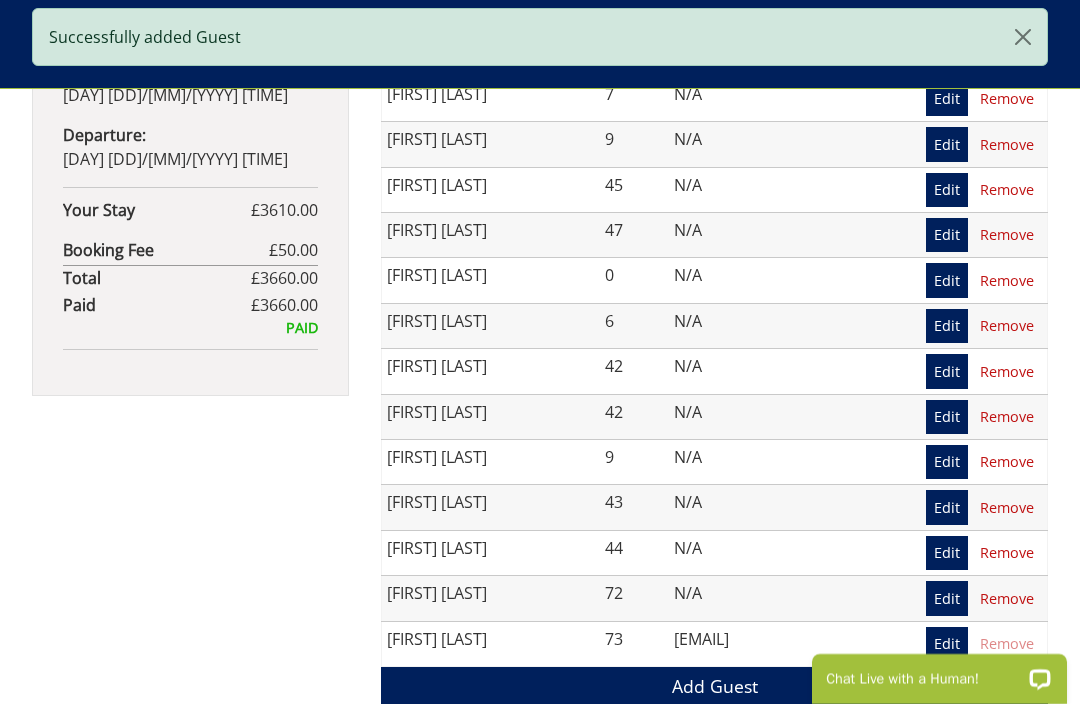 click on "Add Guest" at bounding box center [714, 686] 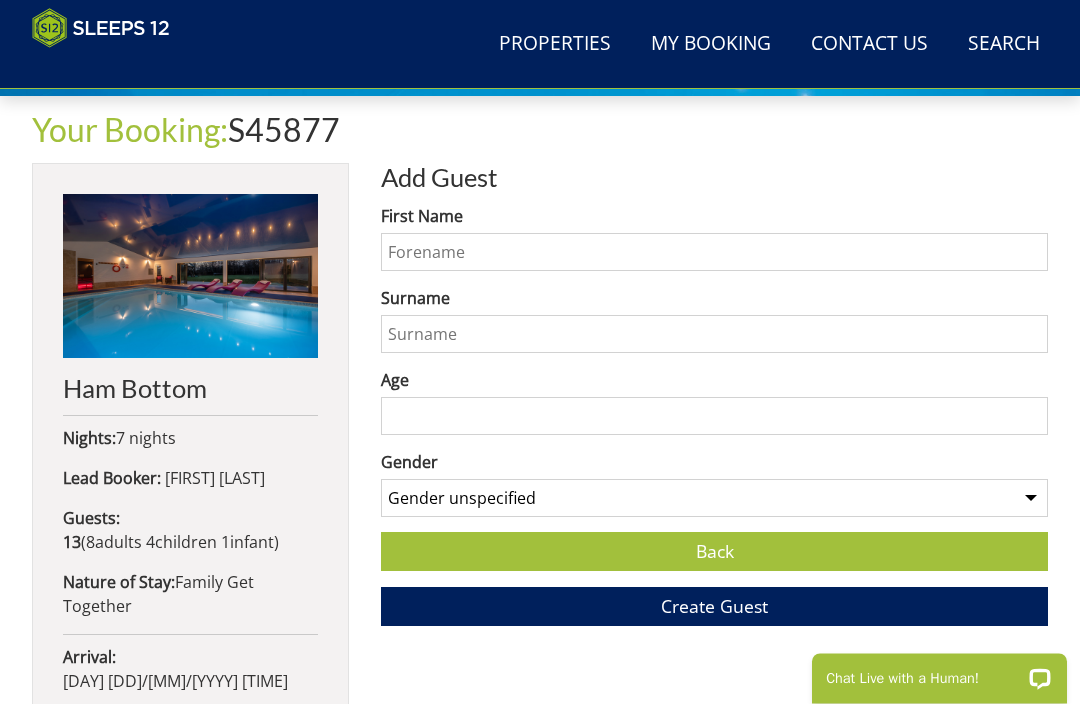scroll, scrollTop: 641, scrollLeft: 0, axis: vertical 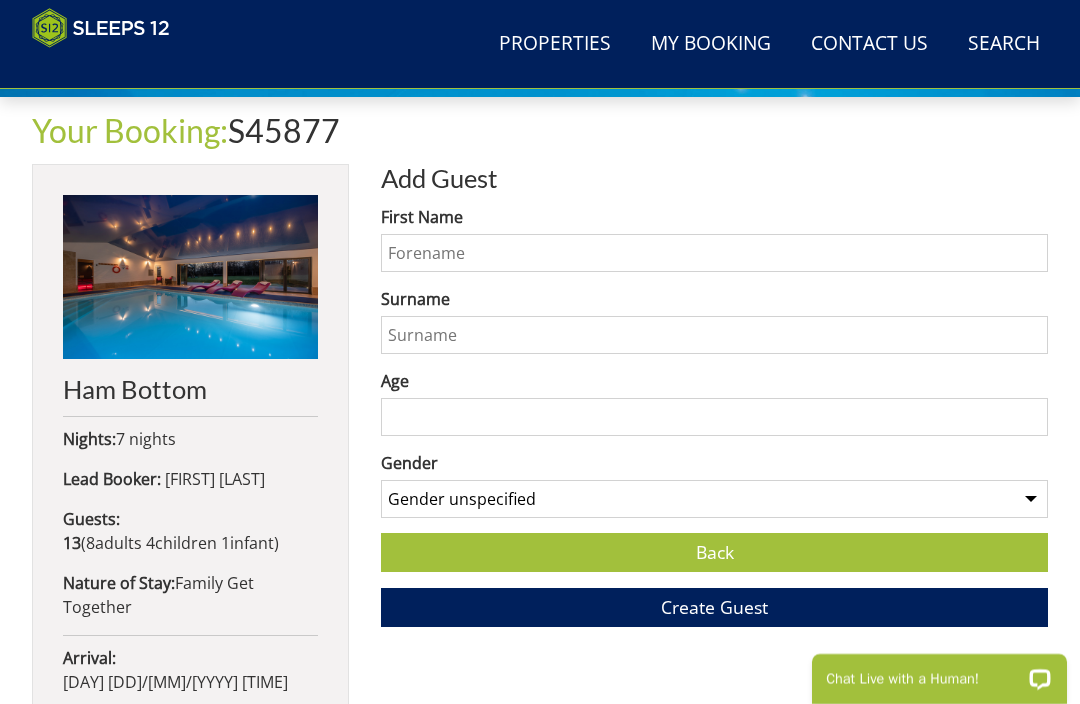 click on "First Name" at bounding box center [714, 253] 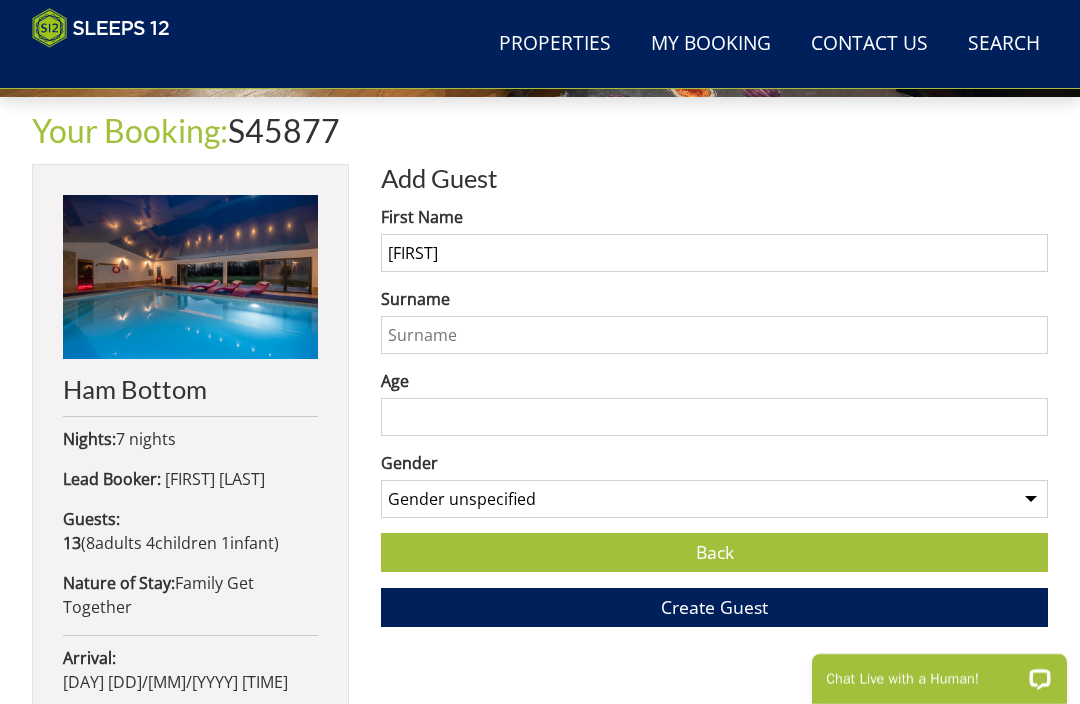 type on "[FIRST]" 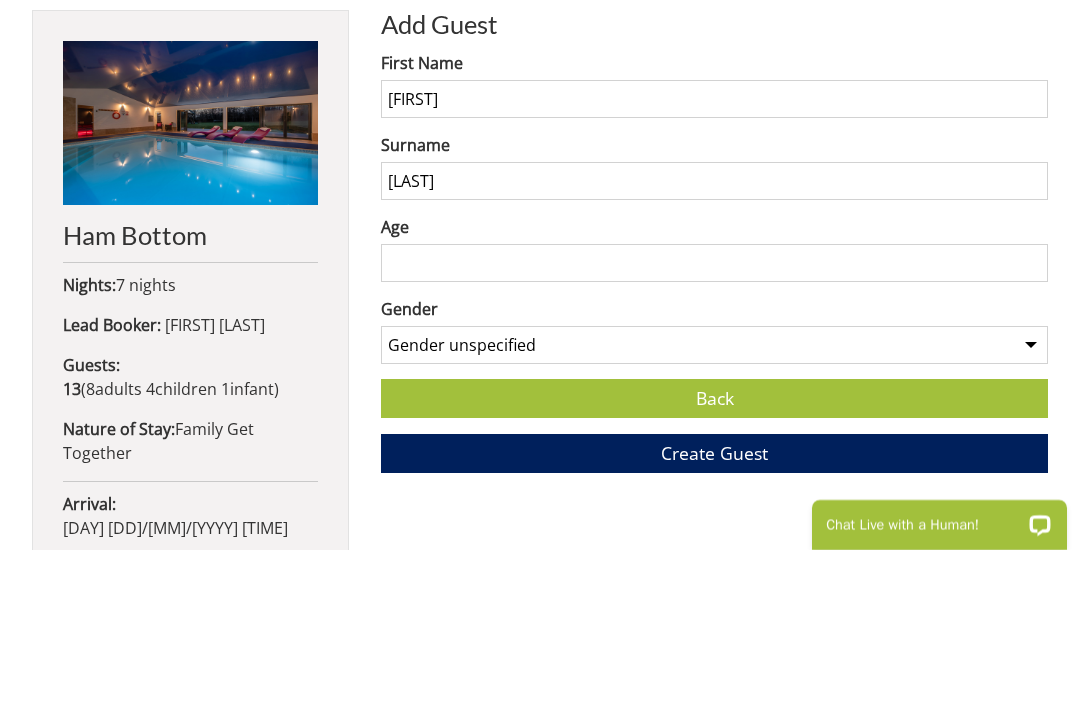 type on "[LAST]" 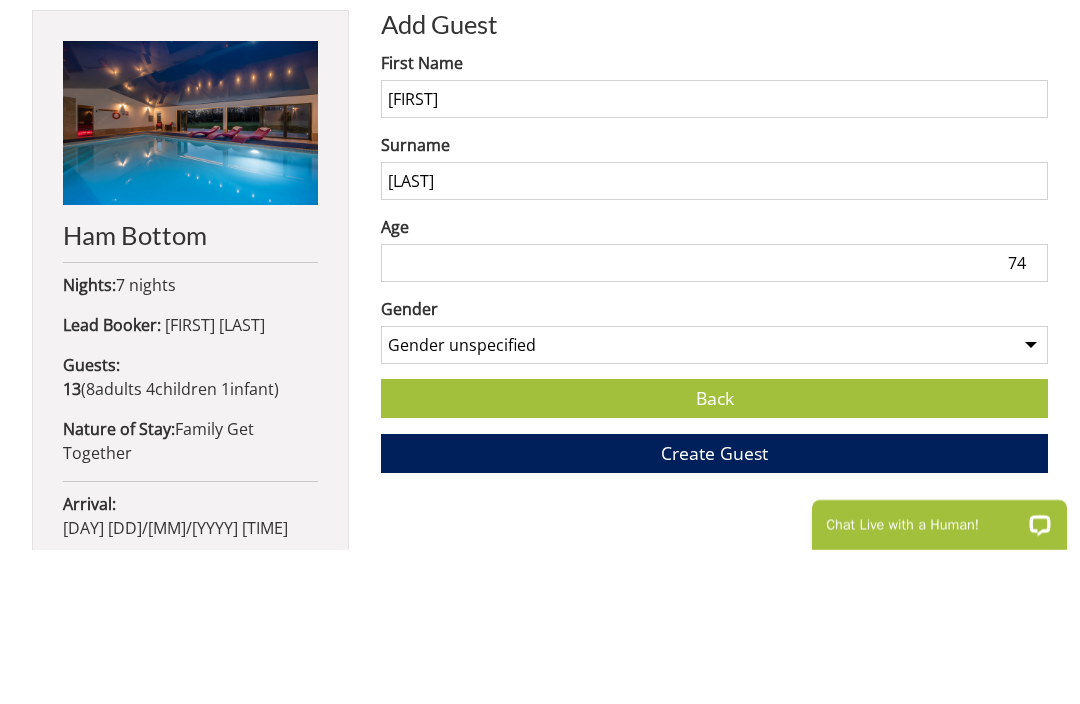 type on "74" 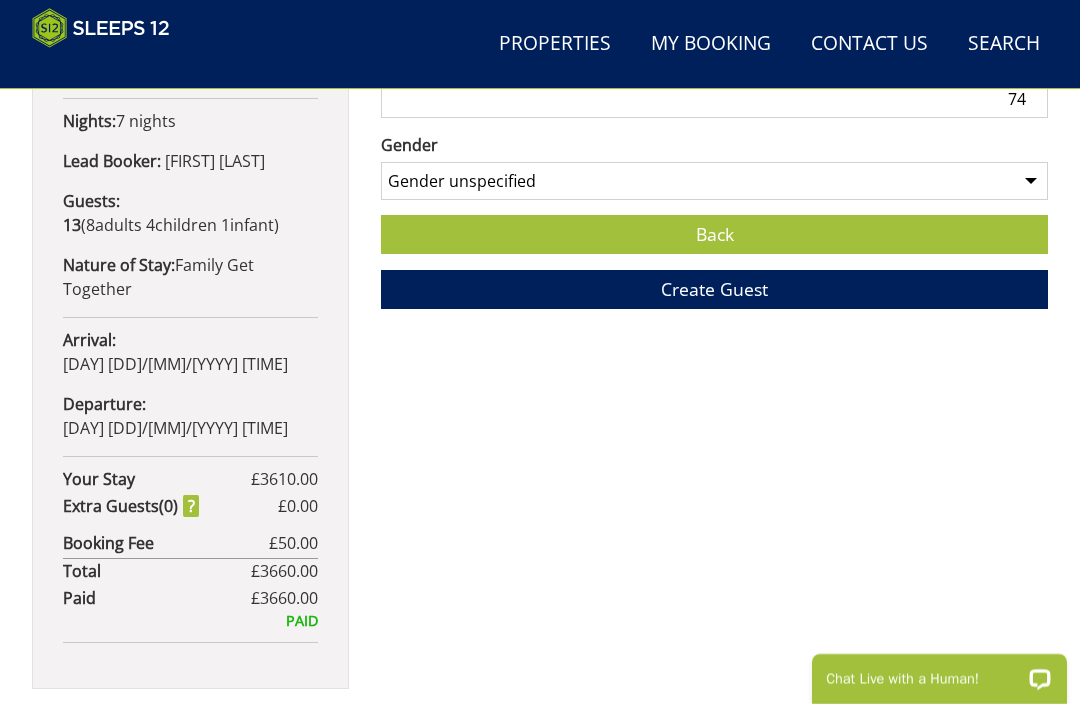 select on "gender_female" 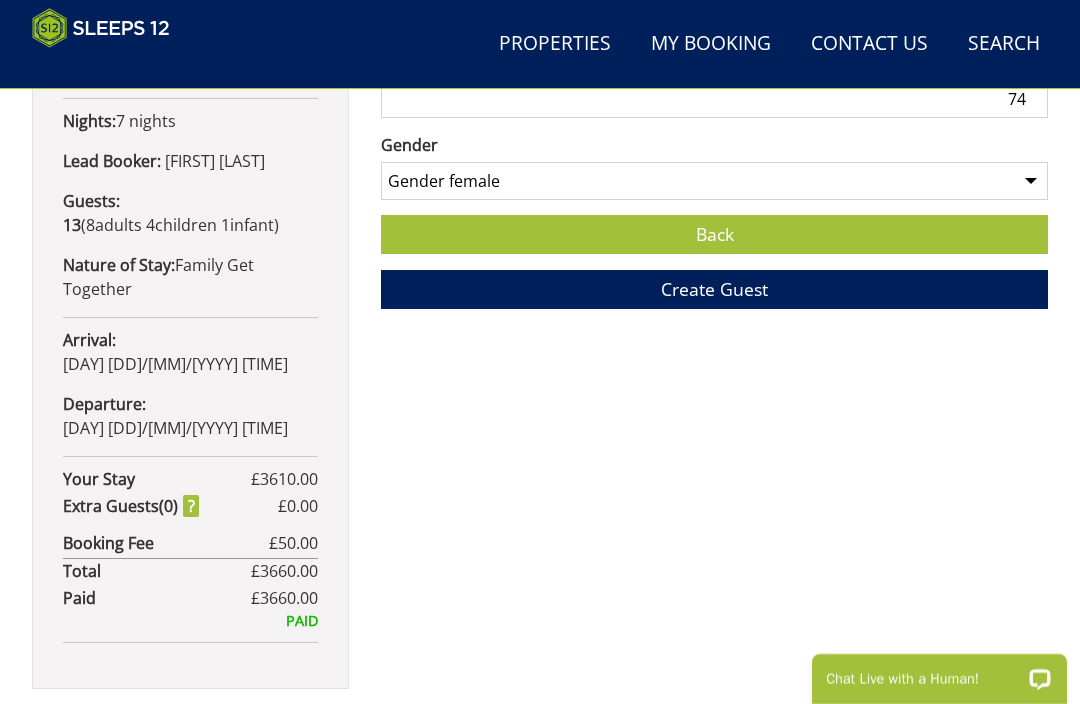 click on "Create Guest" at bounding box center [714, 289] 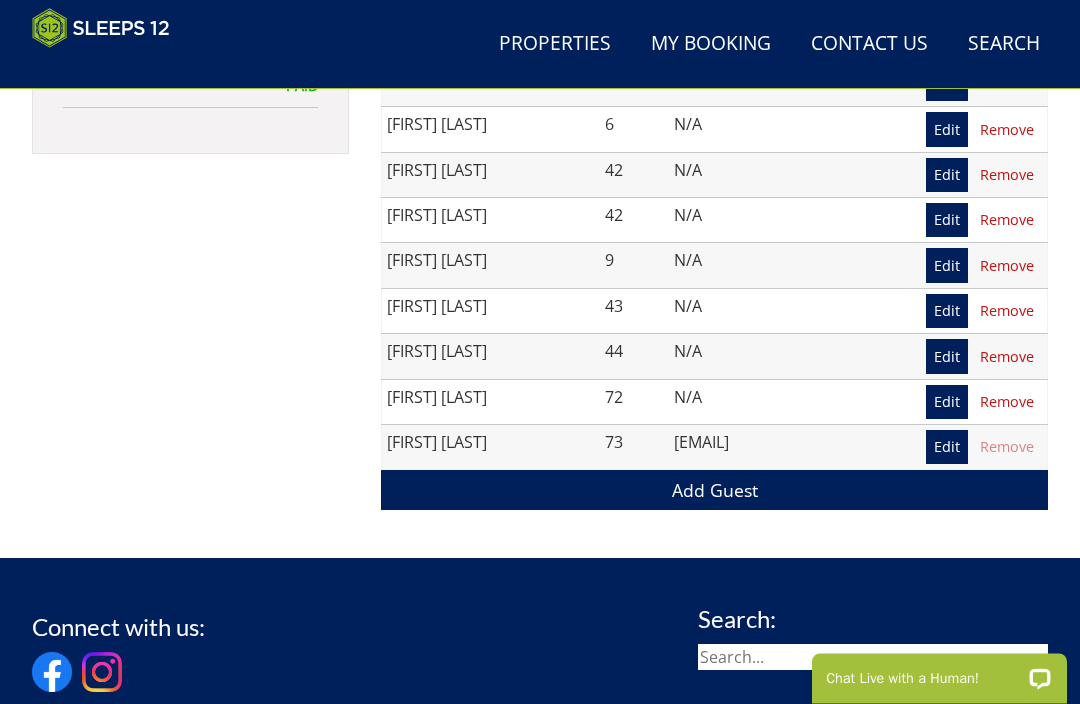 scroll, scrollTop: 1470, scrollLeft: 0, axis: vertical 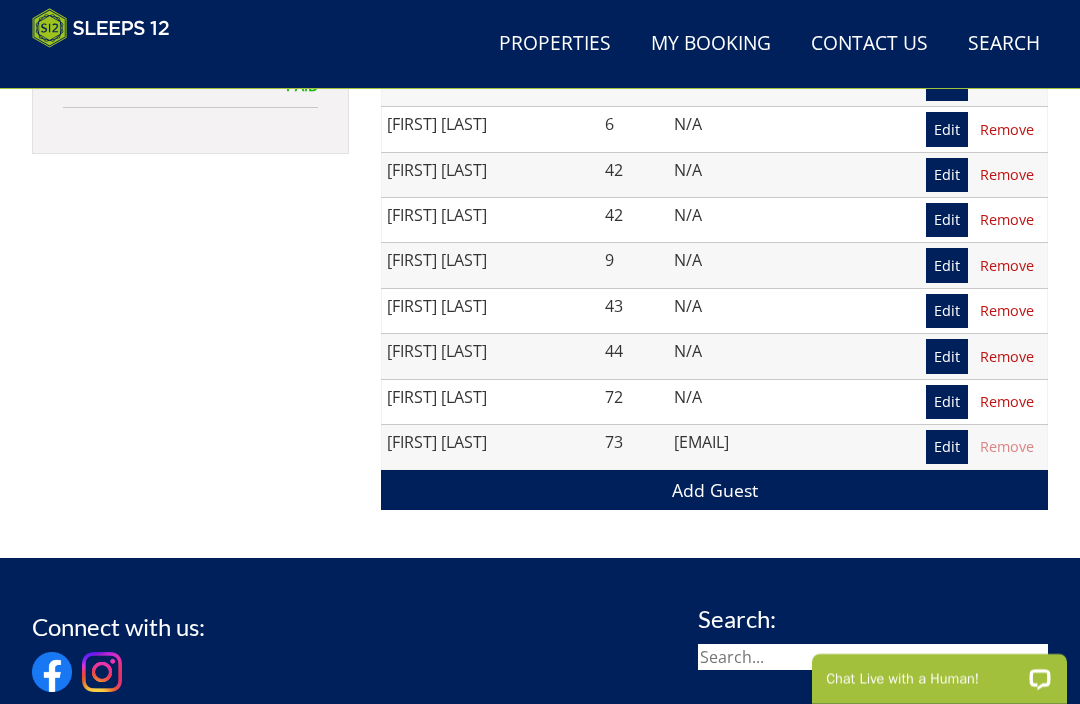 click on "Add Guest" at bounding box center [714, 489] 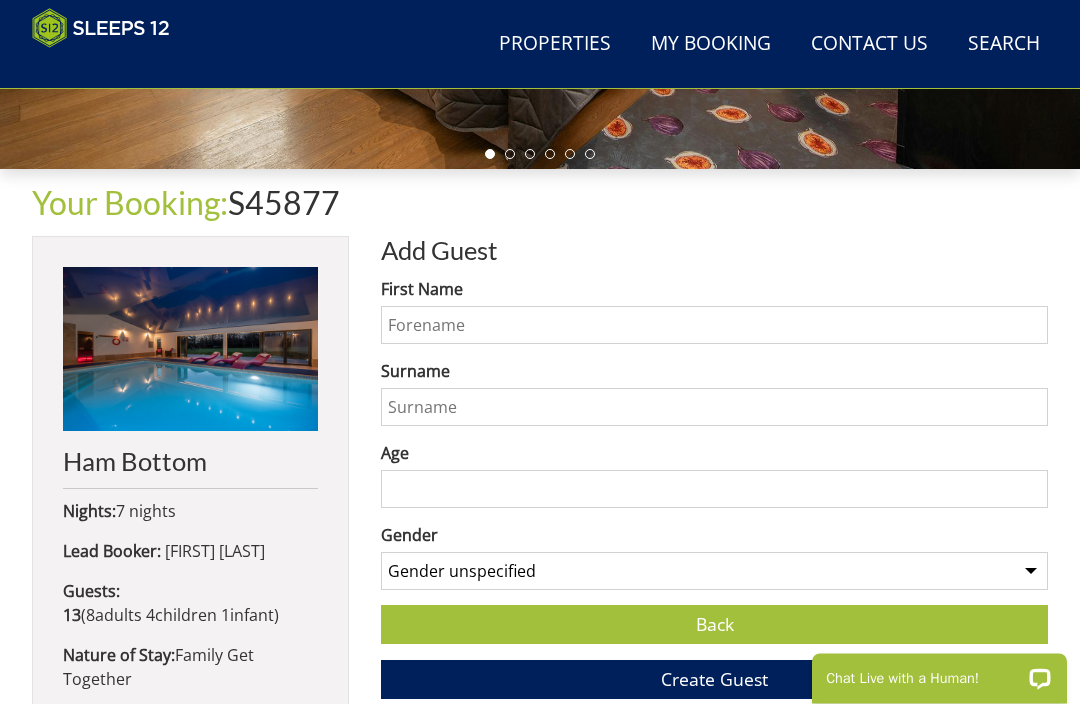 scroll, scrollTop: 568, scrollLeft: 0, axis: vertical 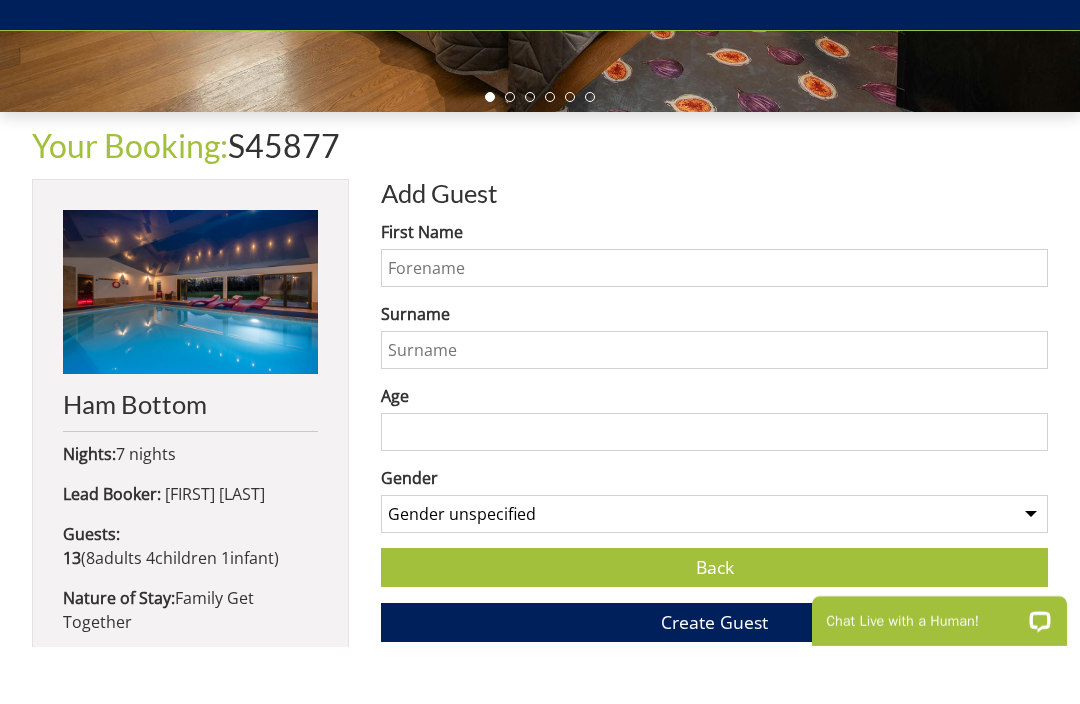 click on "First Name" at bounding box center [714, 326] 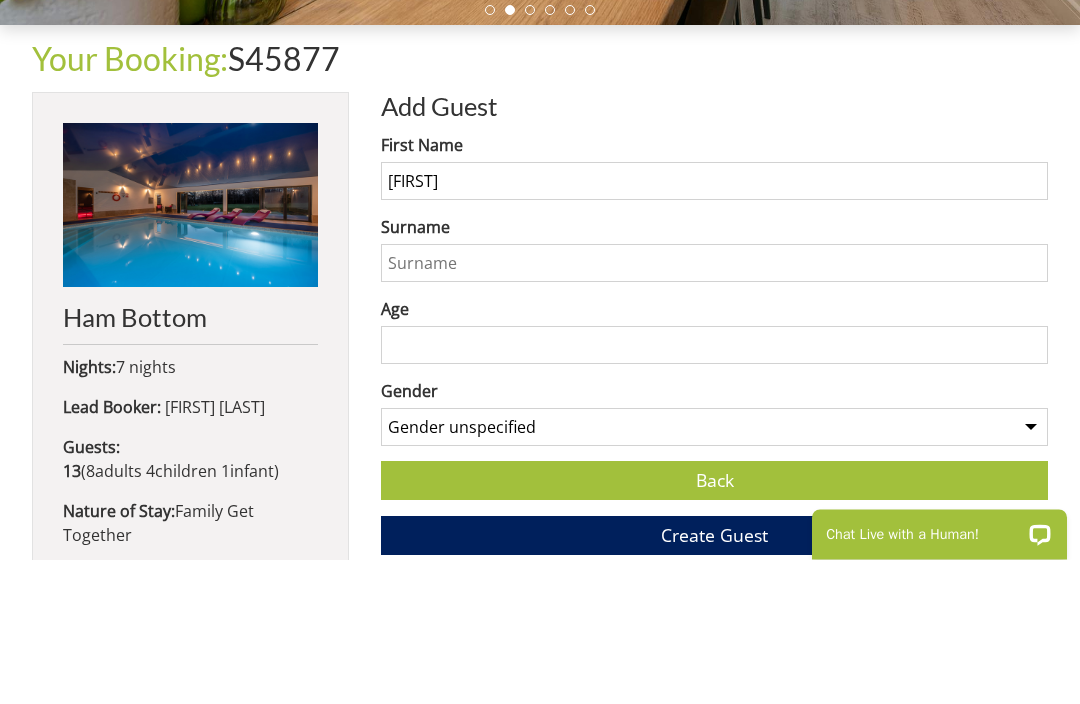 type on "[FIRST]" 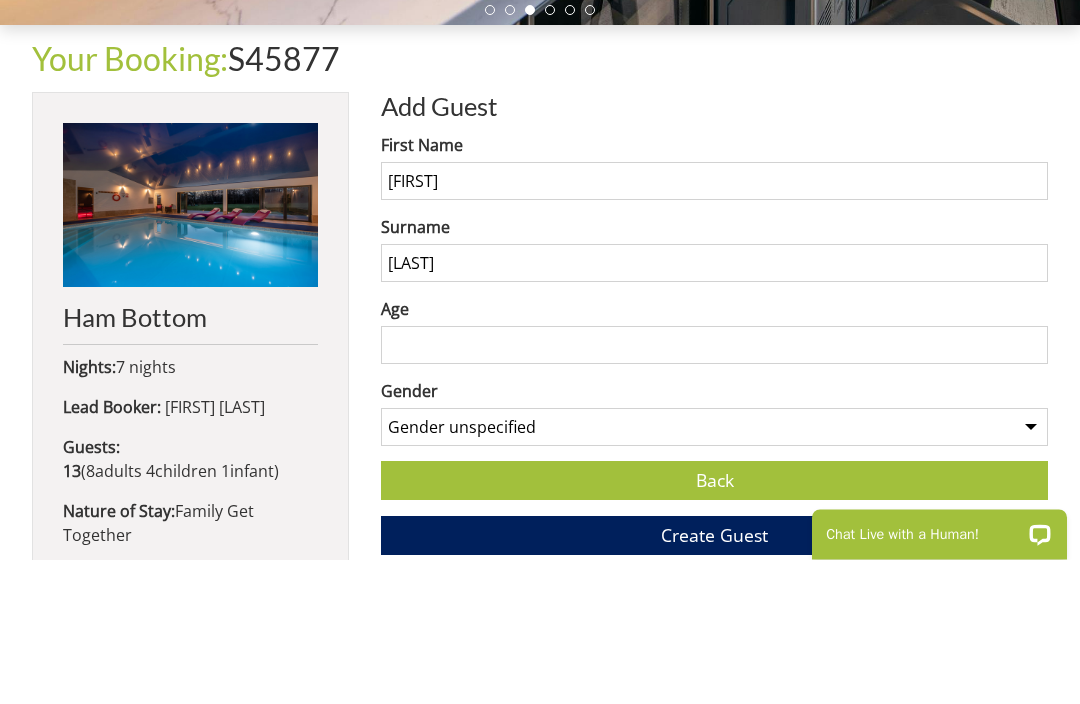 type on "[LAST]" 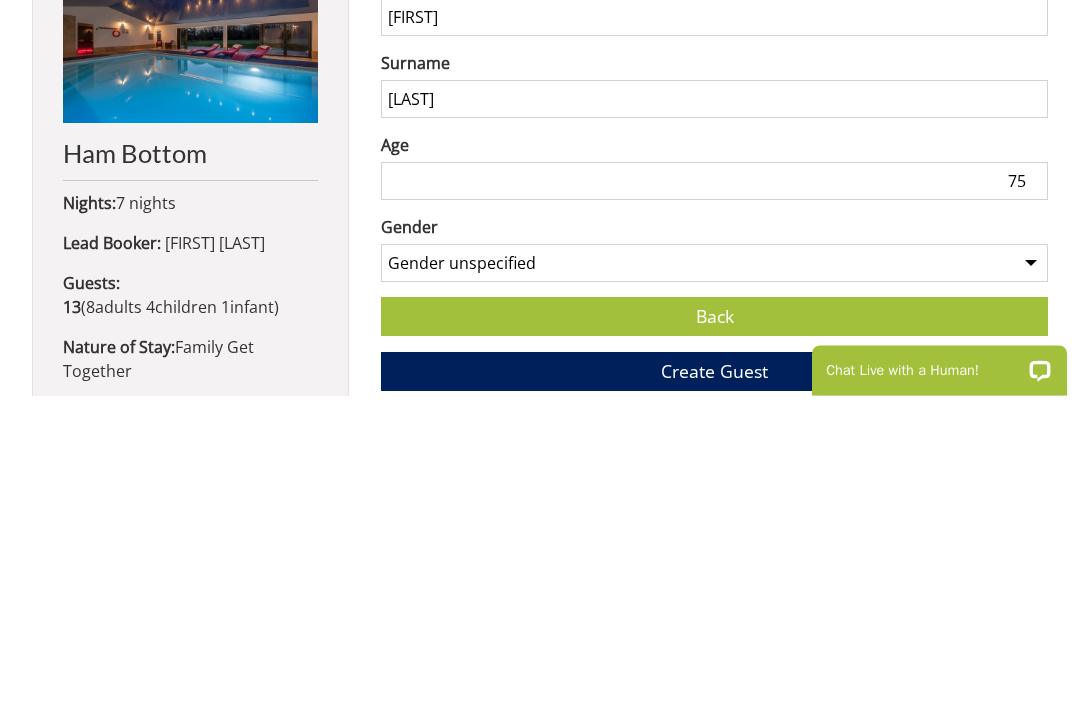 type on "75" 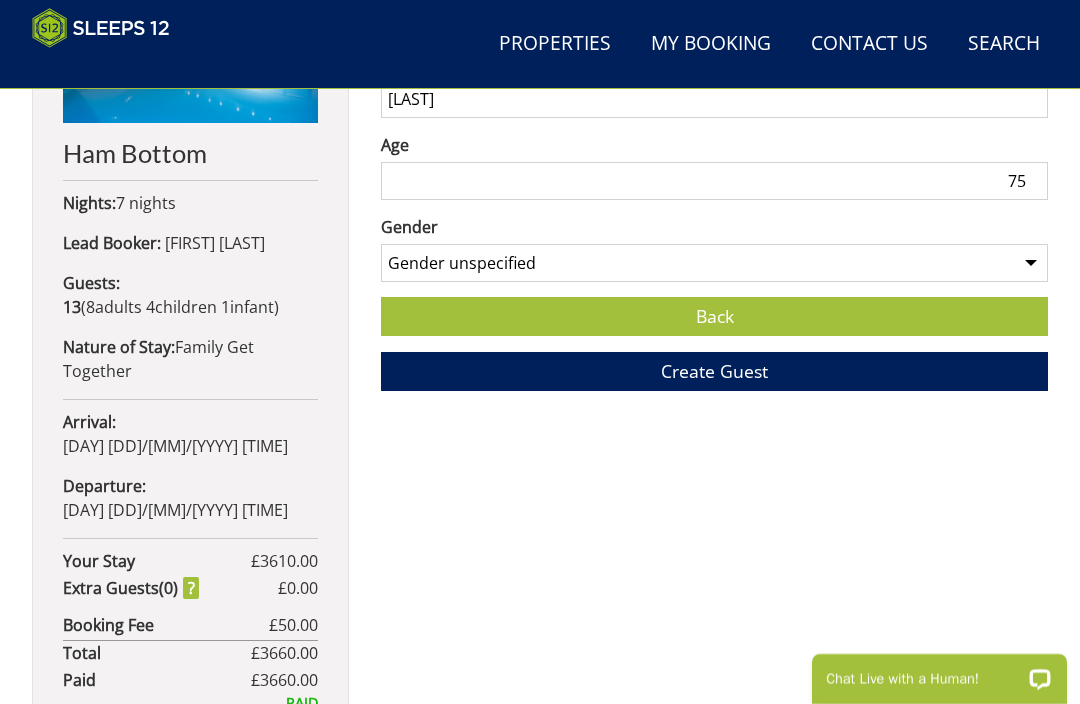 select on "gender_male" 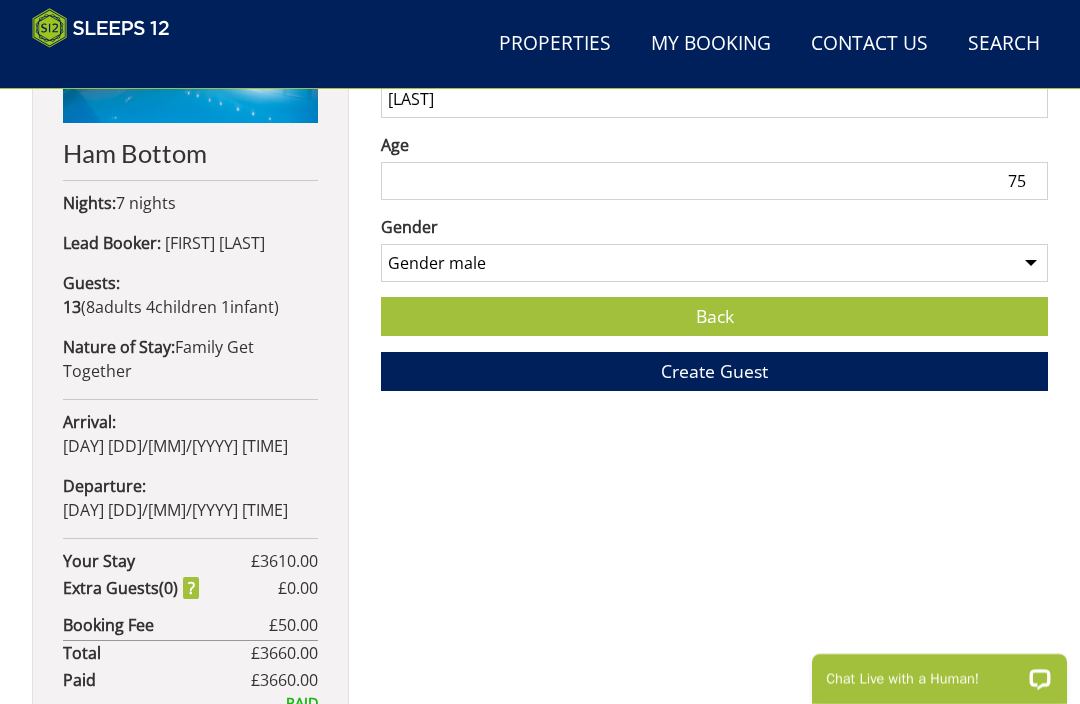 click on "Create Guest" at bounding box center (714, 371) 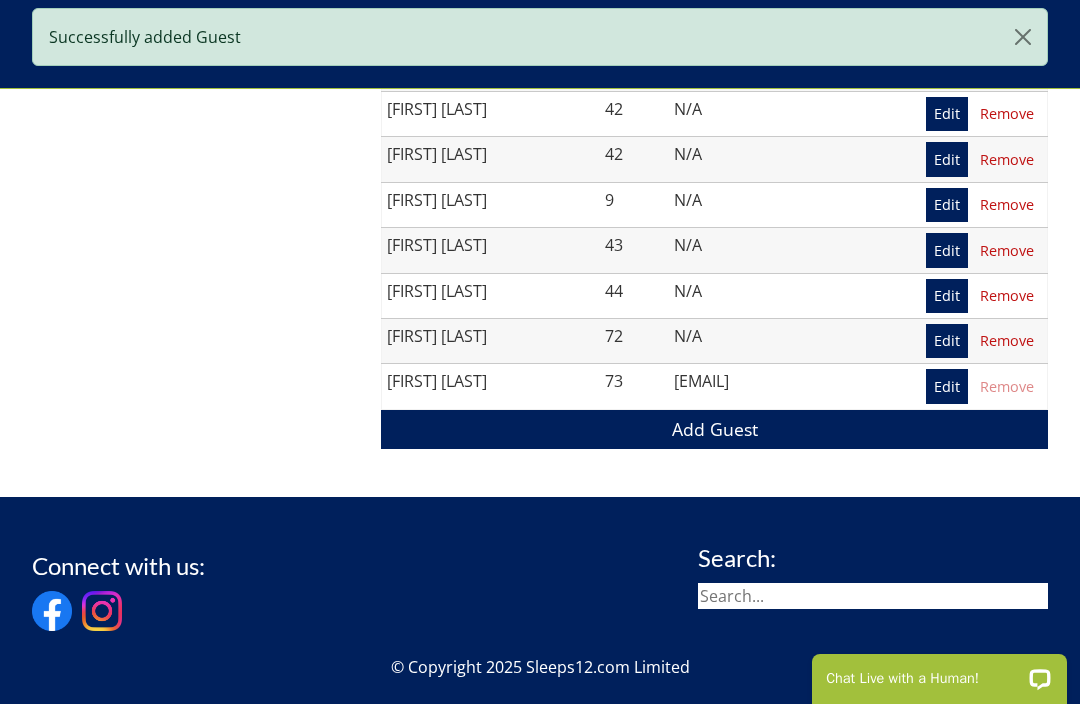 scroll, scrollTop: 1637, scrollLeft: 0, axis: vertical 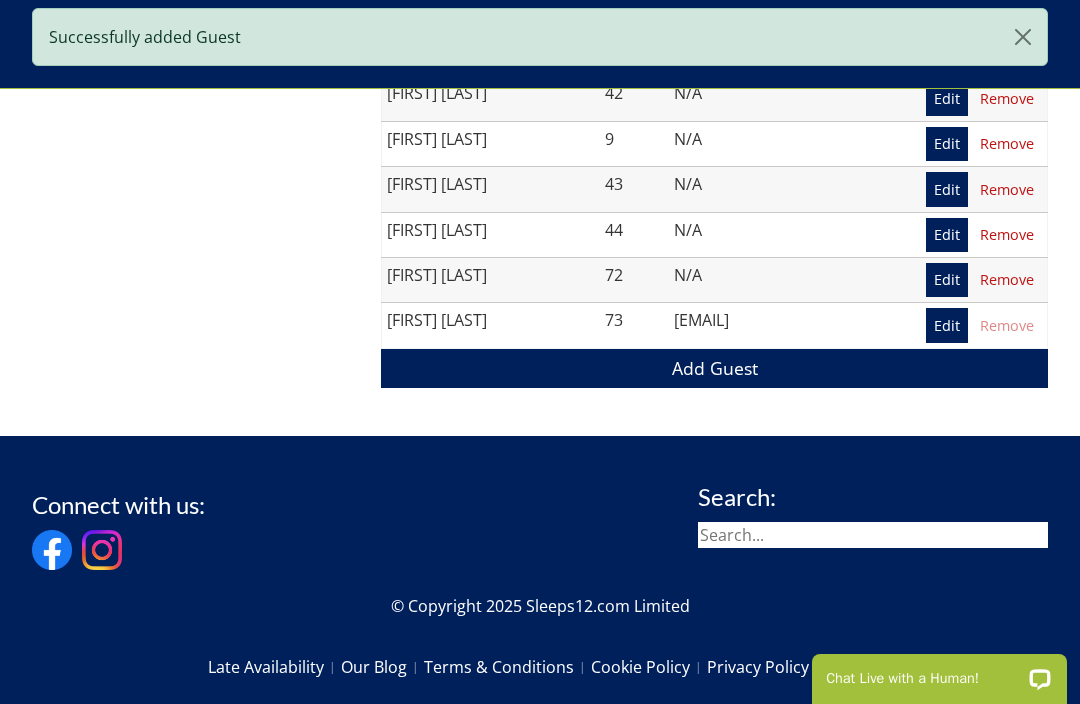 click on "Add Guest" at bounding box center [714, 368] 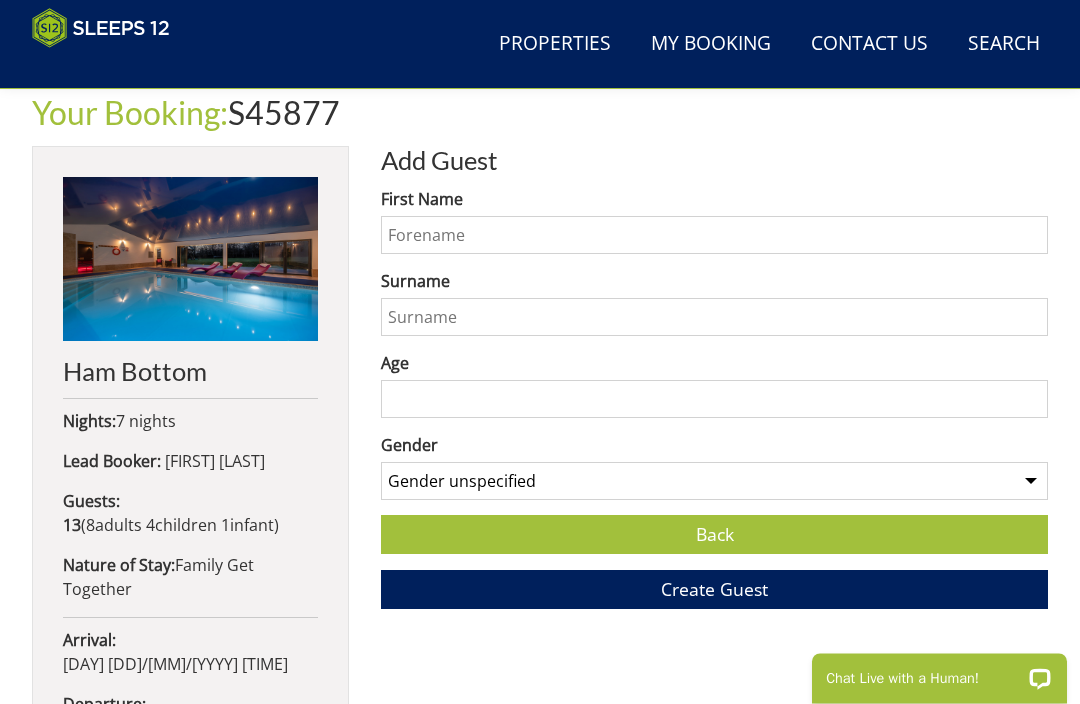scroll, scrollTop: 658, scrollLeft: 0, axis: vertical 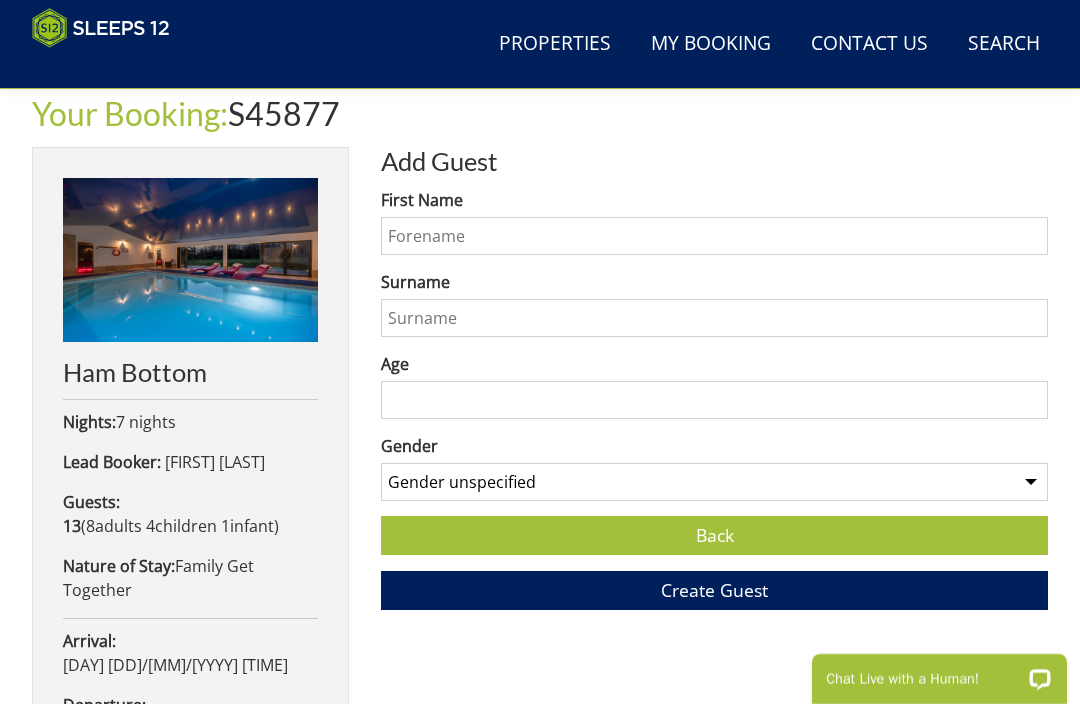 click on "First Name" at bounding box center [714, 236] 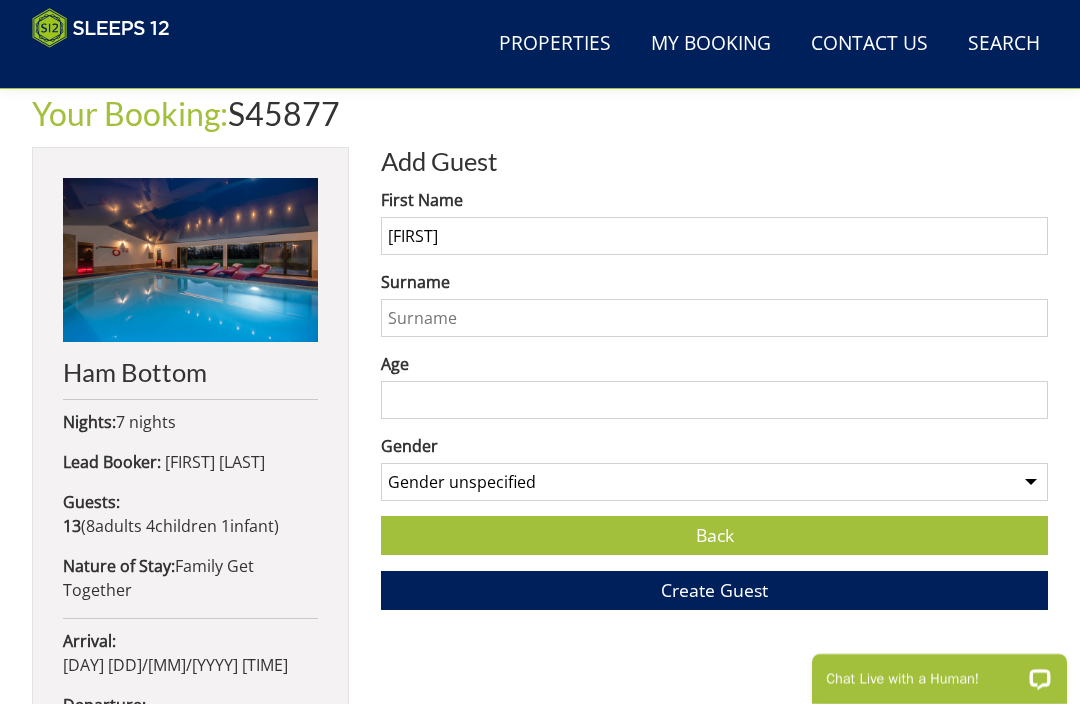 type on "[FIRST]" 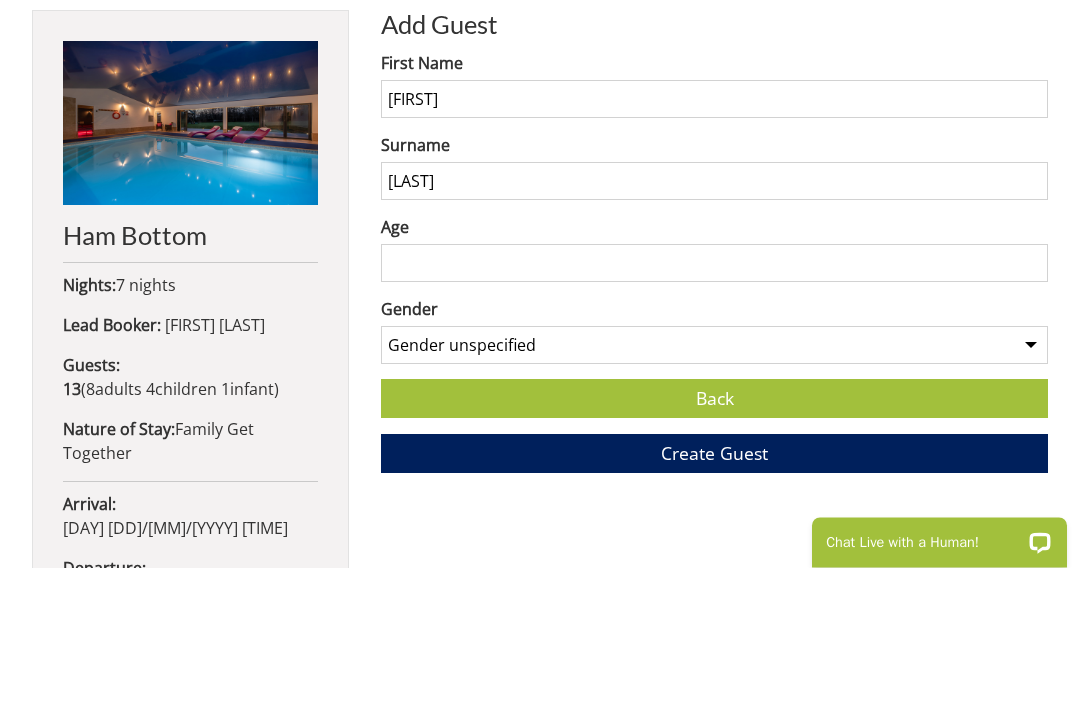 type on "[LAST]" 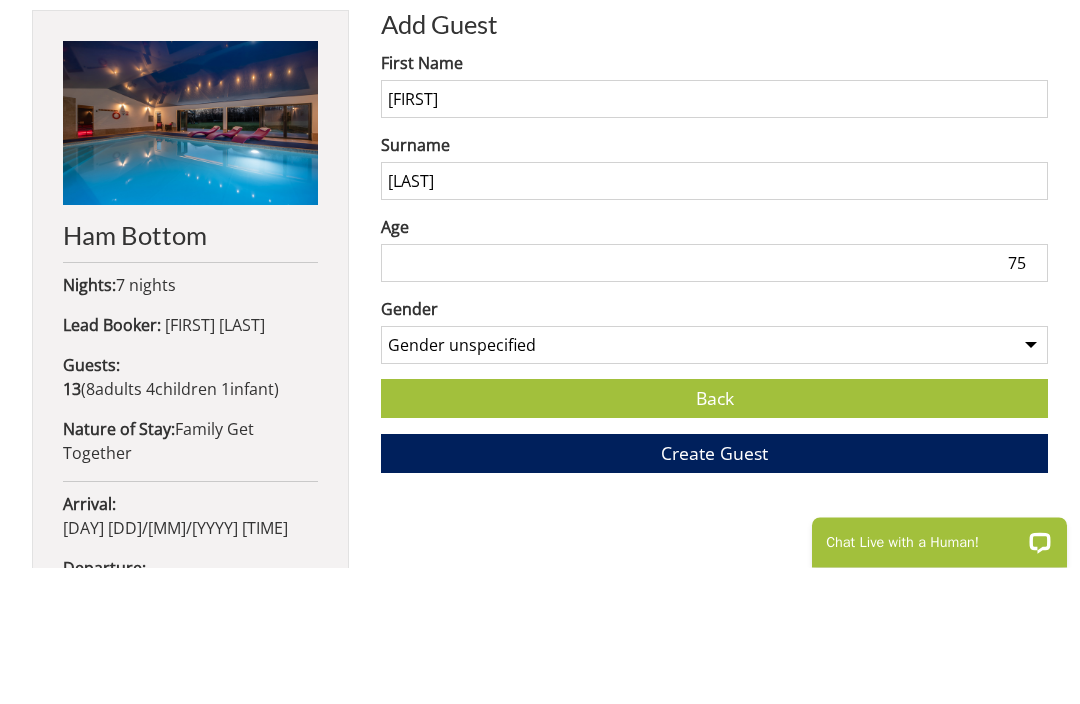 type on "75" 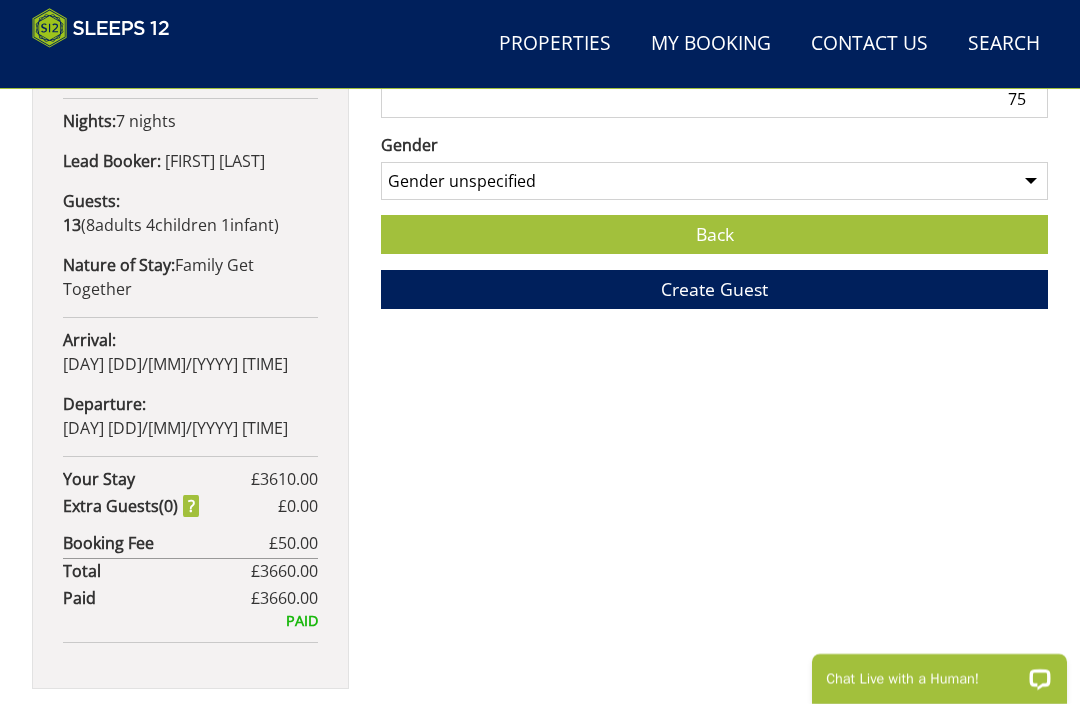 select on "gender_female" 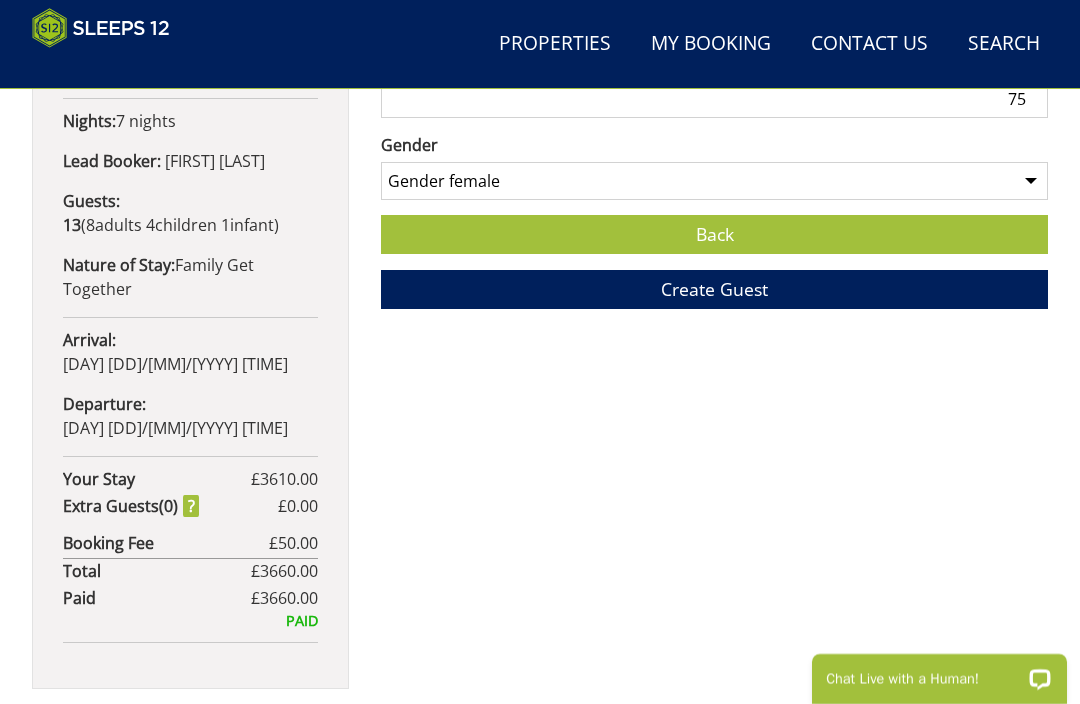 click on "Create Guest" at bounding box center (714, 289) 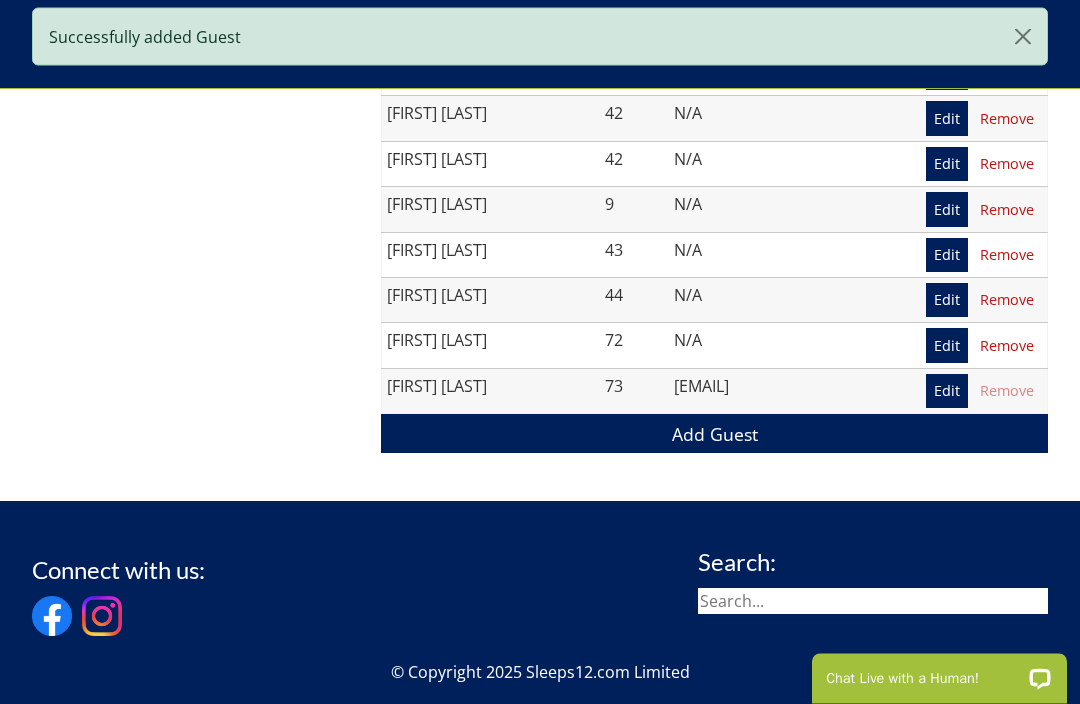 scroll, scrollTop: 1617, scrollLeft: 0, axis: vertical 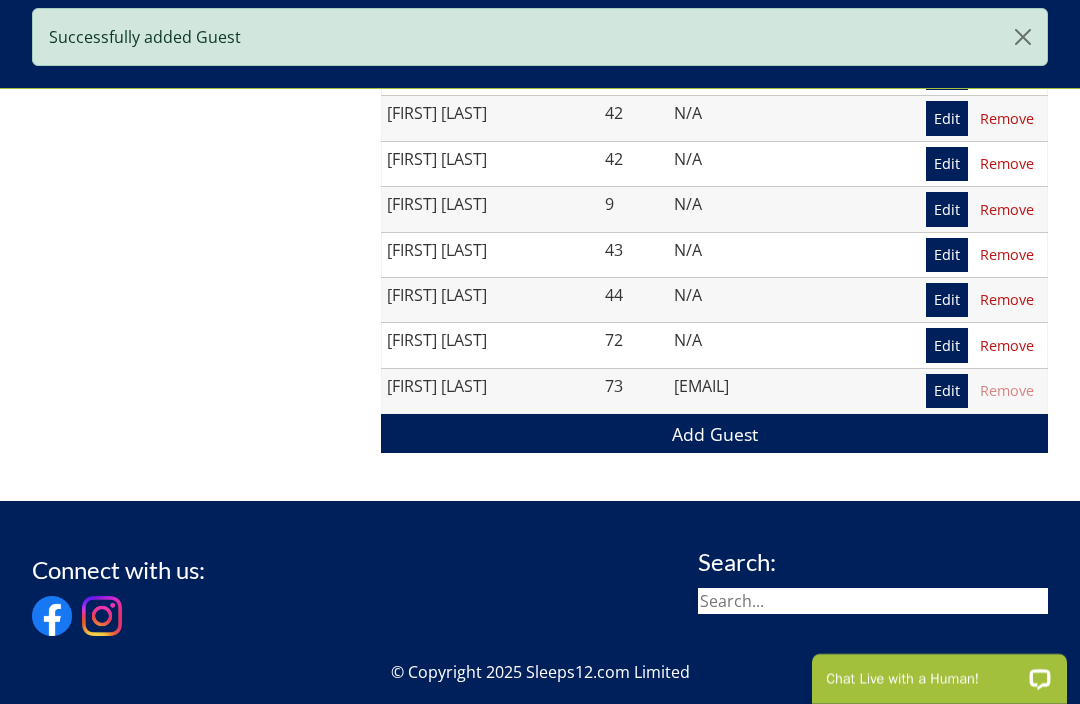 click on "Add Guest" at bounding box center (714, 433) 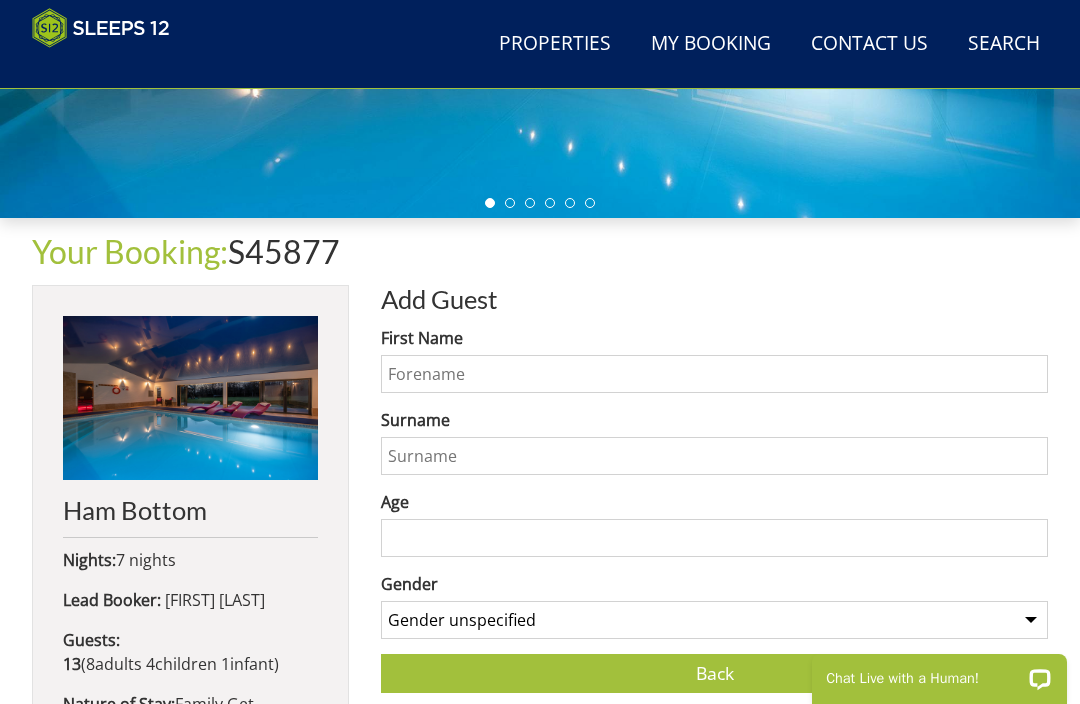 scroll, scrollTop: 524, scrollLeft: 0, axis: vertical 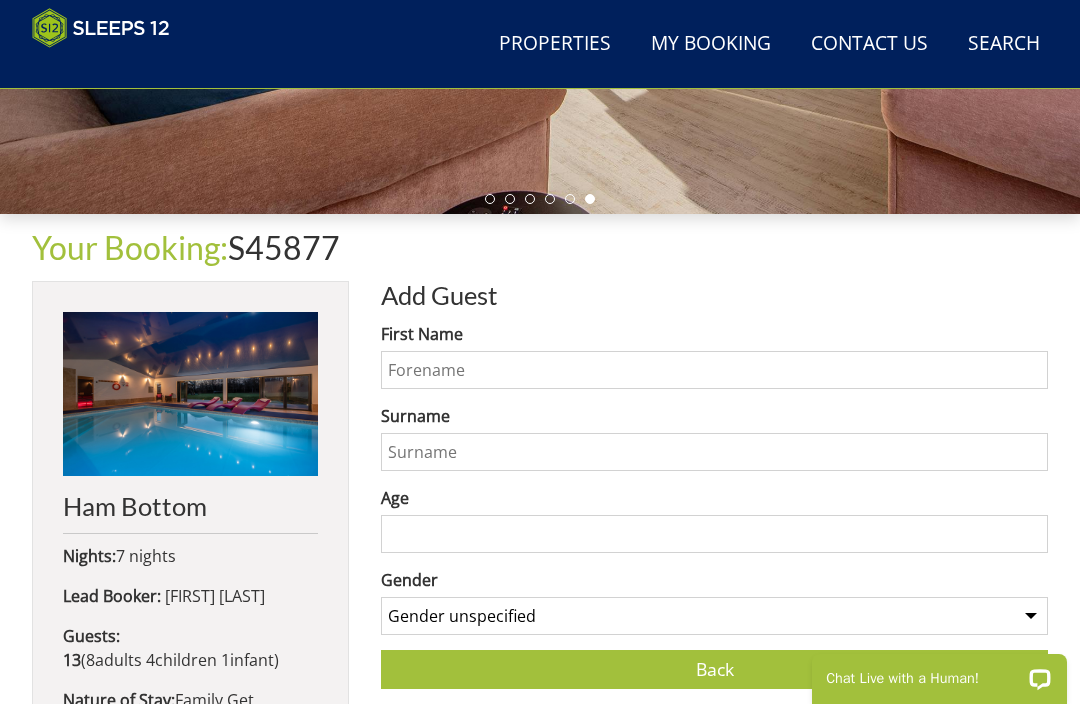 click on "First Name" at bounding box center [714, 370] 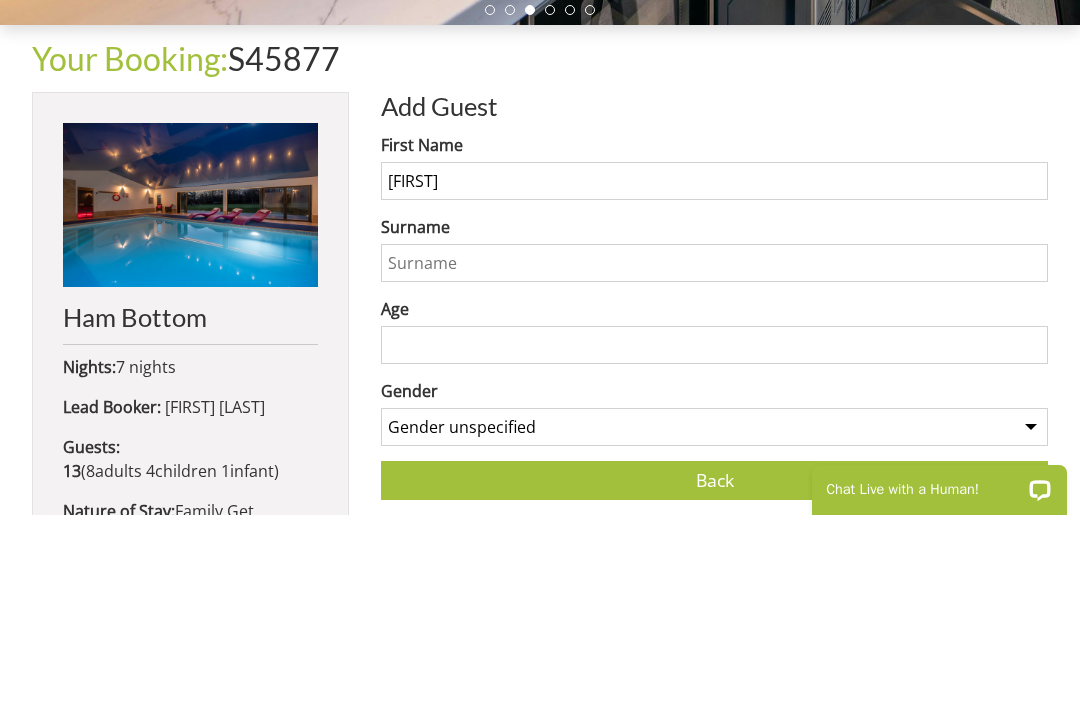 type on "[FIRST]" 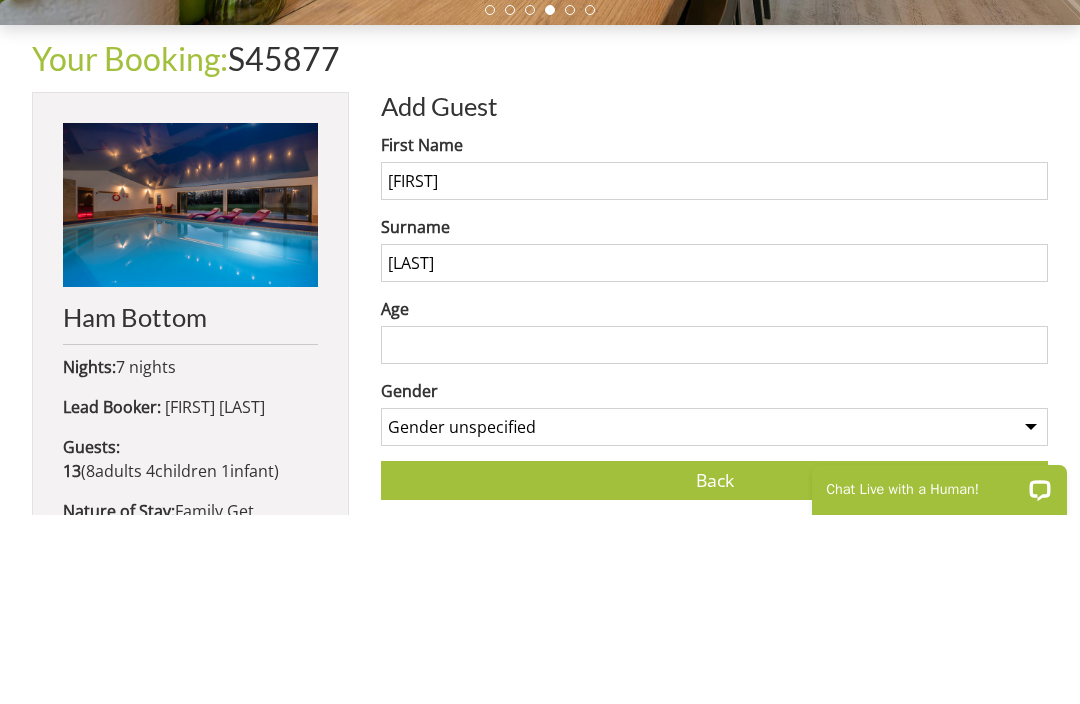 type on "[LAST]" 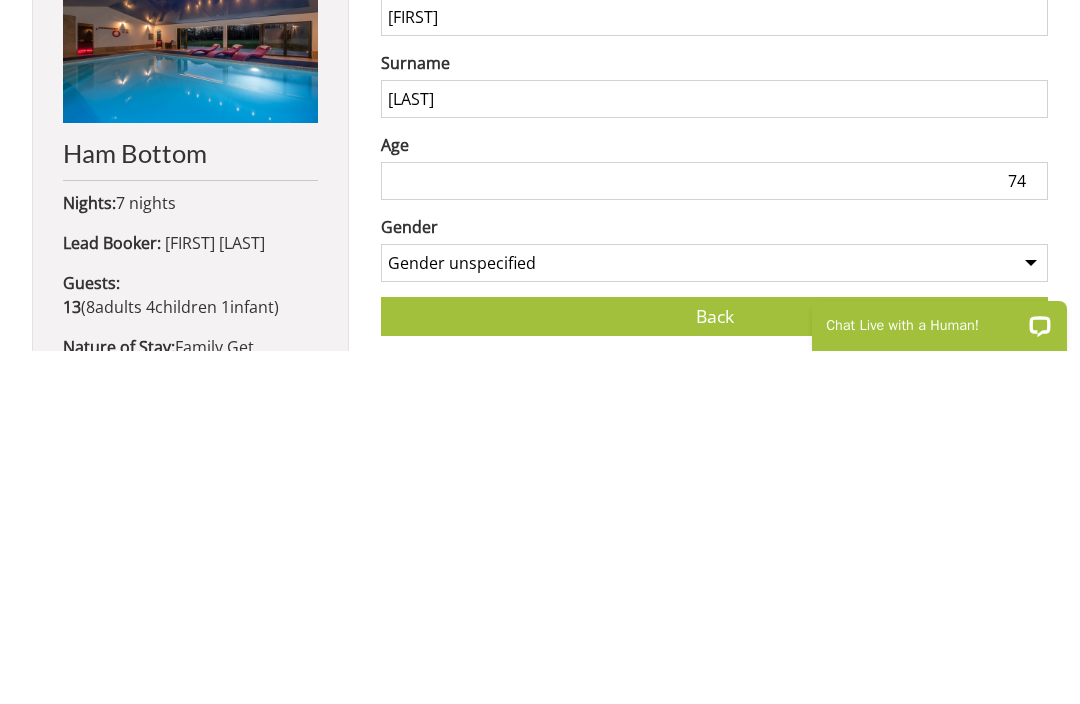 type on "74" 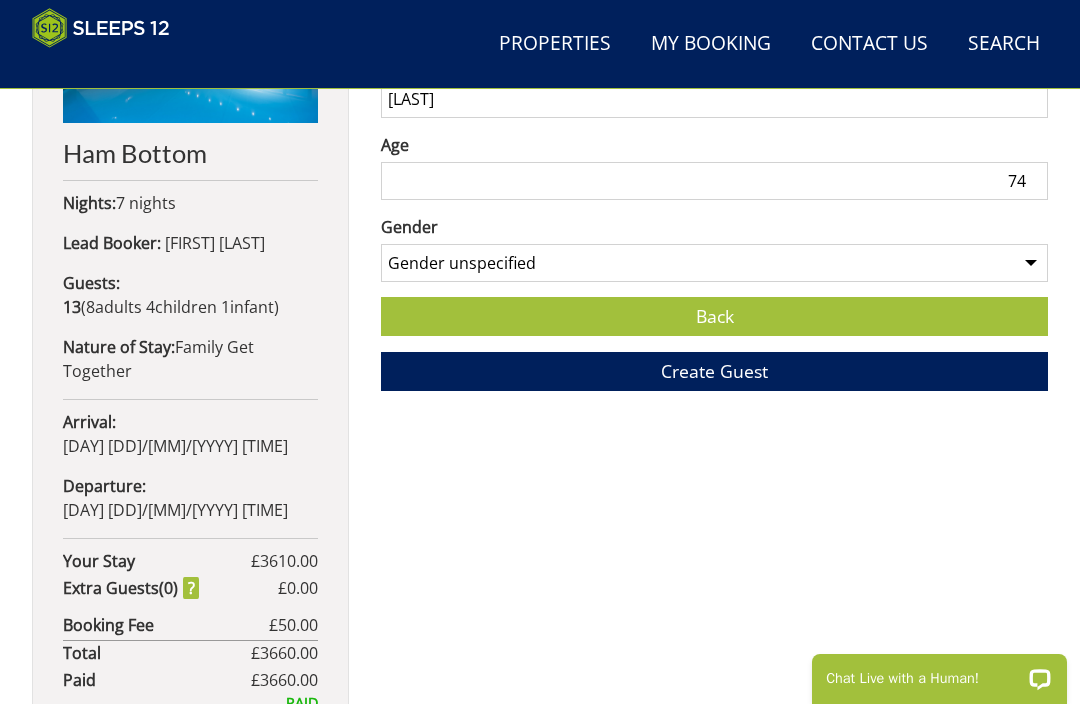 select on "gender_male" 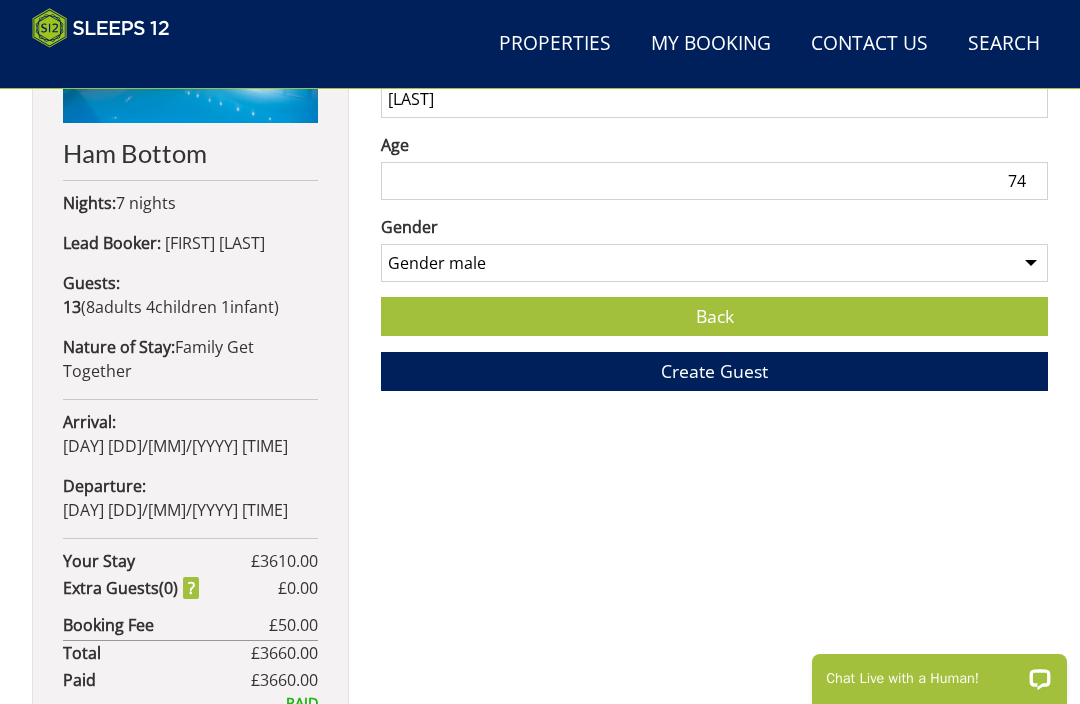 click on "Create Guest" at bounding box center [714, 371] 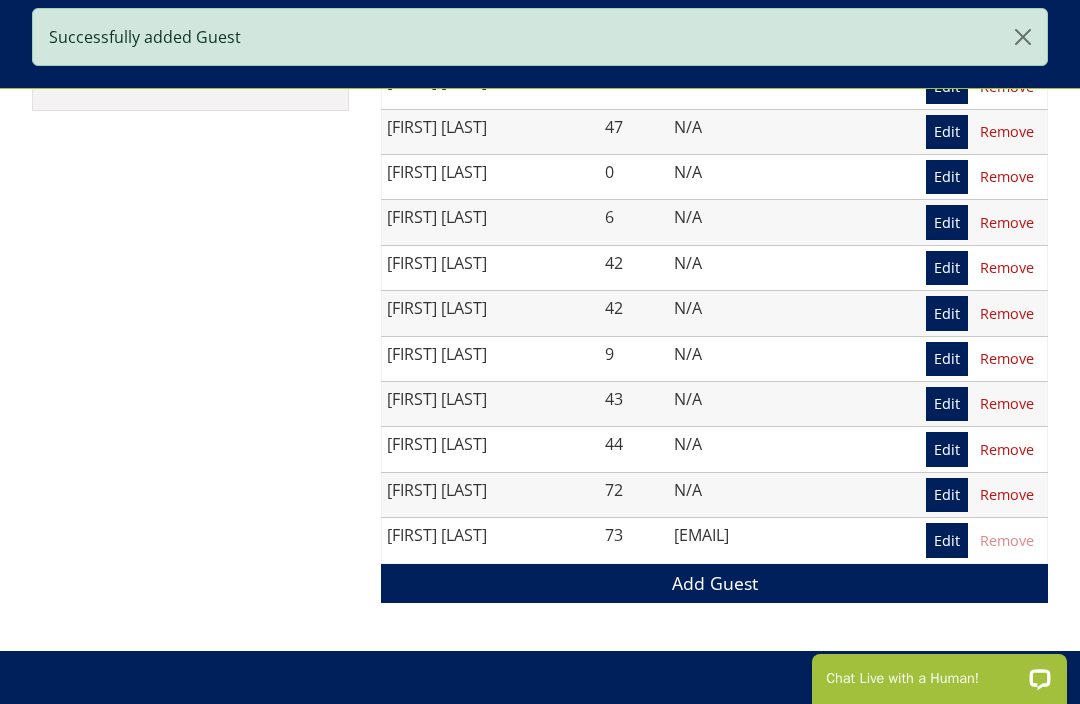 scroll, scrollTop: 1531, scrollLeft: 0, axis: vertical 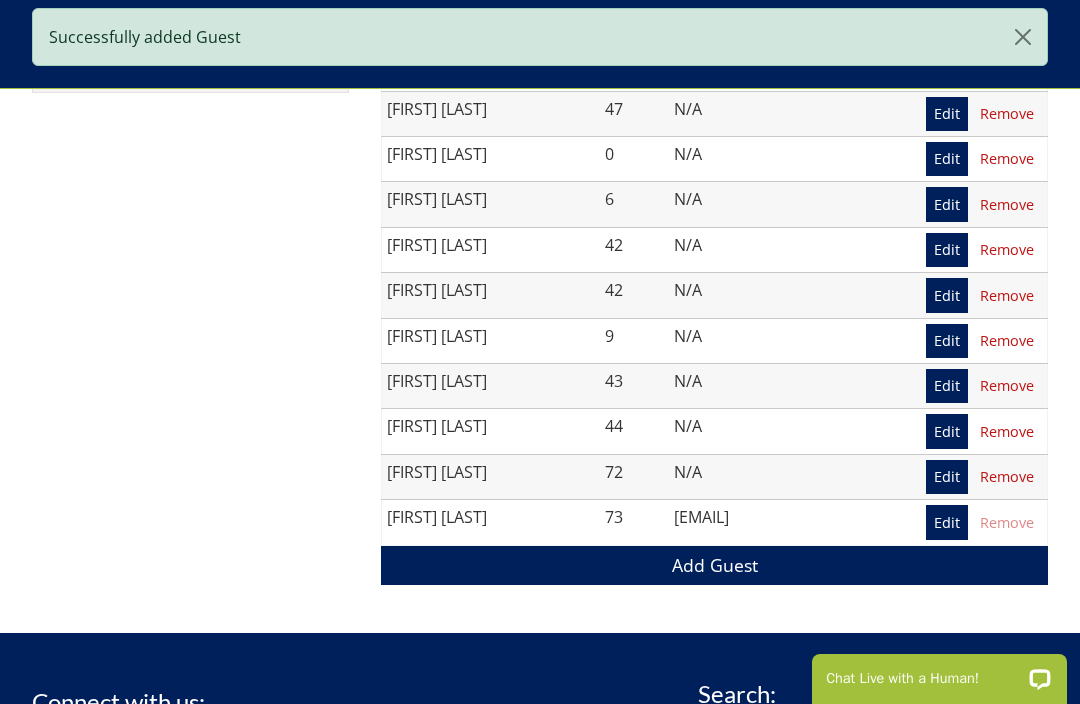 click on "Add Guest" at bounding box center [714, 565] 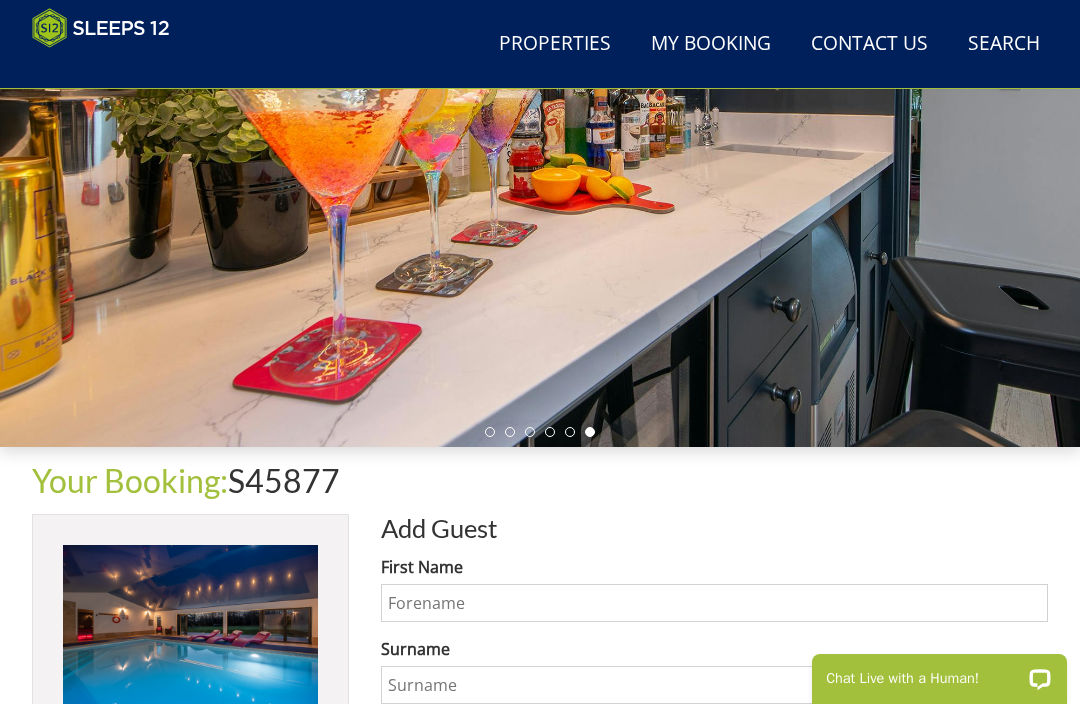 scroll, scrollTop: 0, scrollLeft: 0, axis: both 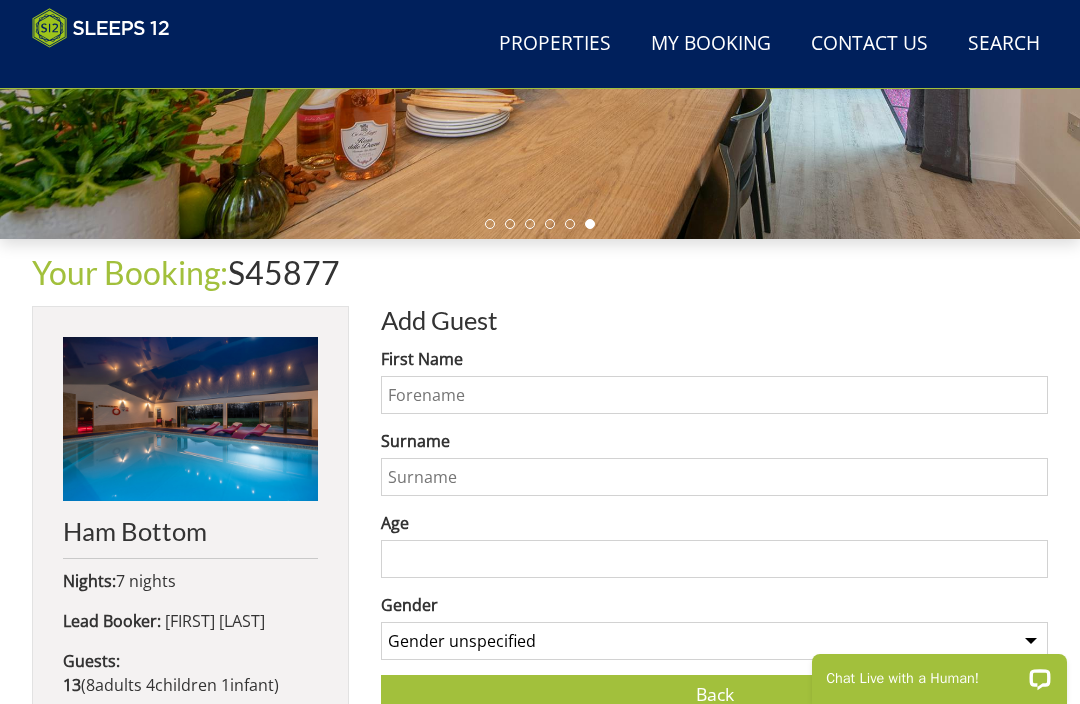 click on "First Name" at bounding box center (714, 395) 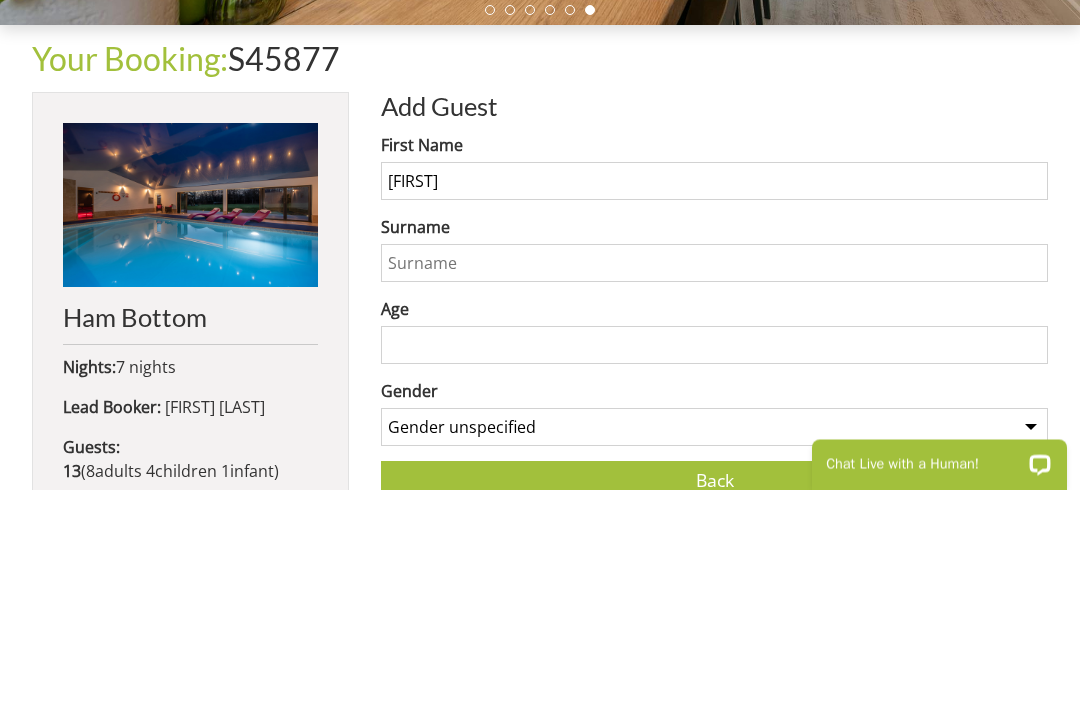 type on "[FIRST]" 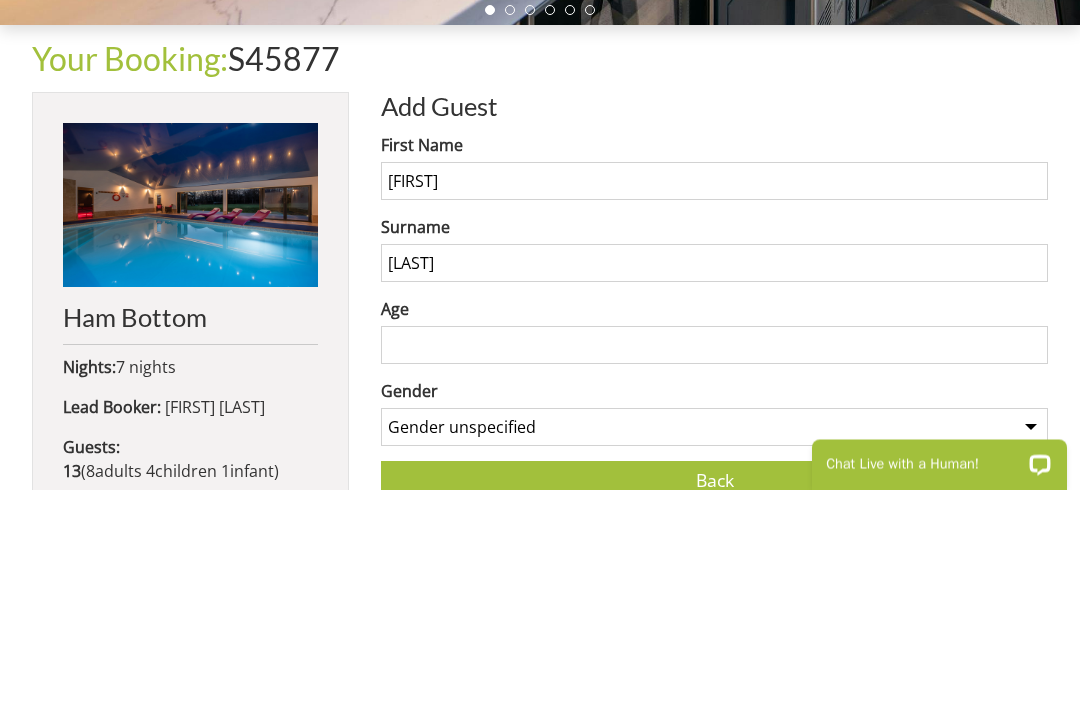 type on "[LAST]" 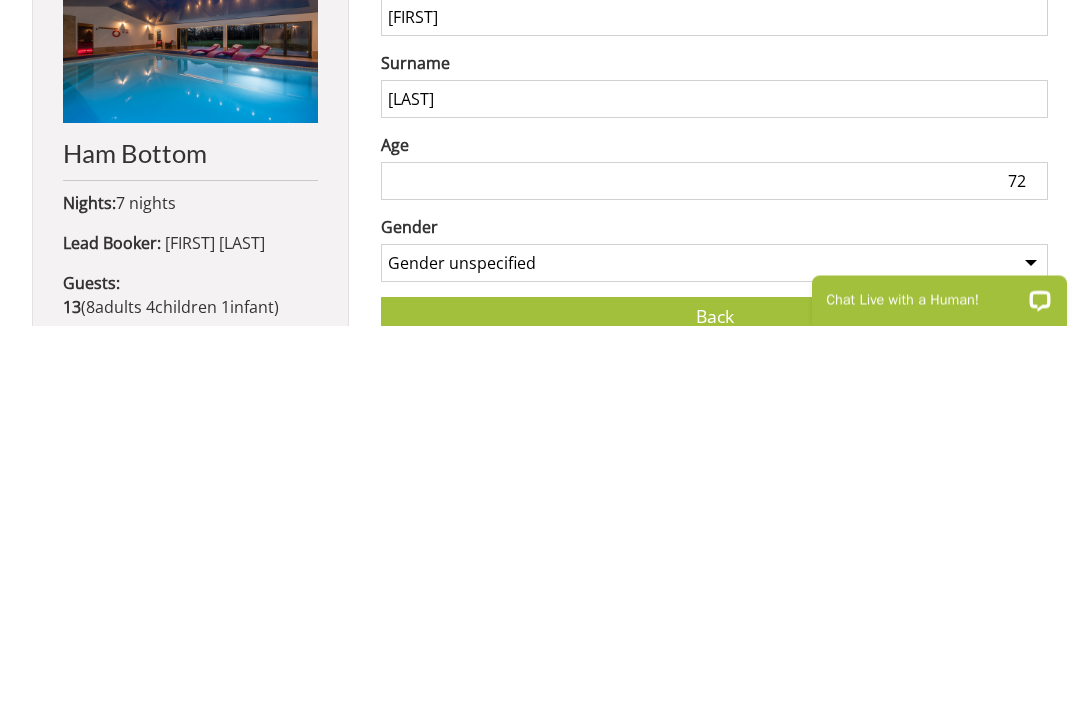 type on "72" 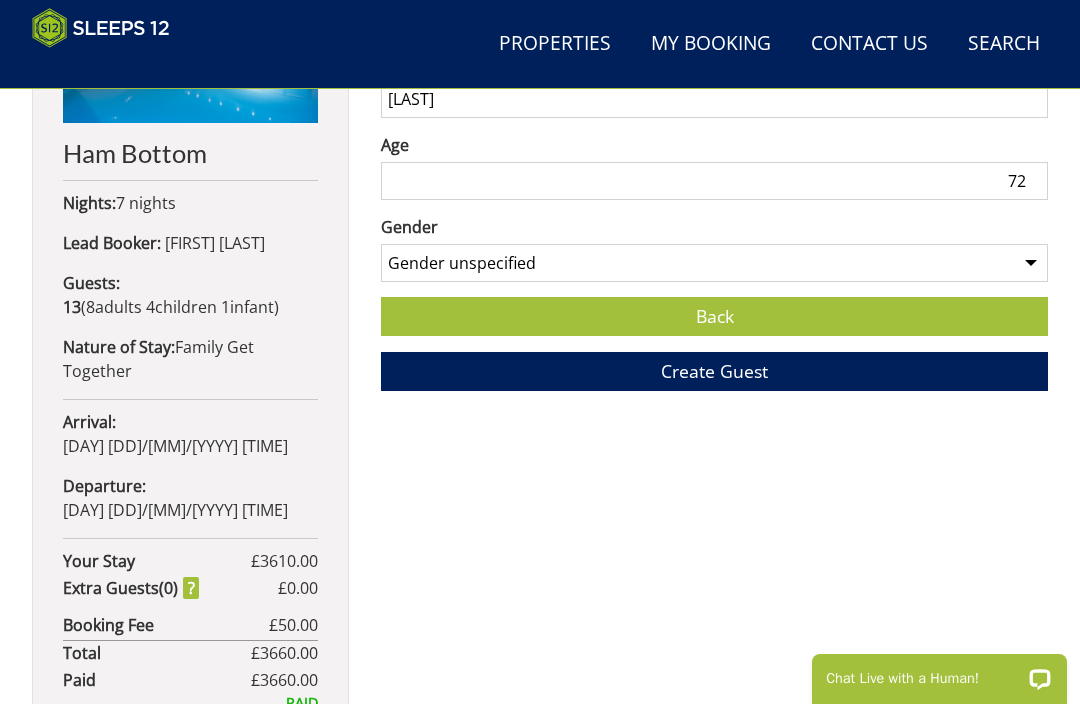 select on "gender_female" 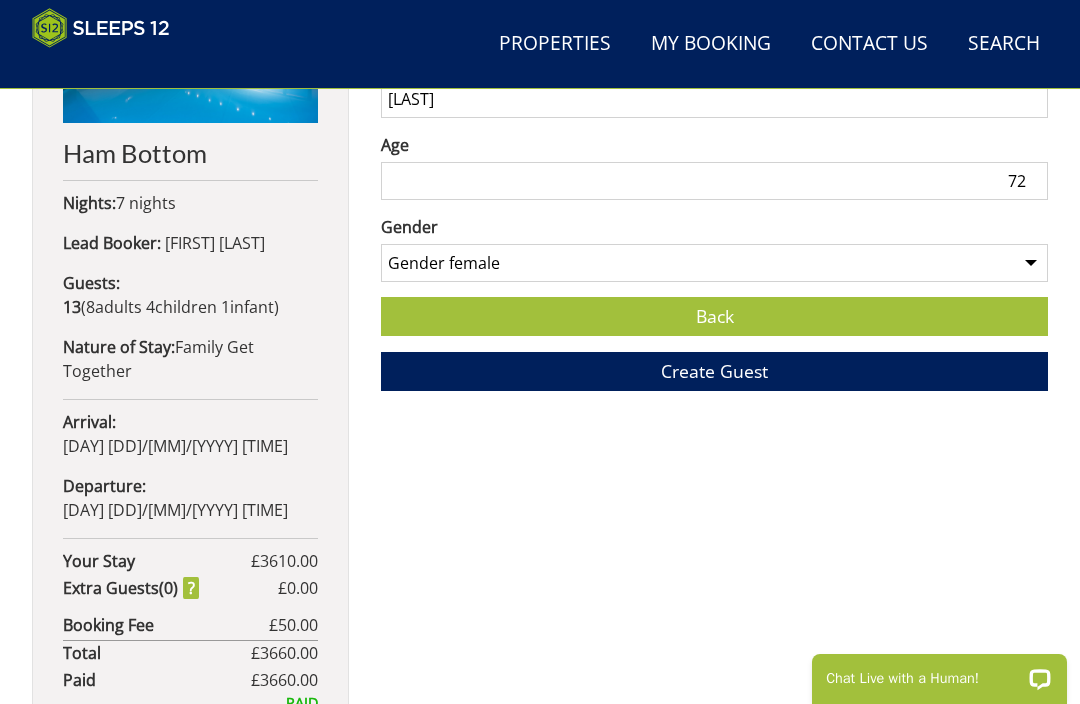 click on "Create Guest" at bounding box center (714, 371) 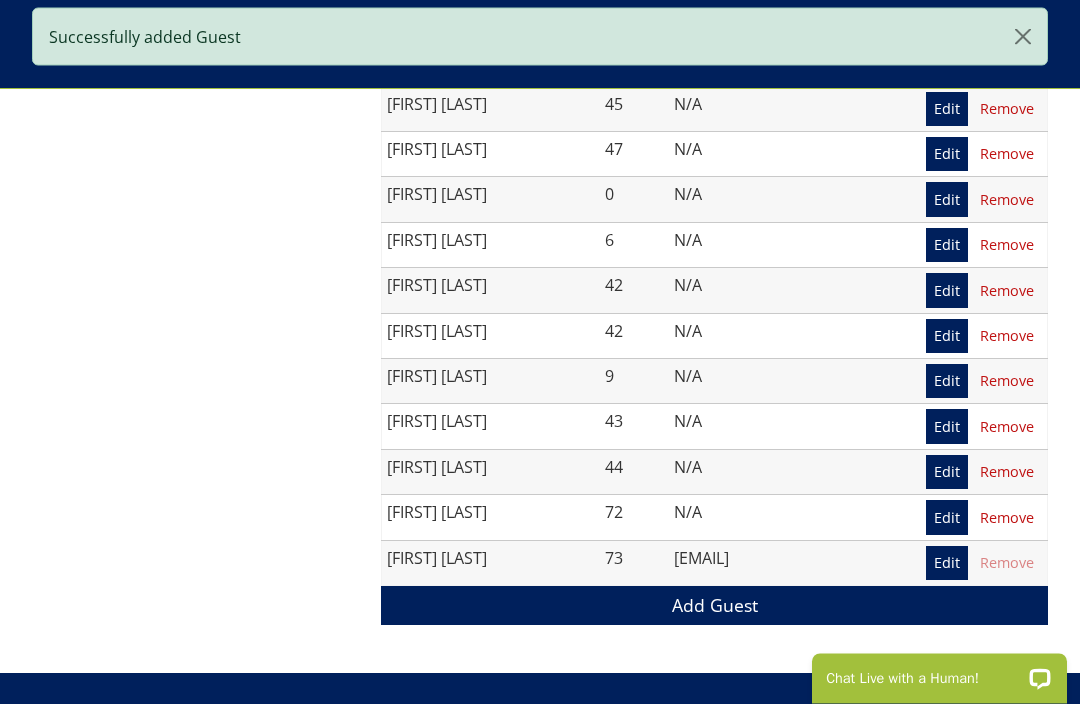 scroll, scrollTop: 1536, scrollLeft: 0, axis: vertical 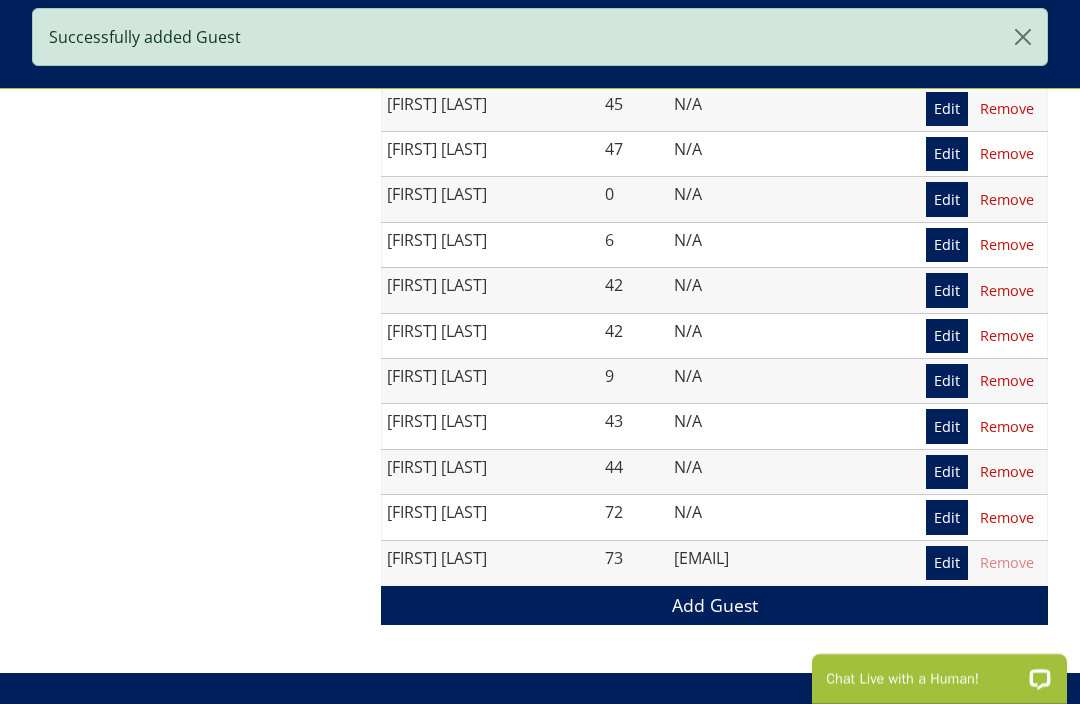 click on "Add Guest" at bounding box center (714, 605) 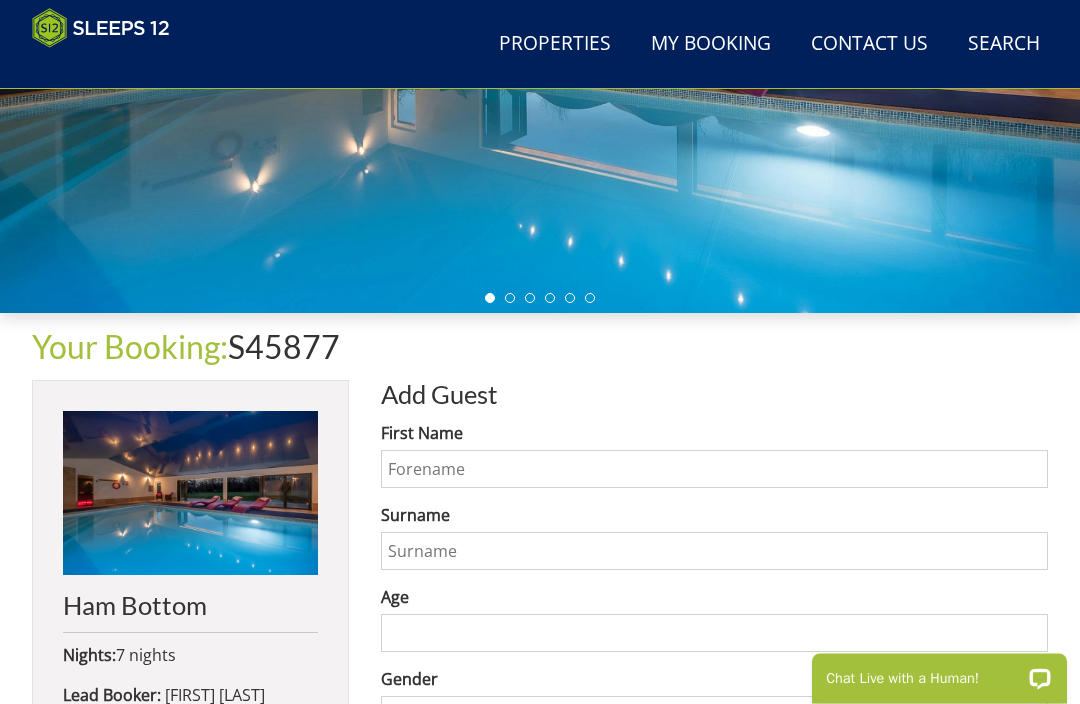 scroll, scrollTop: 461, scrollLeft: 0, axis: vertical 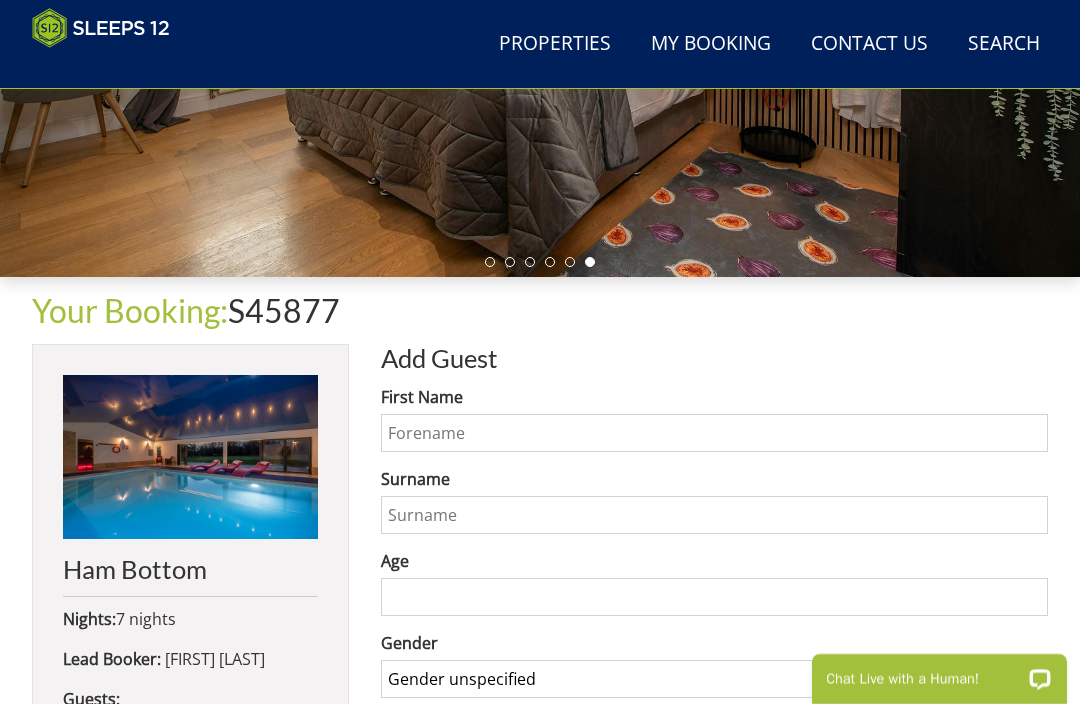 click on "First Name" at bounding box center [714, 433] 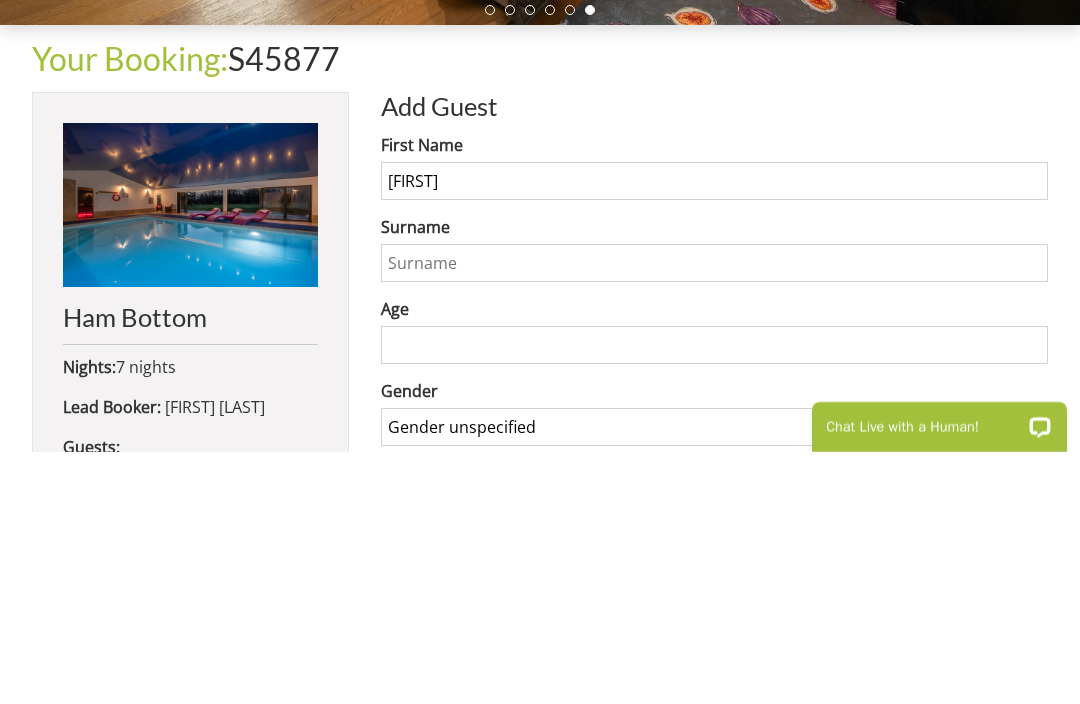 type on "[FIRST]" 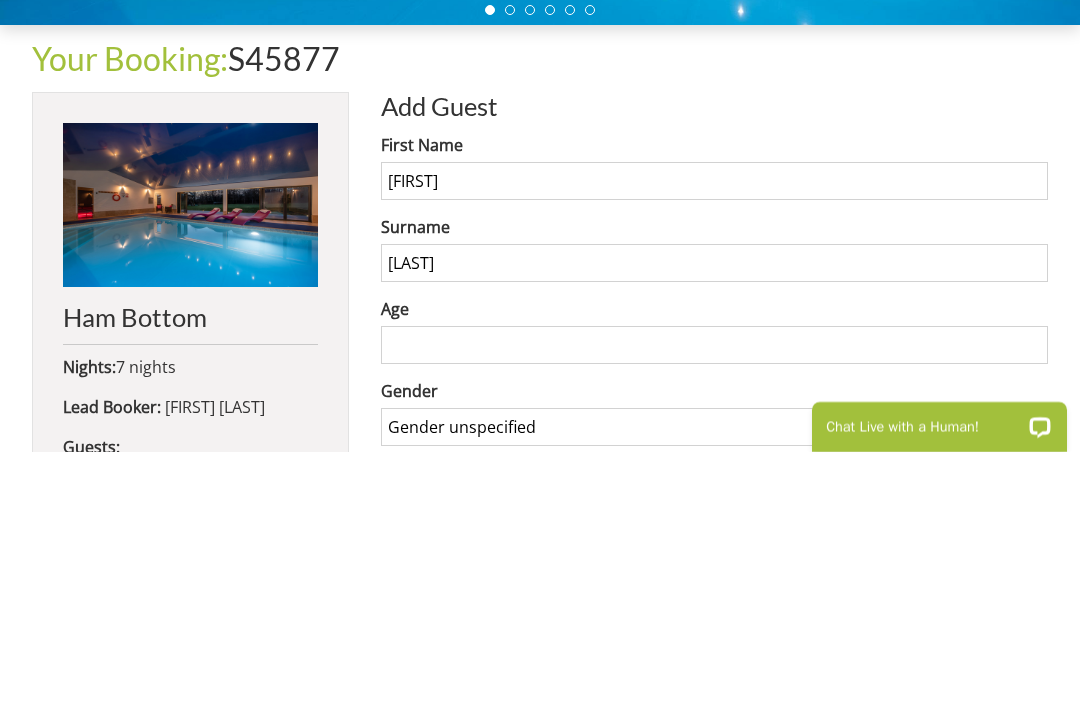 type on "[LAST]" 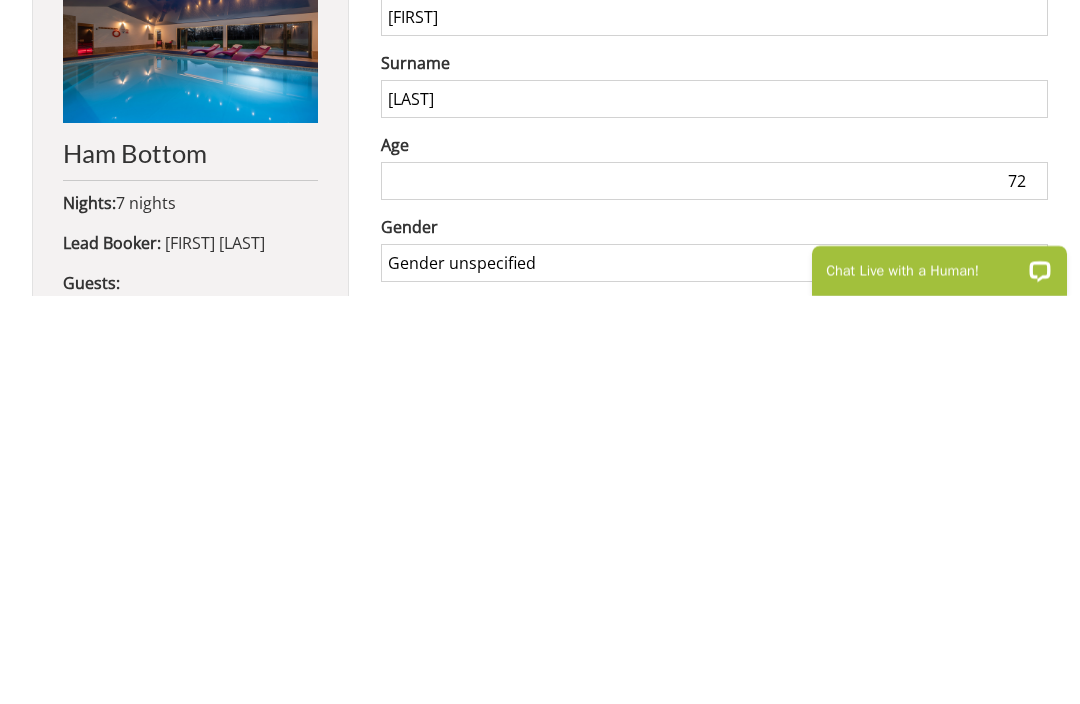 type on "72" 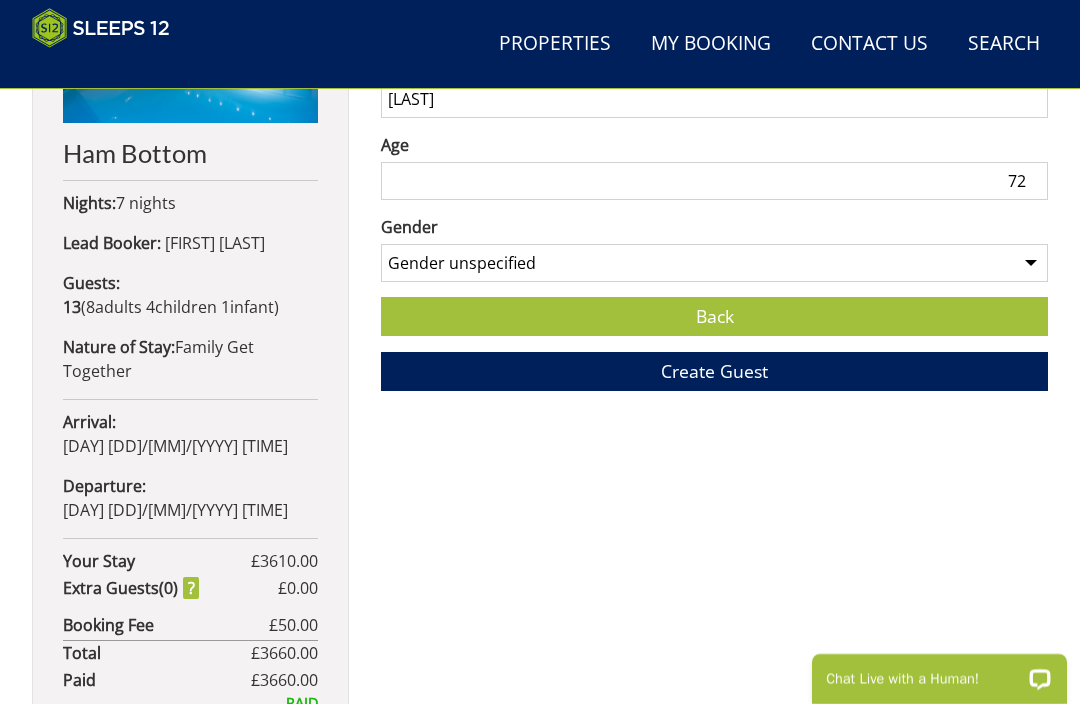 select on "gender_male" 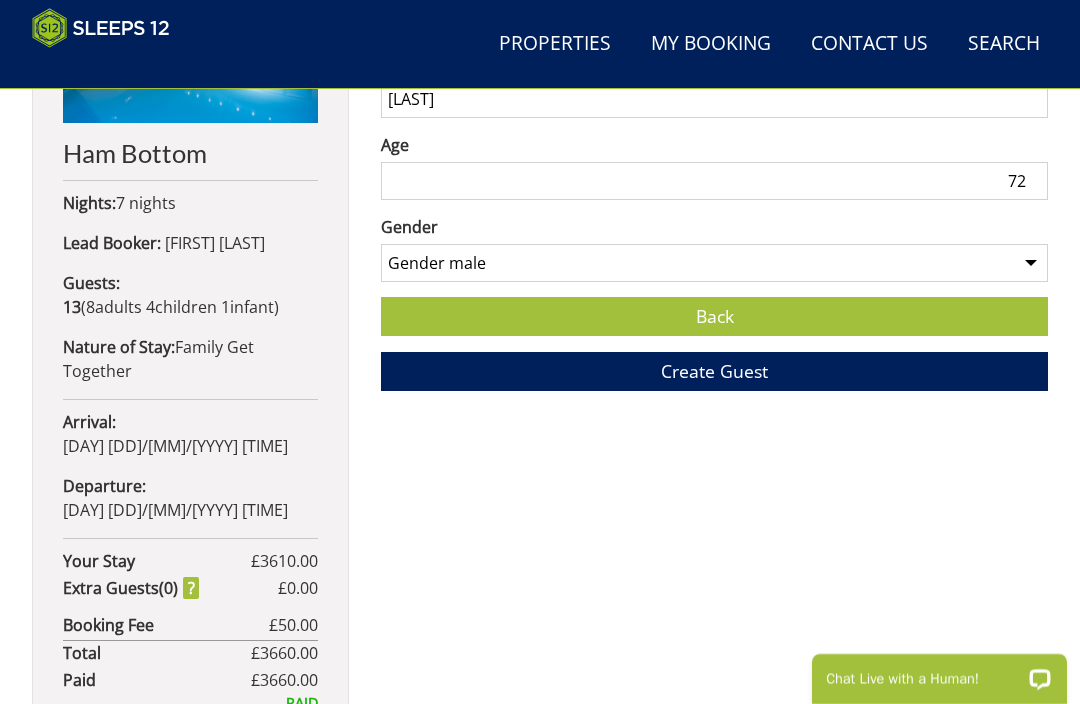 click on "Create Guest" at bounding box center [714, 371] 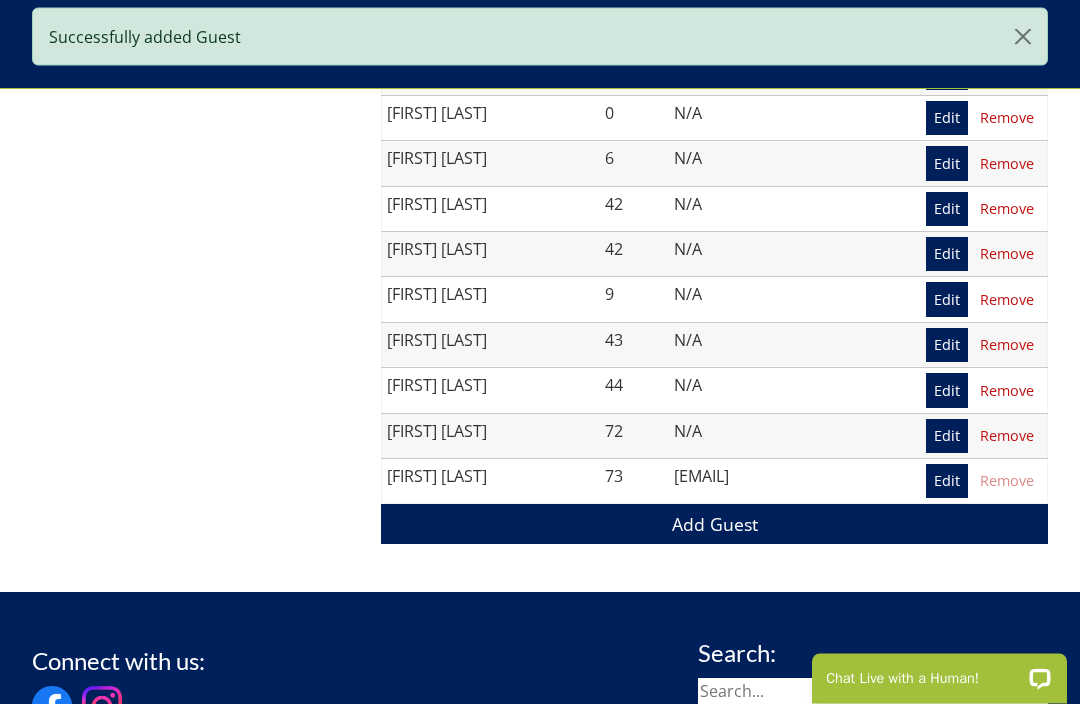 scroll, scrollTop: 1663, scrollLeft: 0, axis: vertical 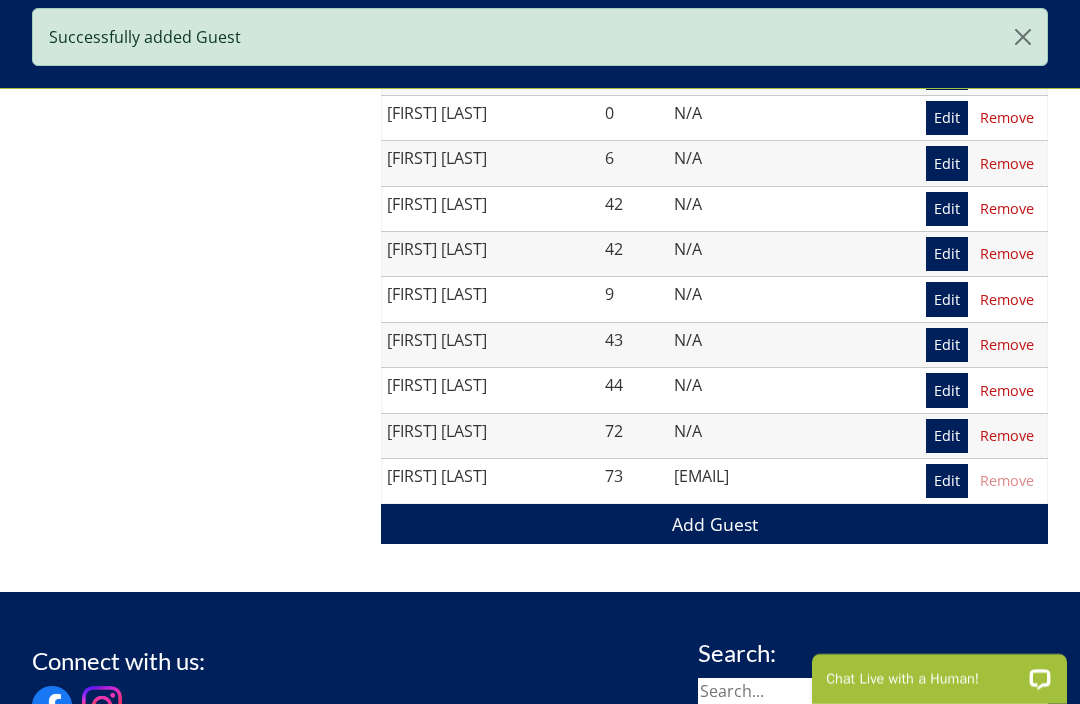 click on "Add Guest" at bounding box center [714, 523] 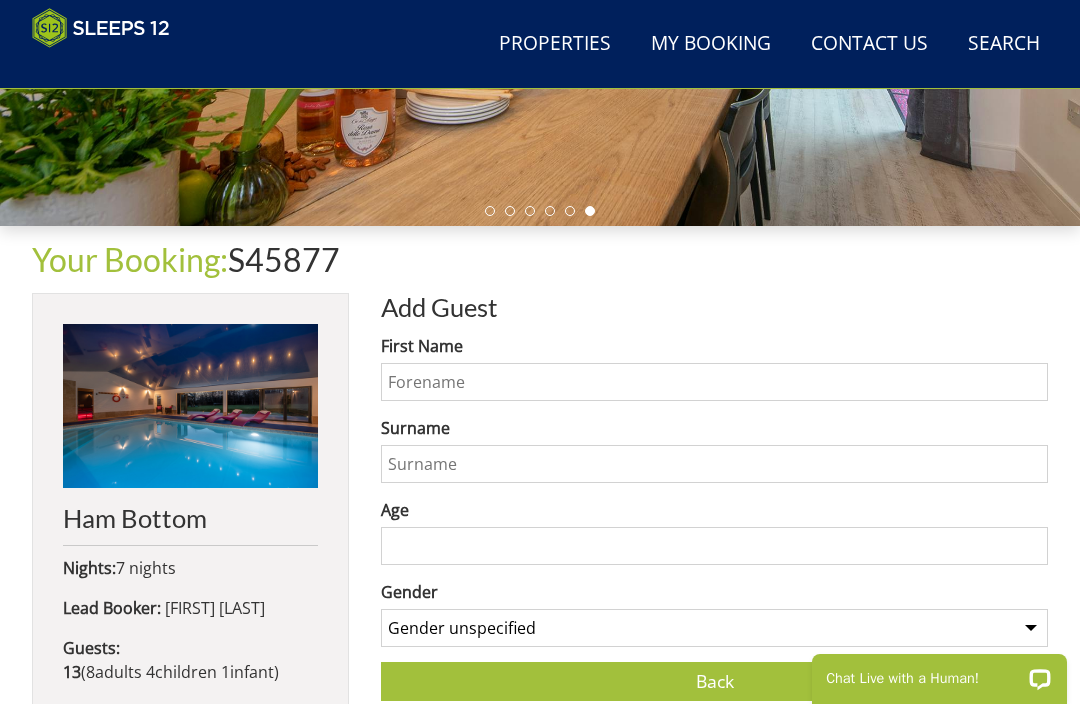 scroll, scrollTop: 515, scrollLeft: 0, axis: vertical 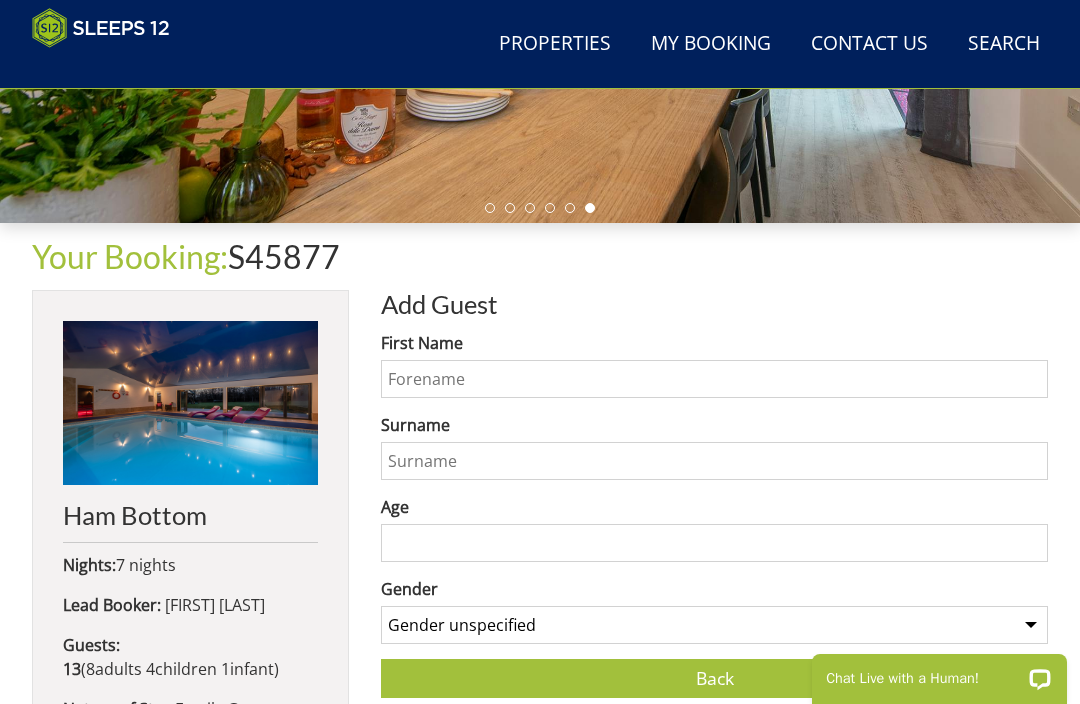 click on "First Name" at bounding box center (714, 379) 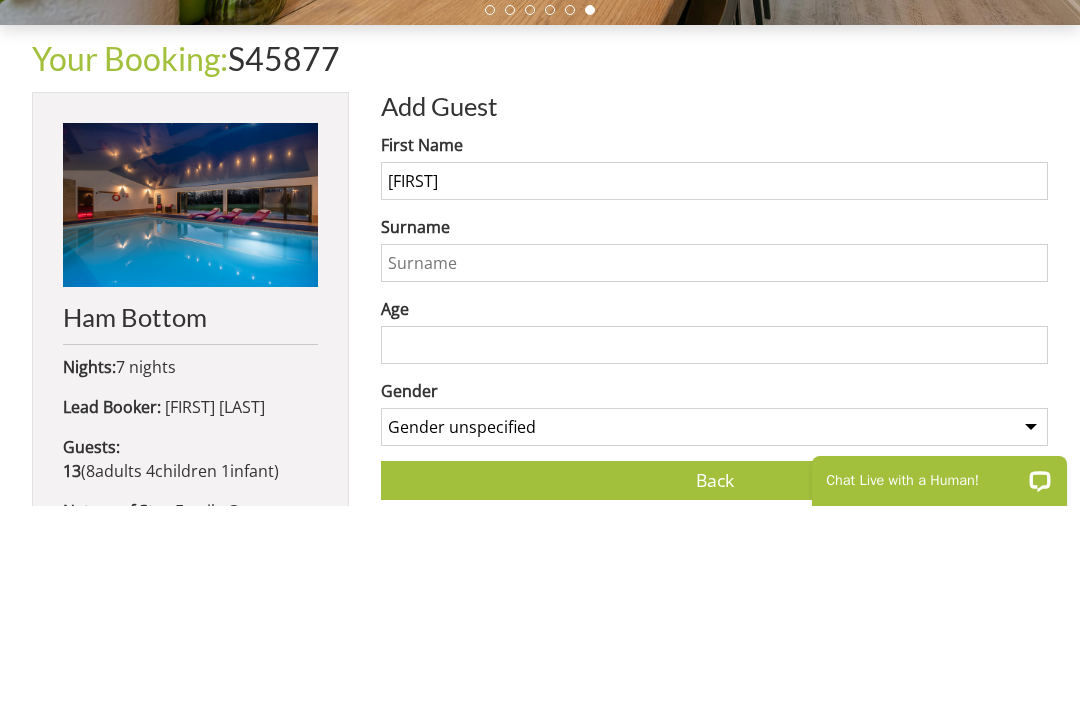 type on "[FIRST]" 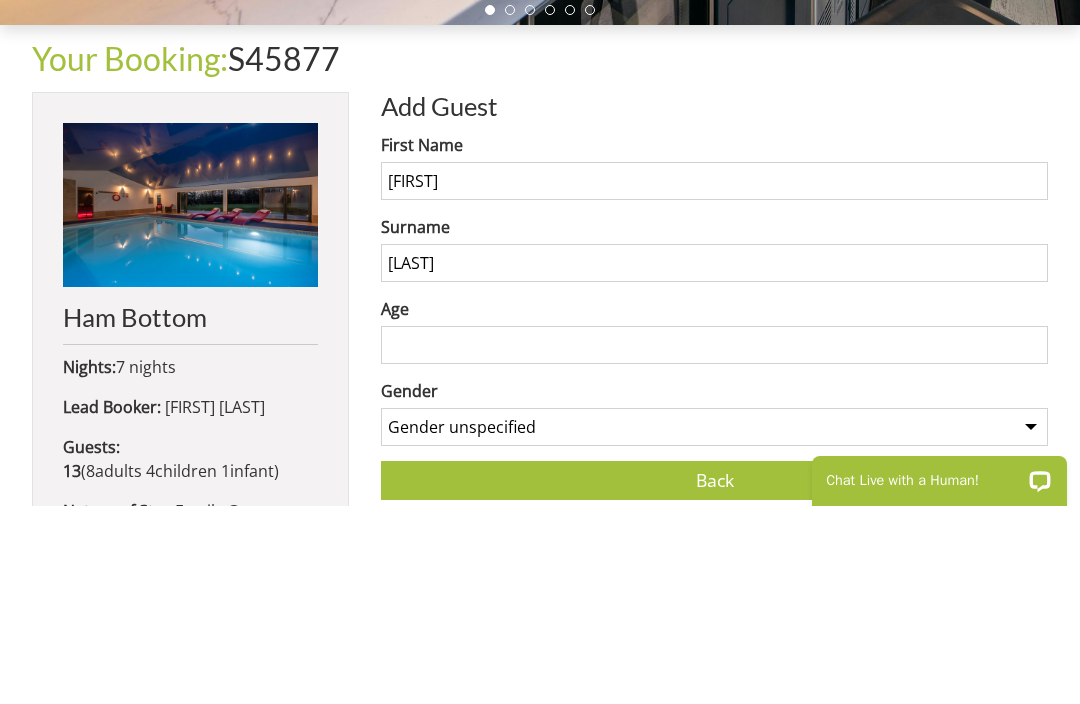 type on "[LAST]" 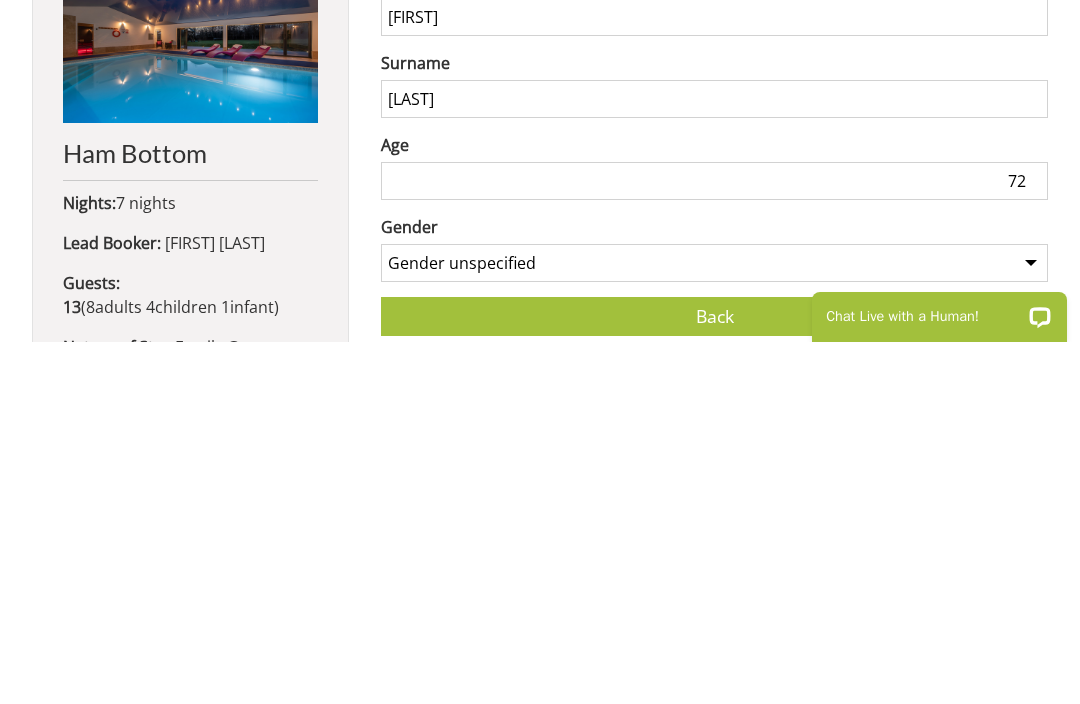 type on "72" 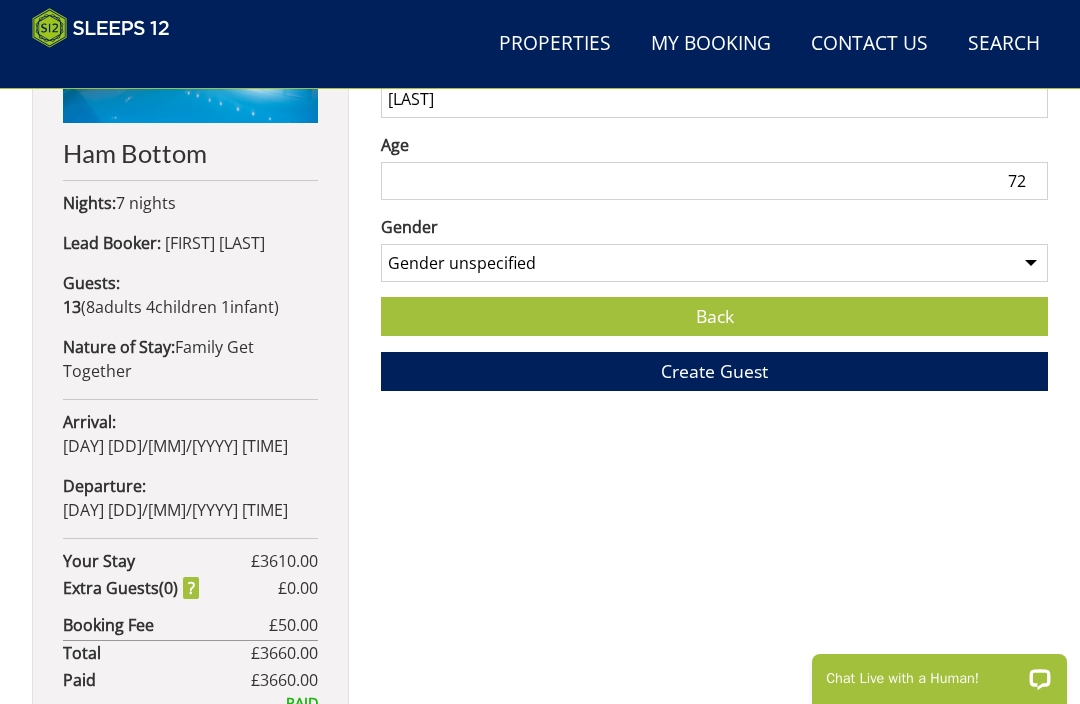 select on "gender_female" 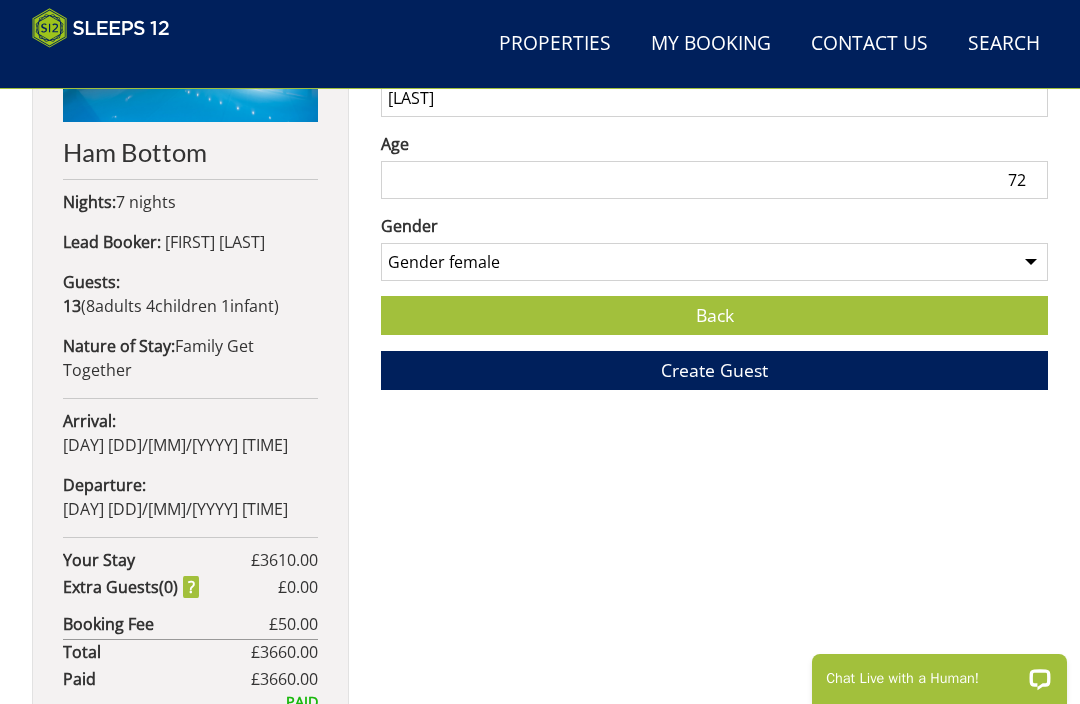 click on "Create Guest" at bounding box center [714, 370] 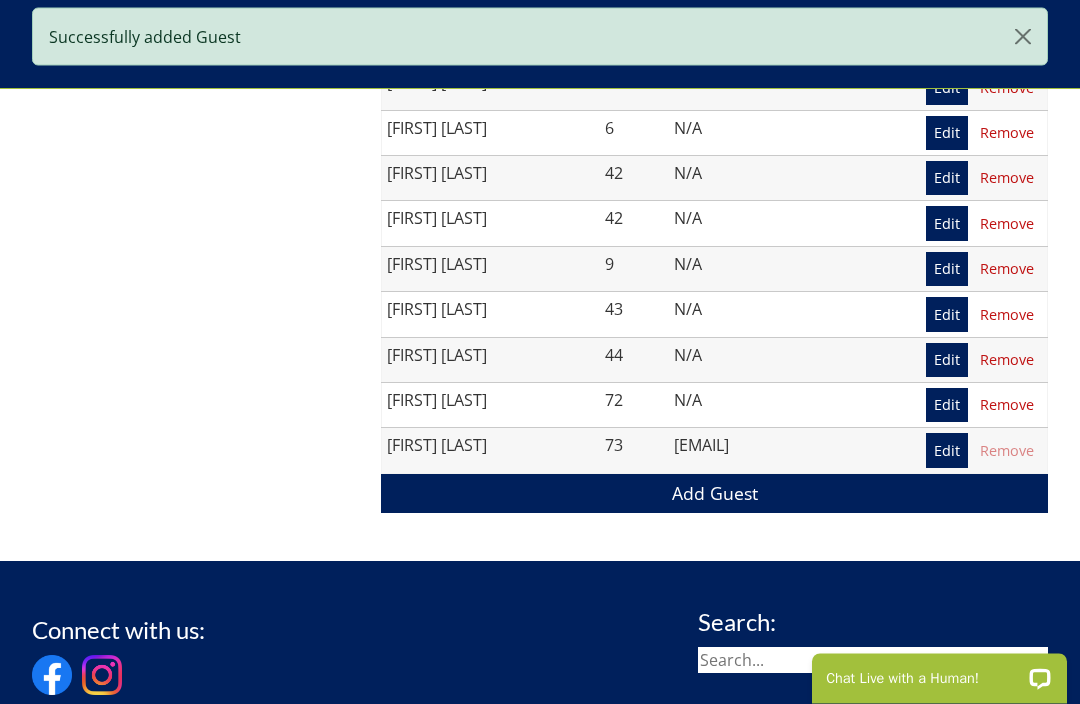 scroll, scrollTop: 1751, scrollLeft: 0, axis: vertical 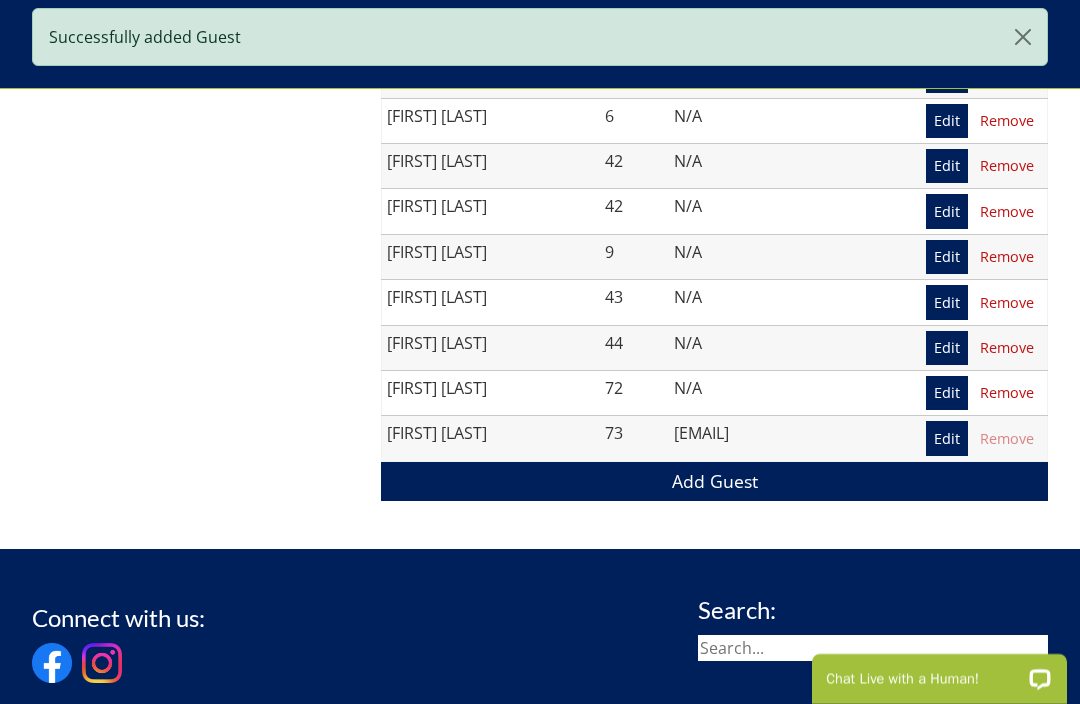 click on "Add Guest" at bounding box center [714, 481] 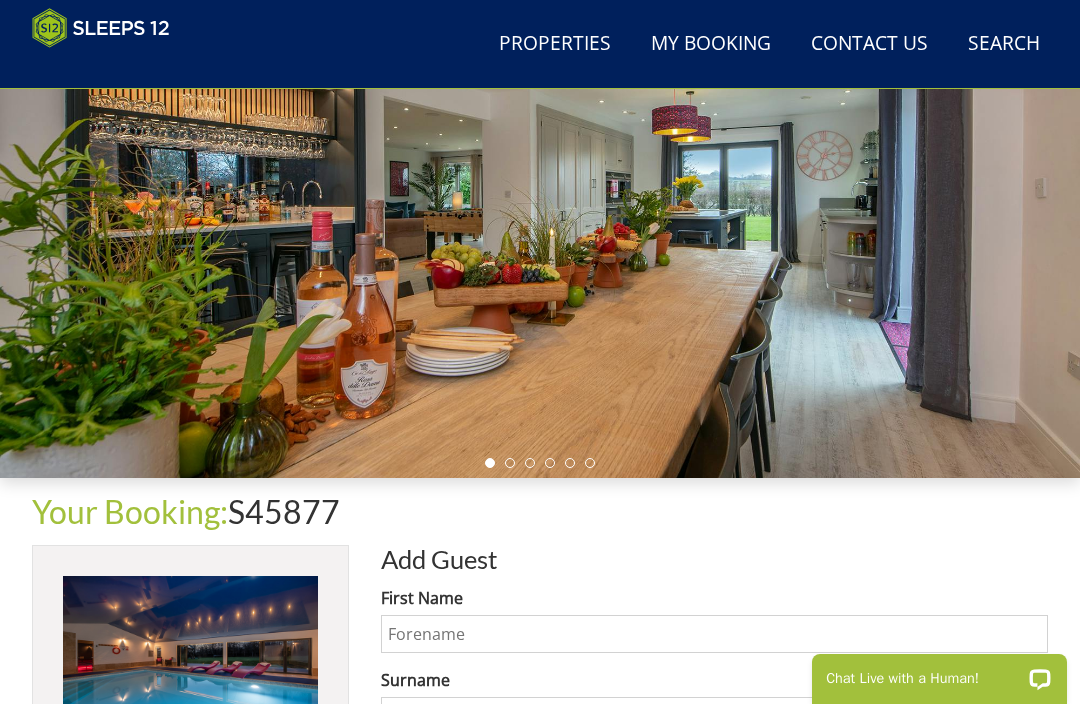 scroll, scrollTop: 0, scrollLeft: 0, axis: both 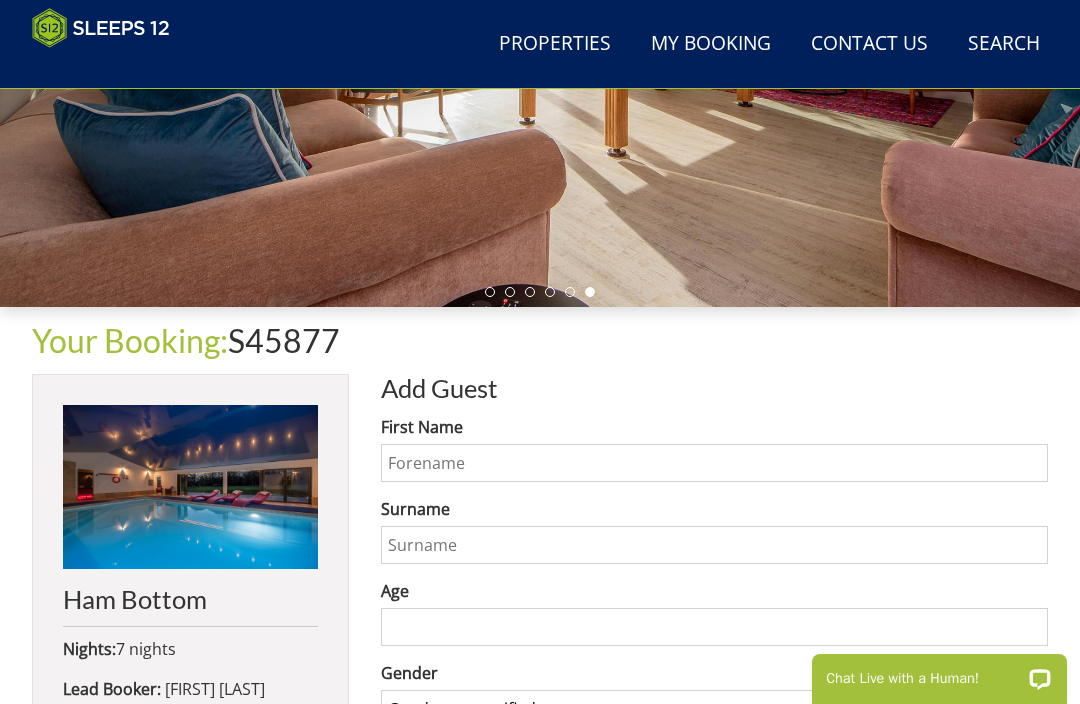 click on "First Name" at bounding box center (714, 463) 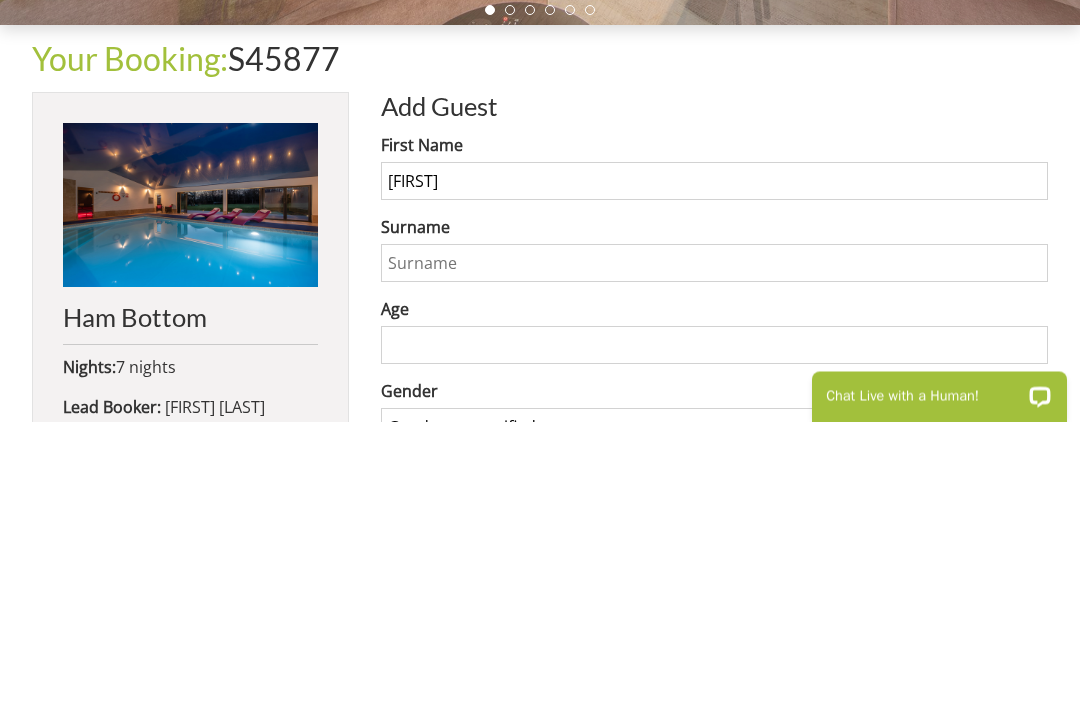 type on "[FIRST]" 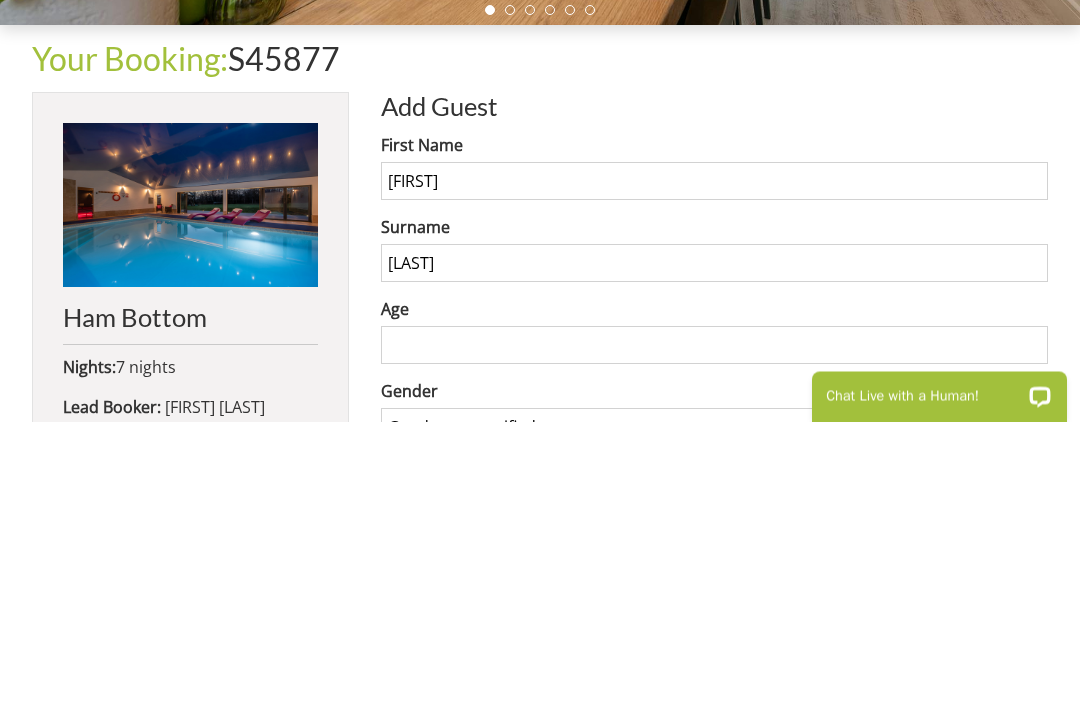 type on "[LAST]" 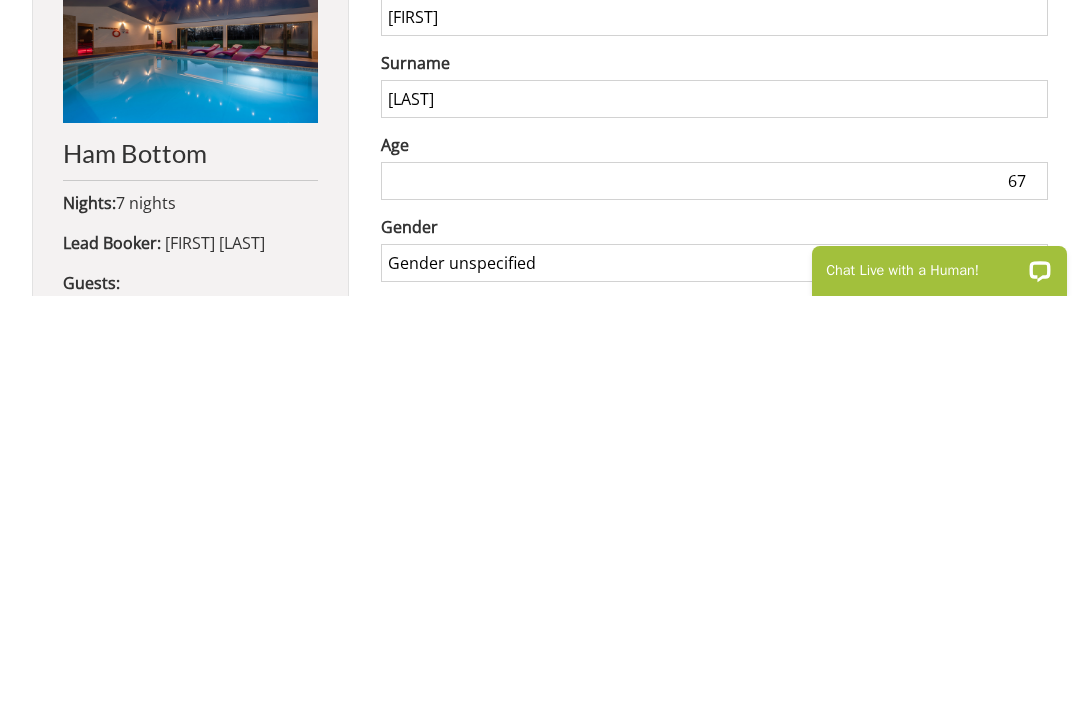 type on "67" 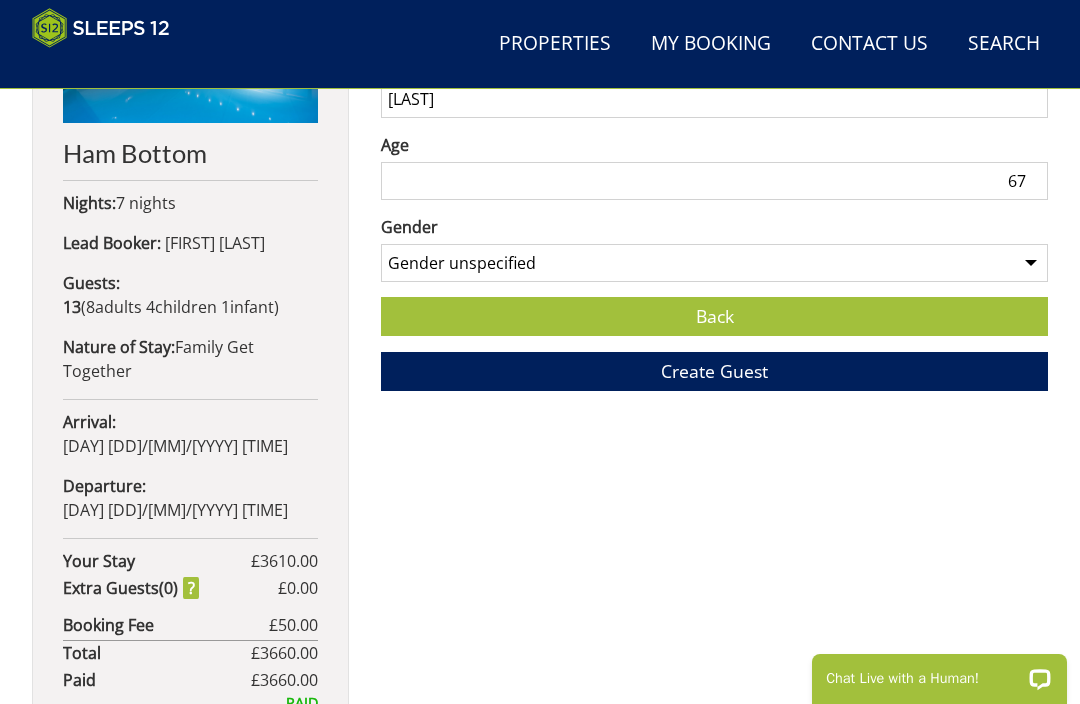 select on "gender_male" 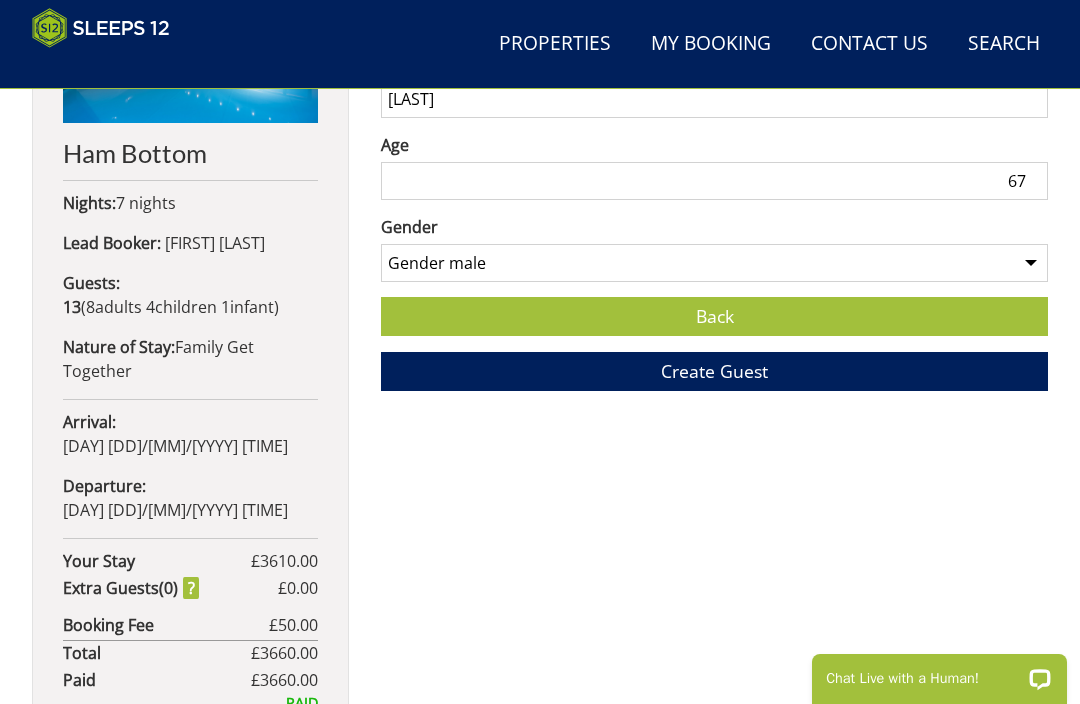 click on "Create Guest" at bounding box center [714, 371] 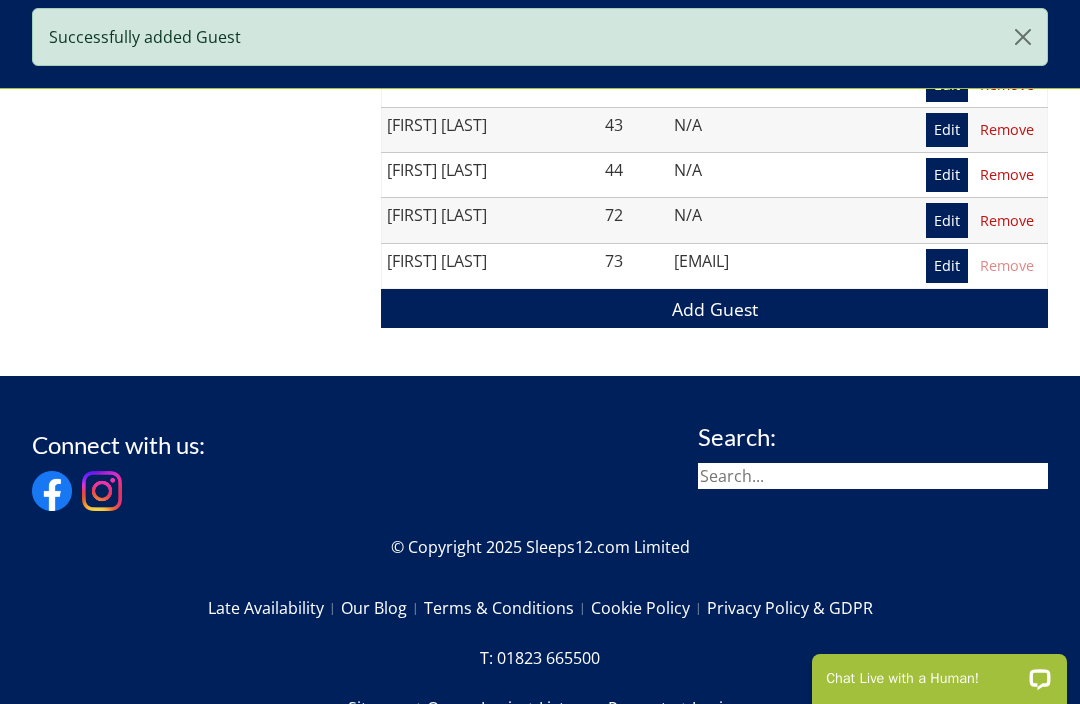 scroll, scrollTop: 1986, scrollLeft: 0, axis: vertical 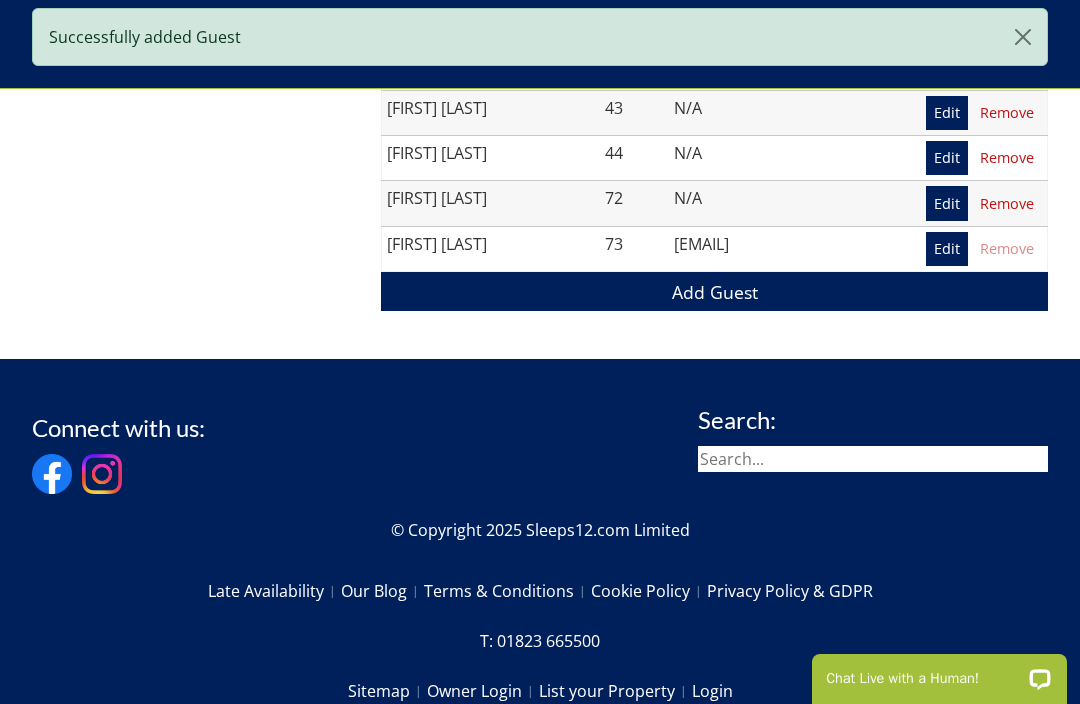 click on "Add Guest" at bounding box center [714, 291] 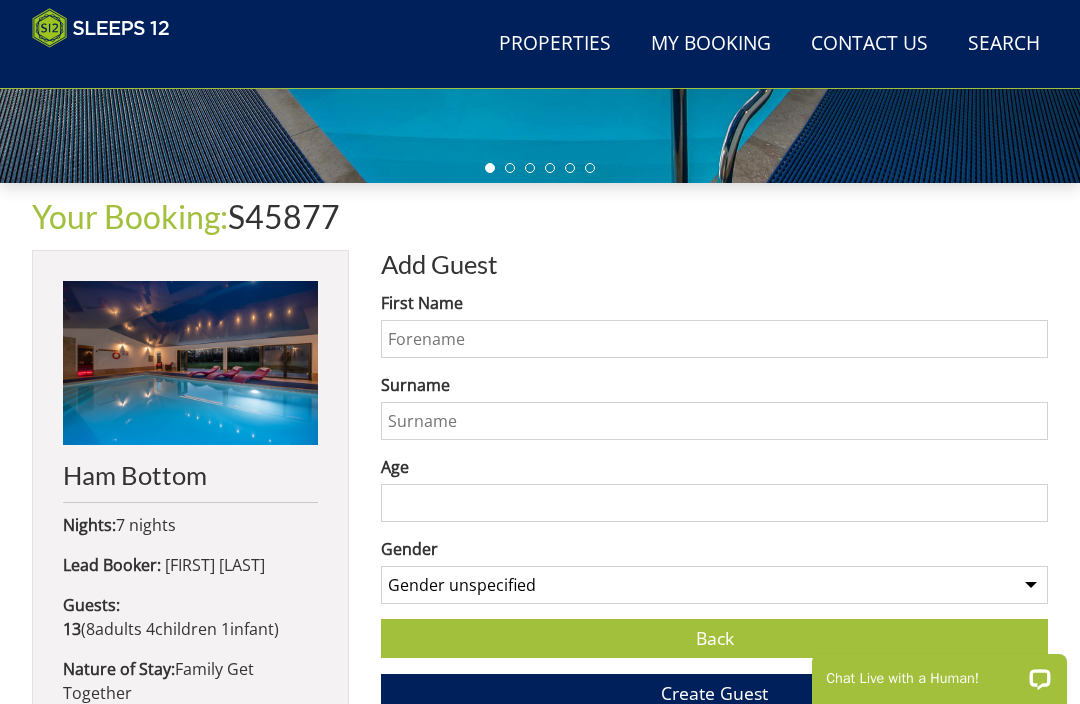 scroll, scrollTop: 575, scrollLeft: 0, axis: vertical 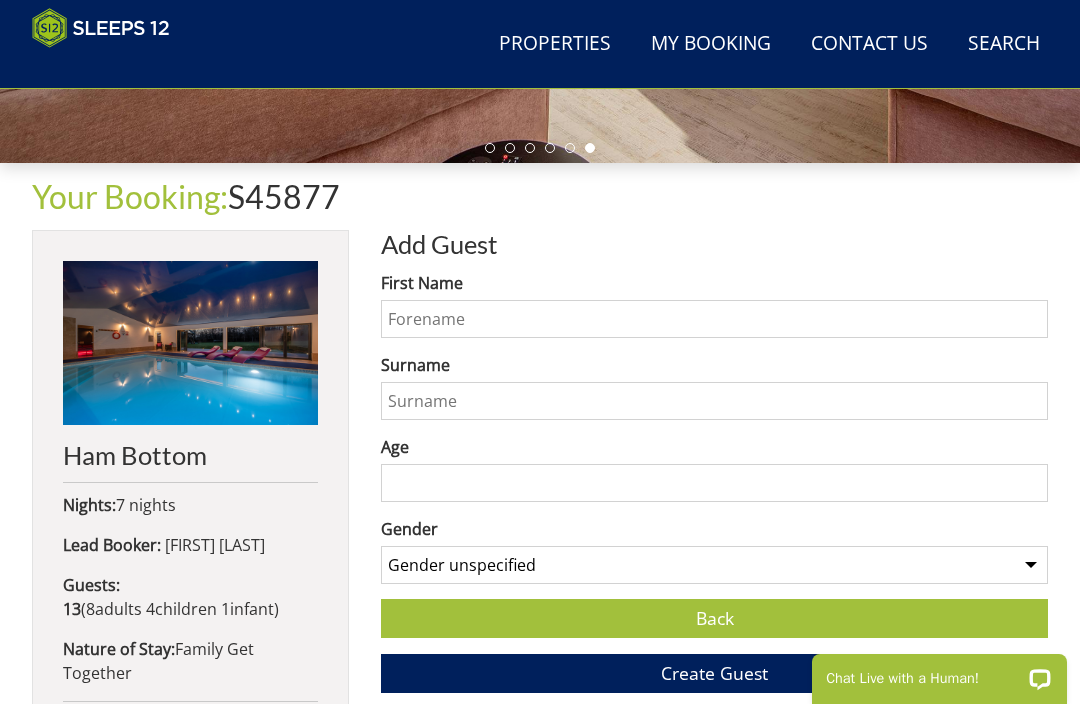 click on "First Name" at bounding box center [714, 319] 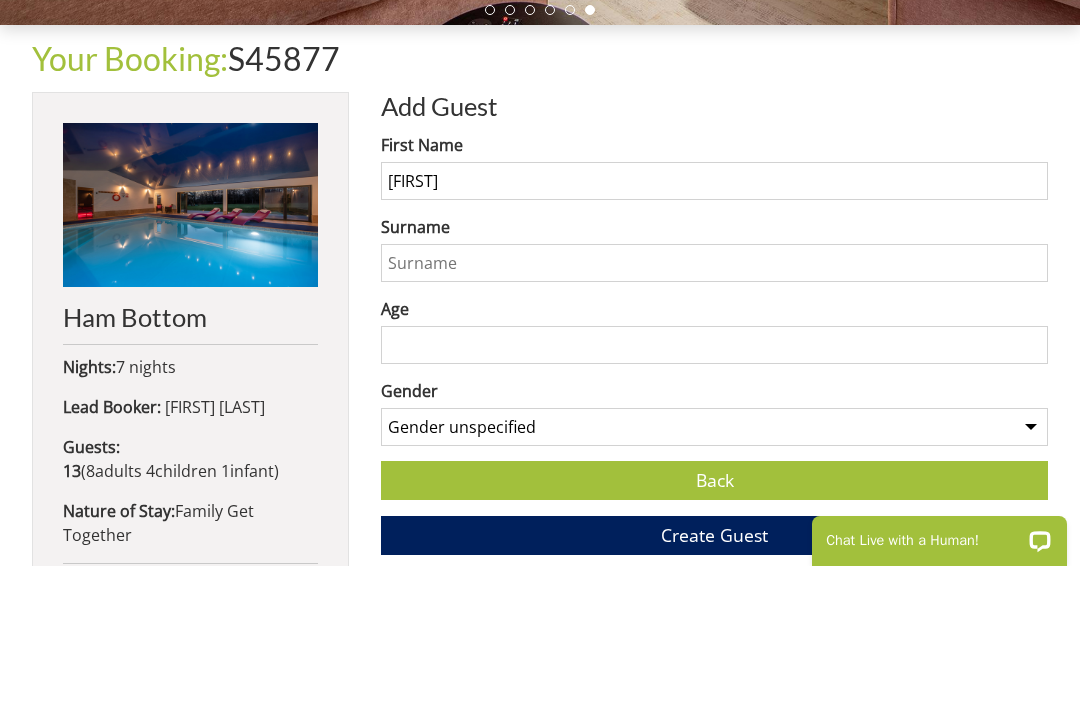 type on "[FIRST]" 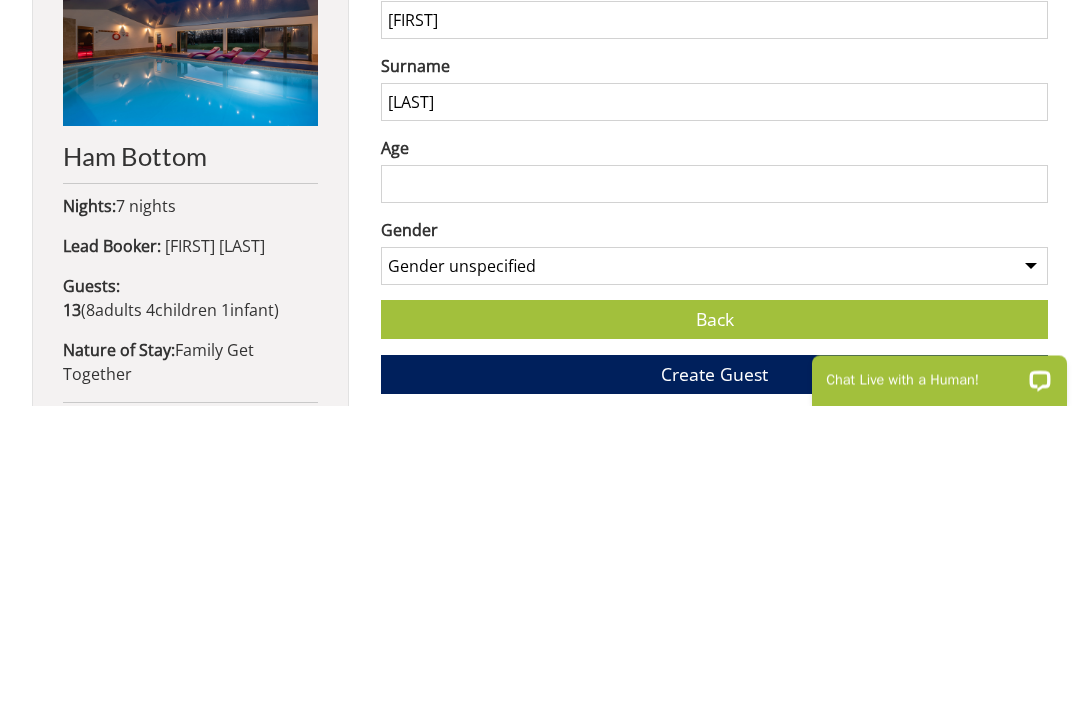type on "[LAST]" 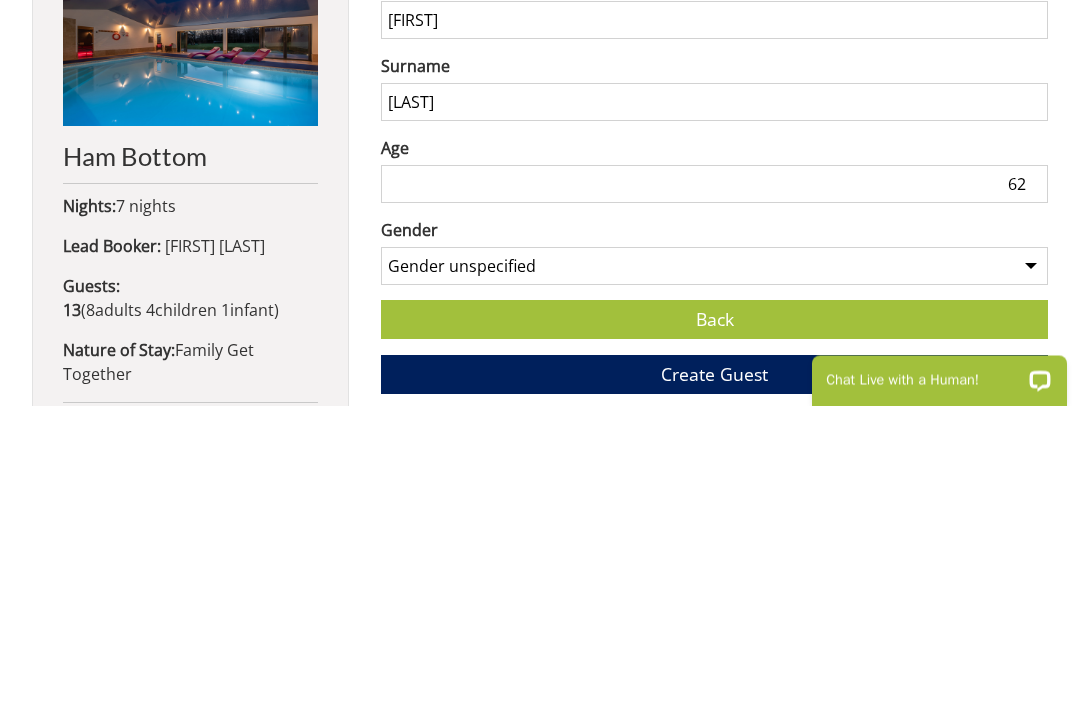 type on "62" 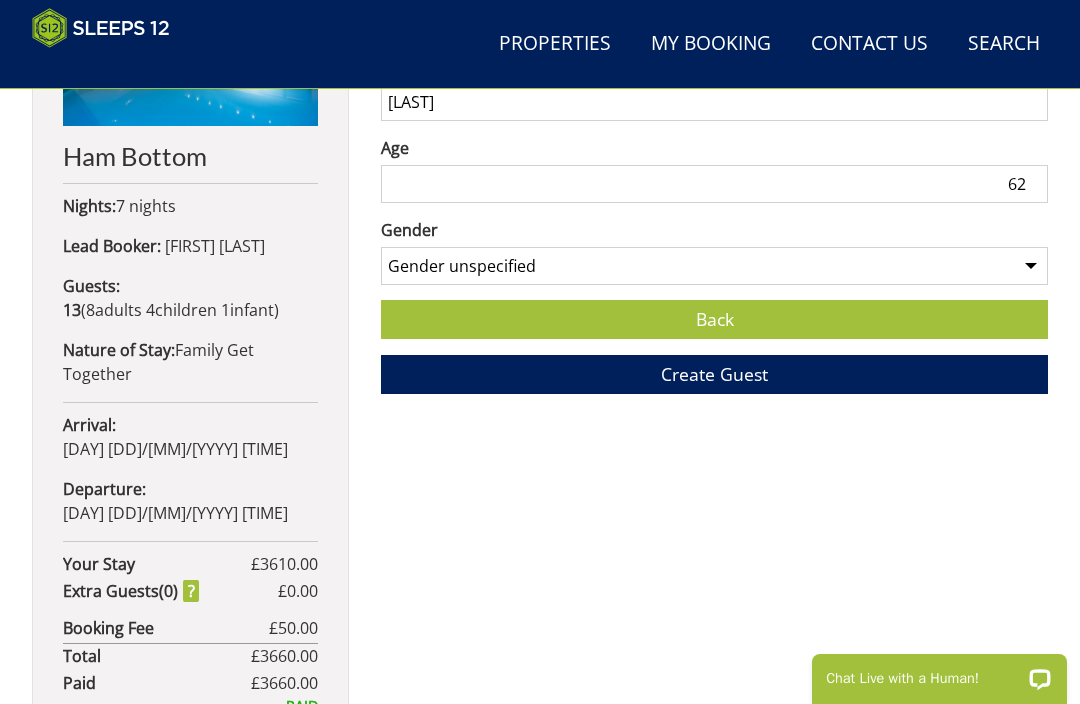 select on "gender_female" 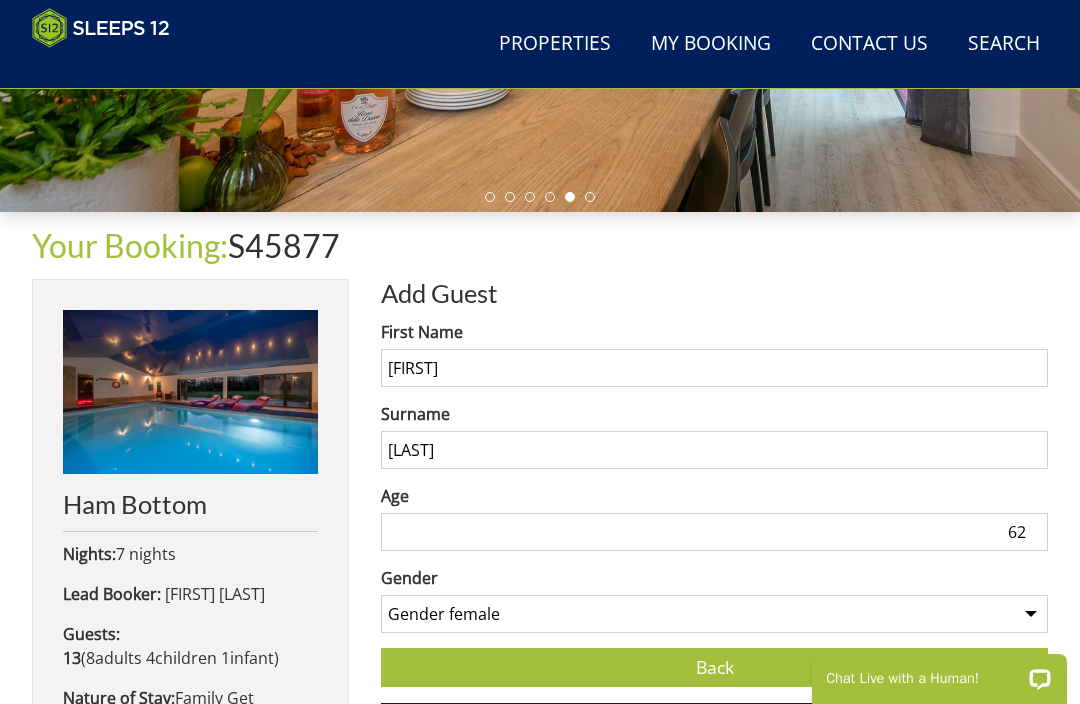 scroll, scrollTop: 525, scrollLeft: 0, axis: vertical 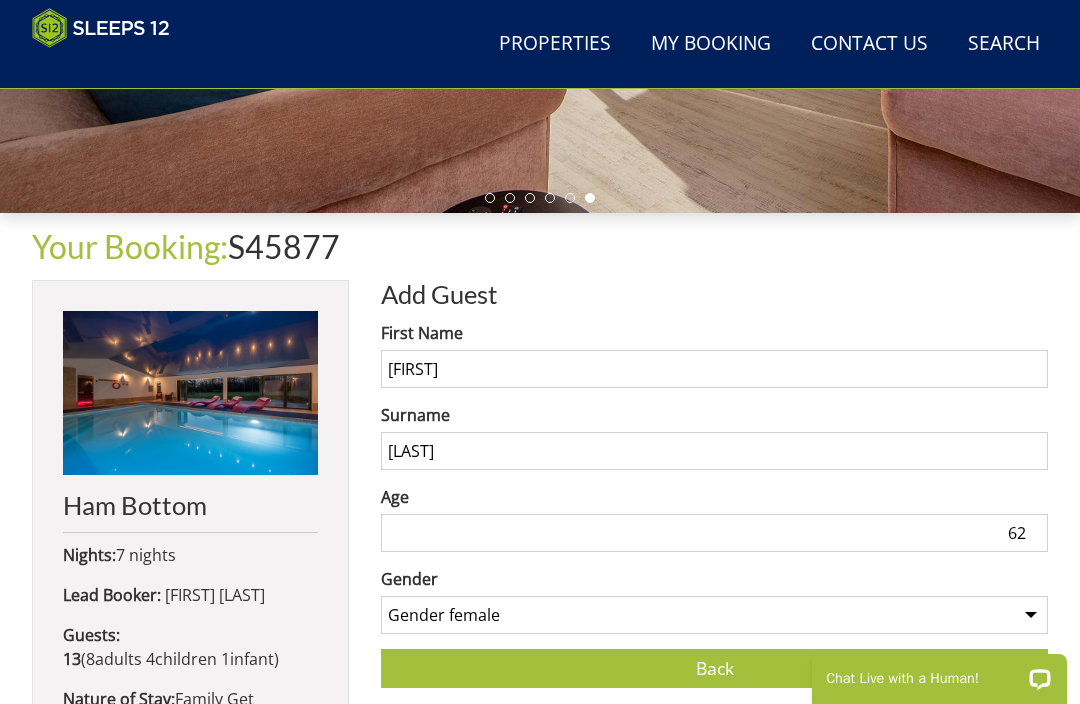 click on "Back" at bounding box center (714, 668) 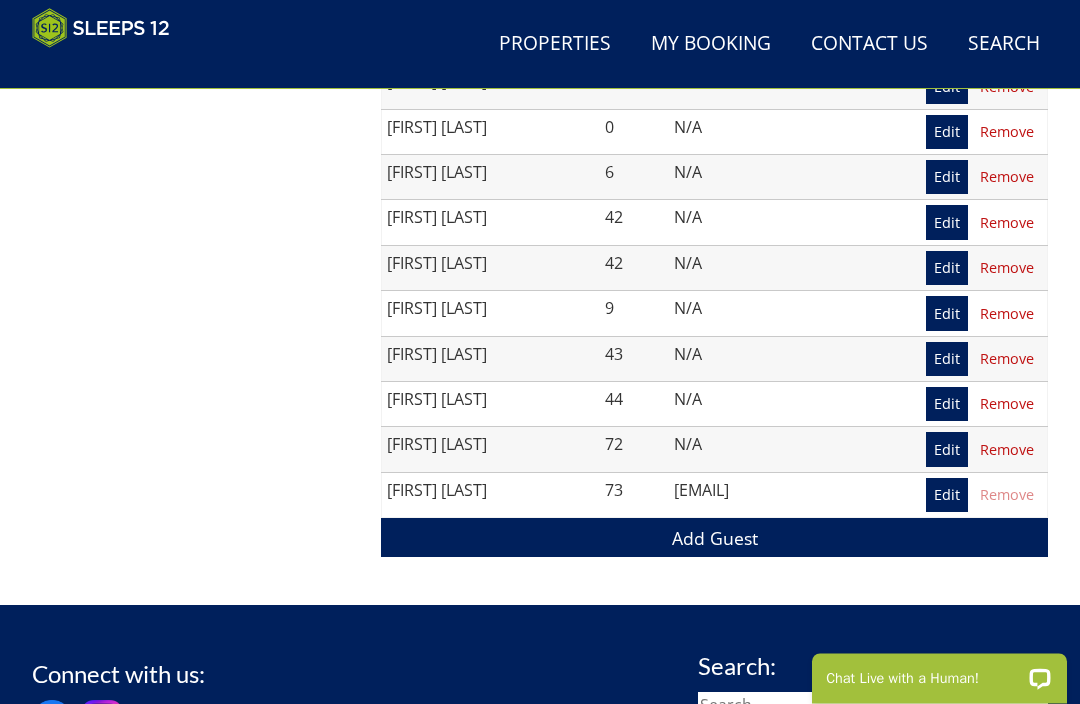 scroll, scrollTop: 1740, scrollLeft: 0, axis: vertical 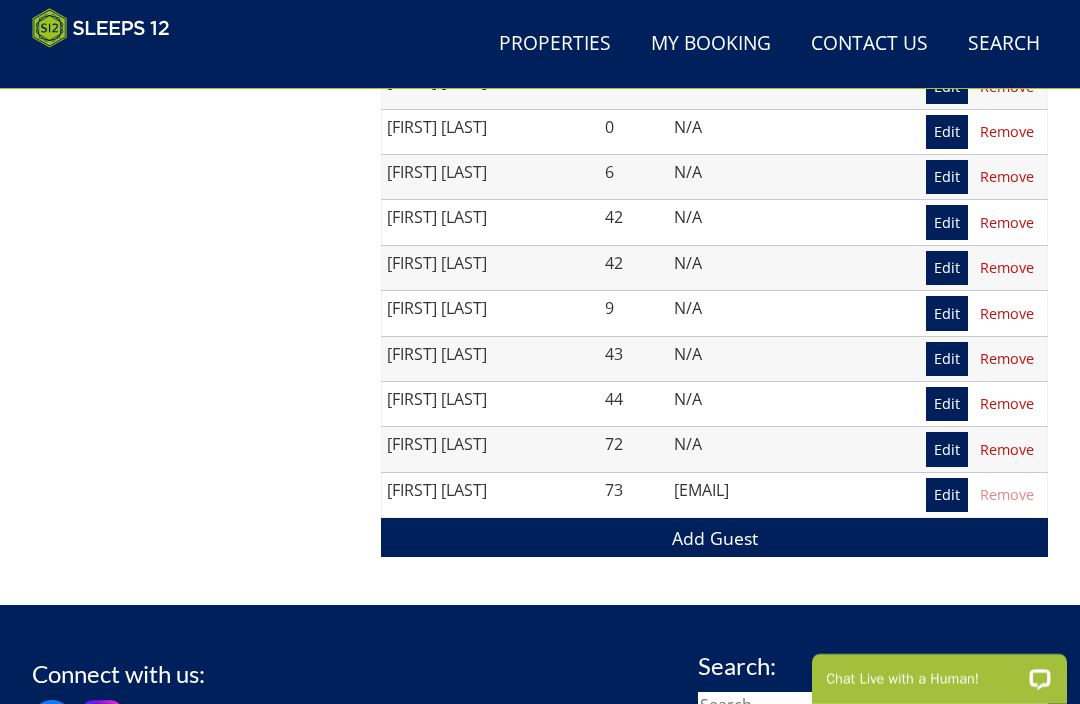 click on "Add Guest" at bounding box center [714, 537] 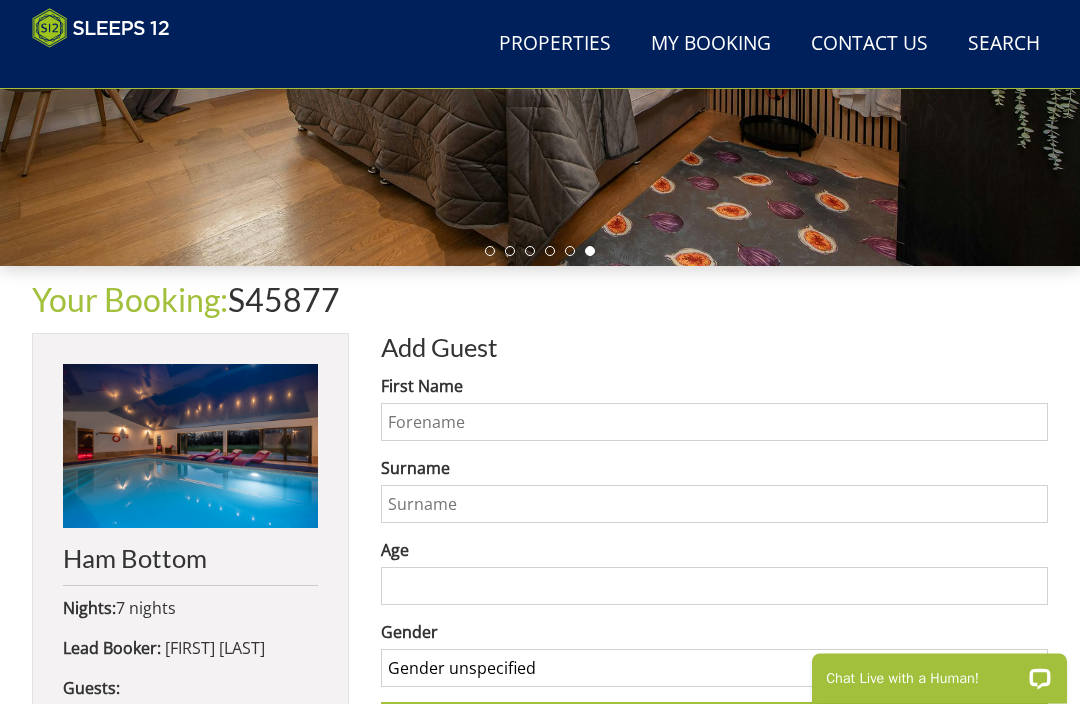 scroll, scrollTop: 501, scrollLeft: 0, axis: vertical 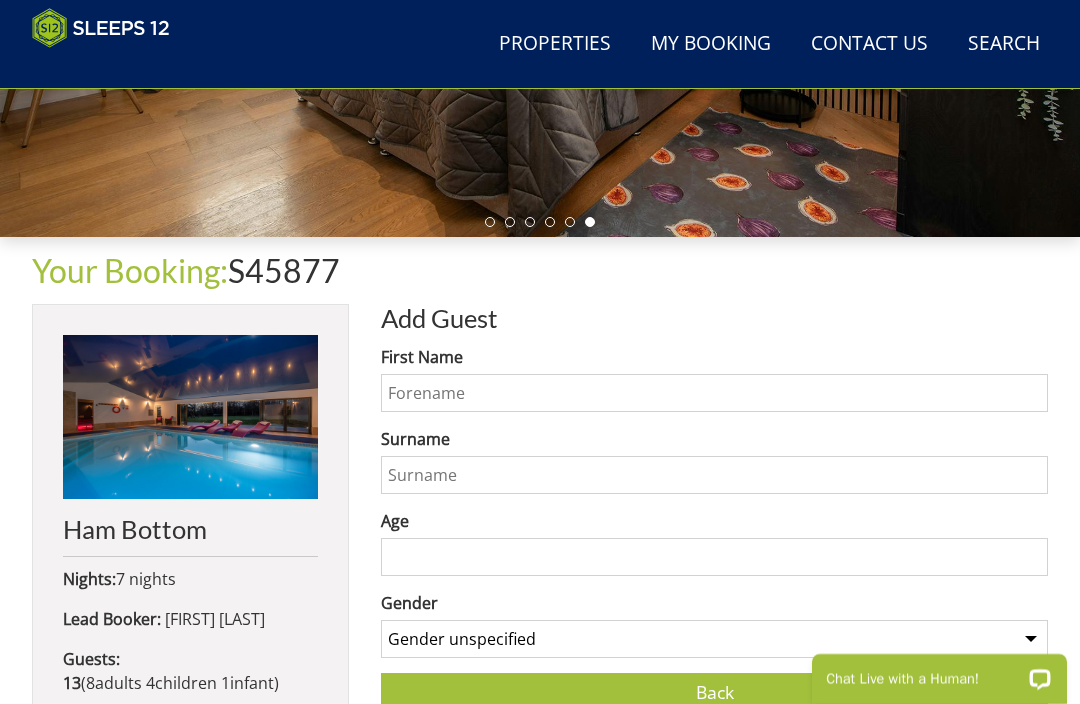 click on "First Name" at bounding box center [714, 393] 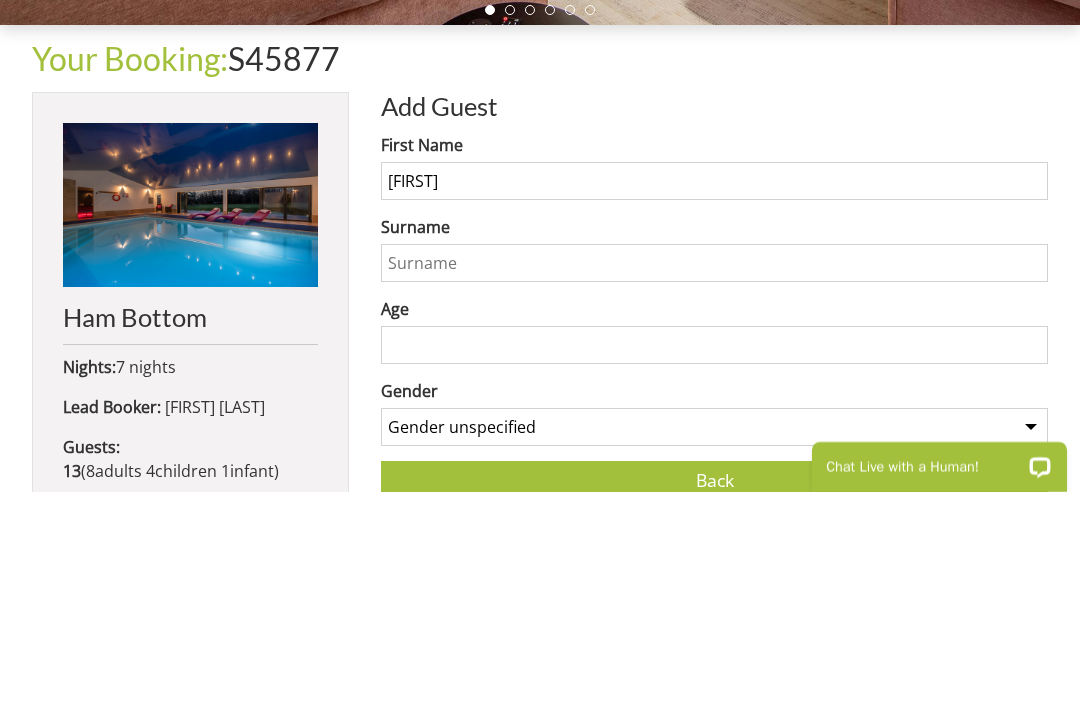 type on "[FIRST]" 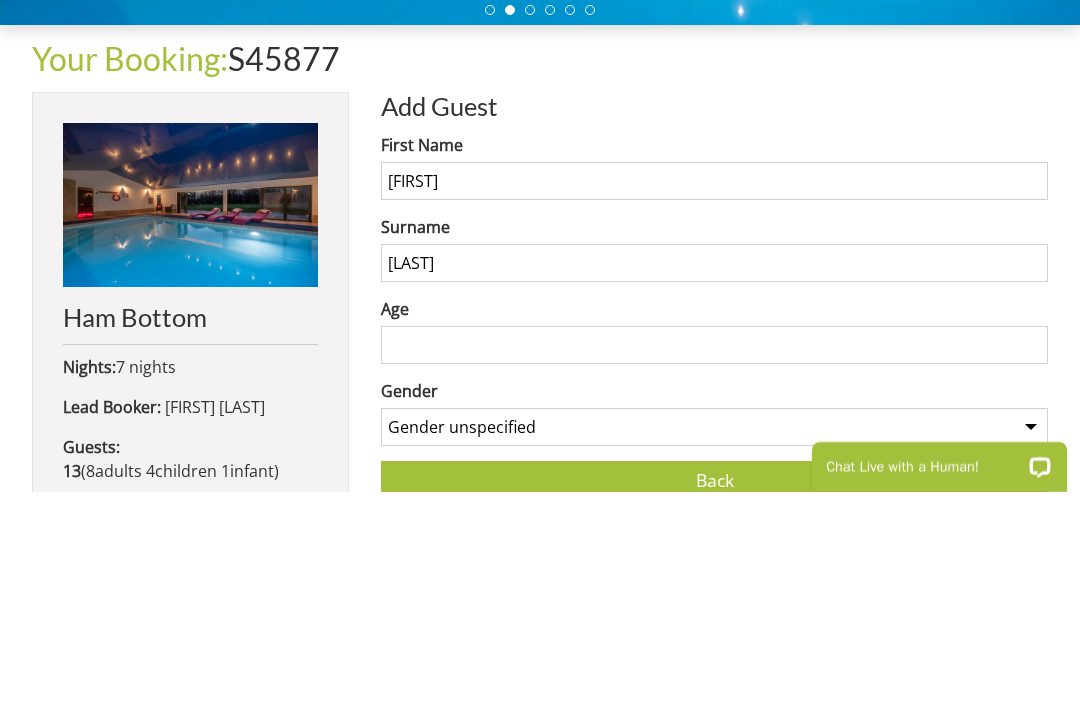 type on "[LAST]" 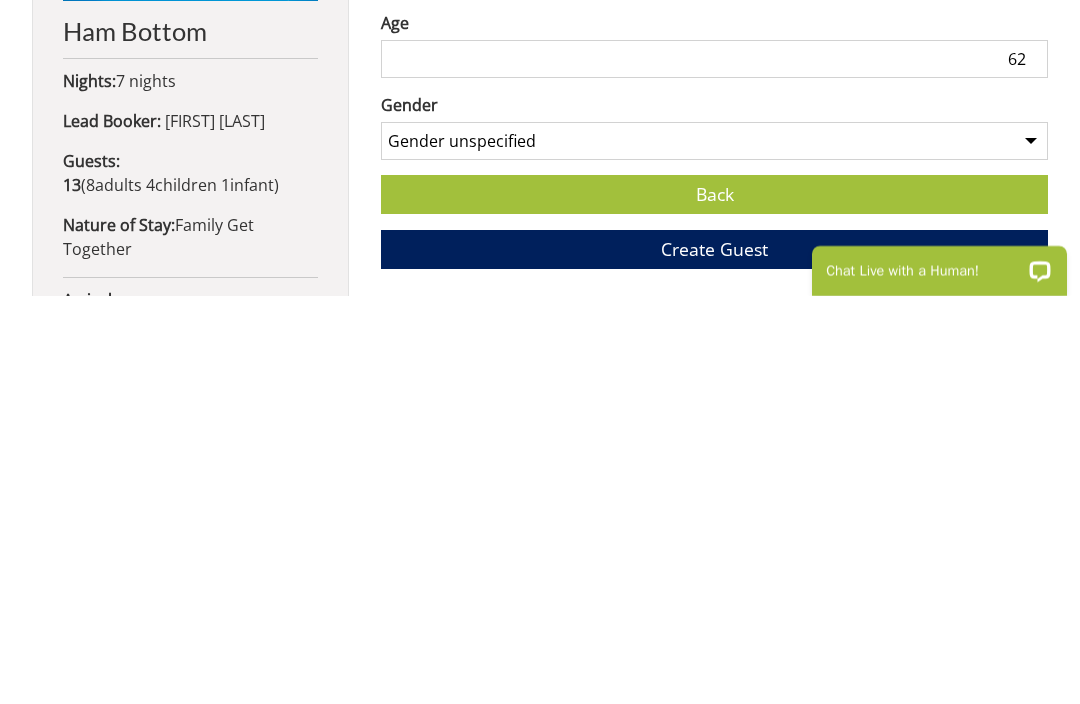 scroll, scrollTop: 613, scrollLeft: 0, axis: vertical 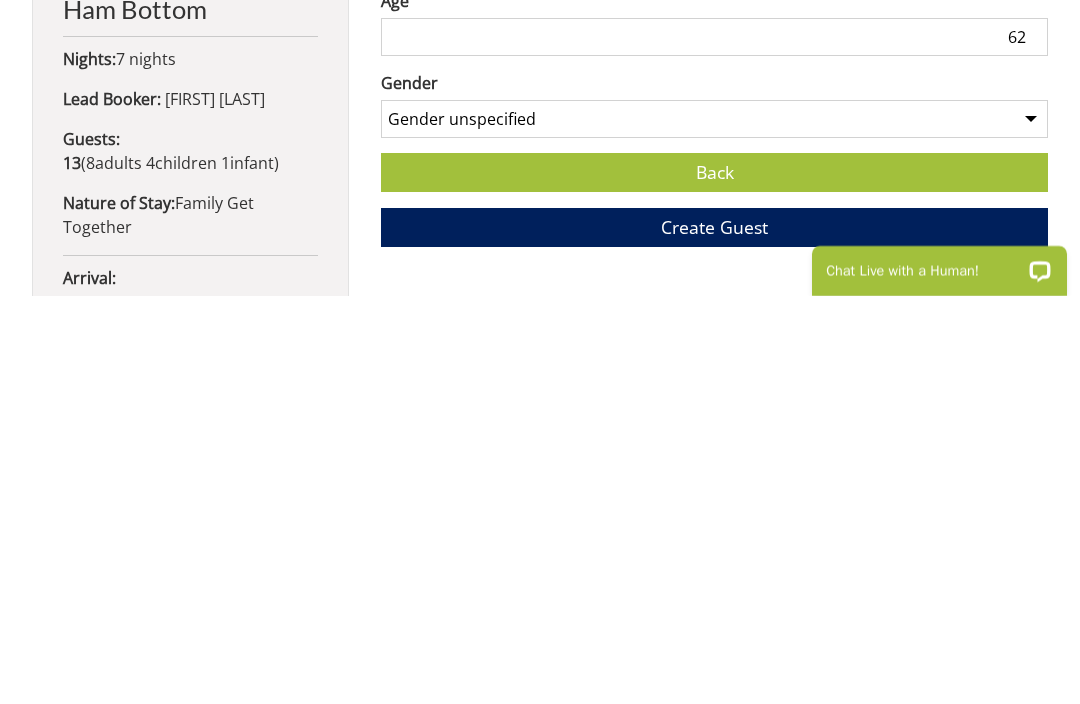 type on "62" 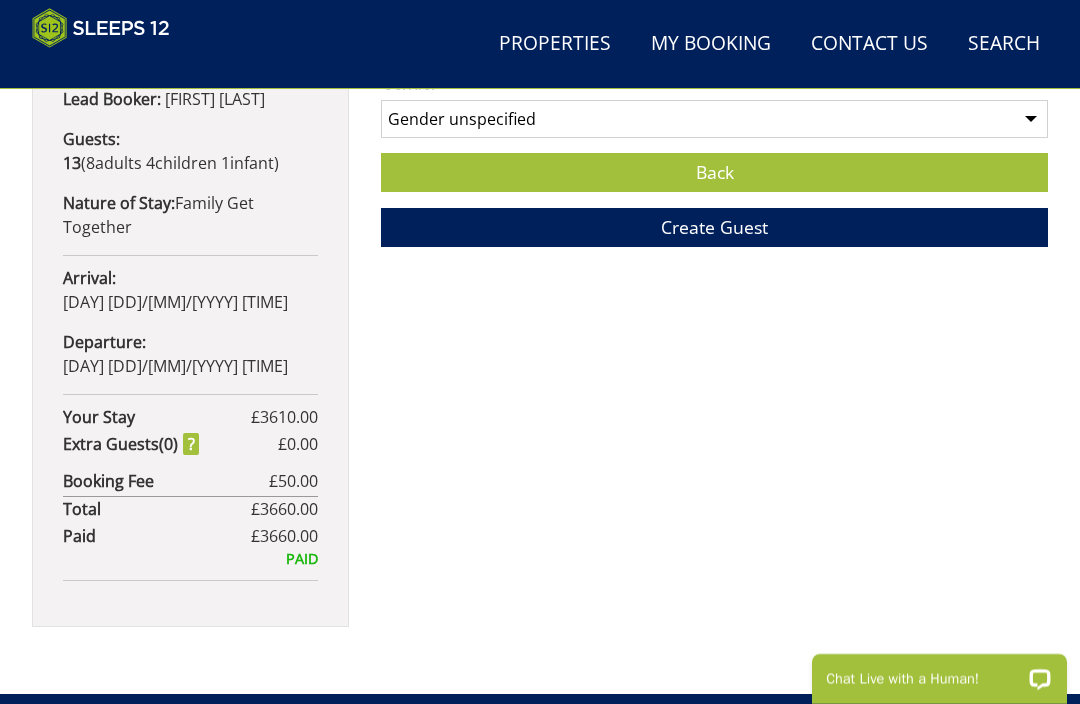 select on "gender_female" 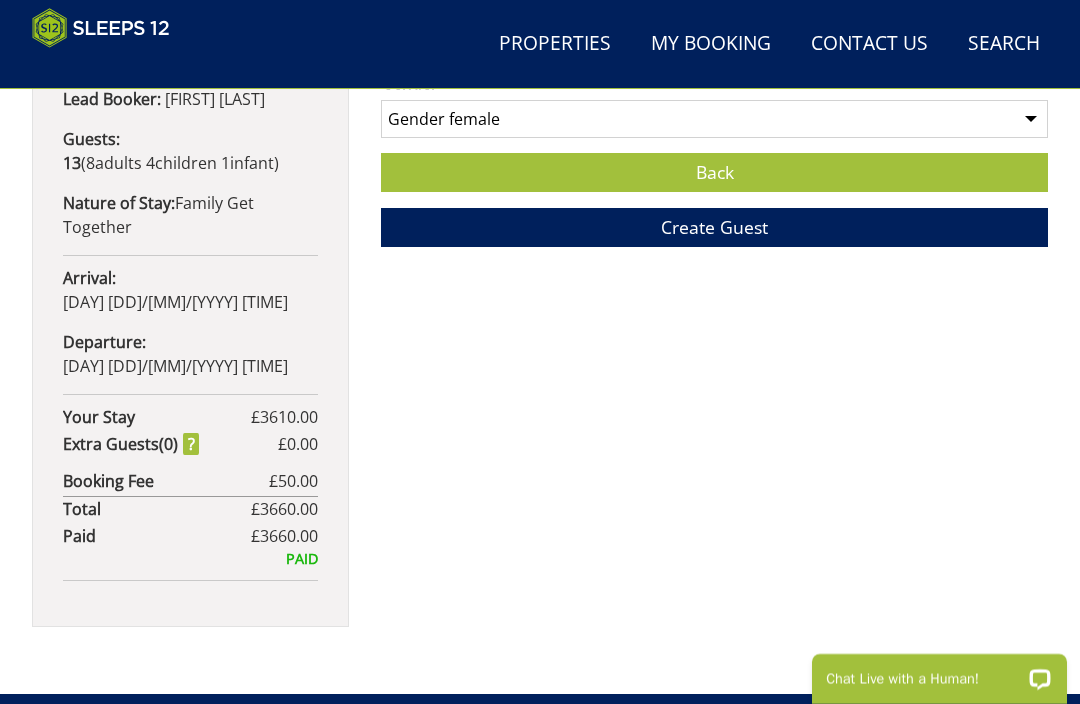 click on "Create Guest" at bounding box center (714, 227) 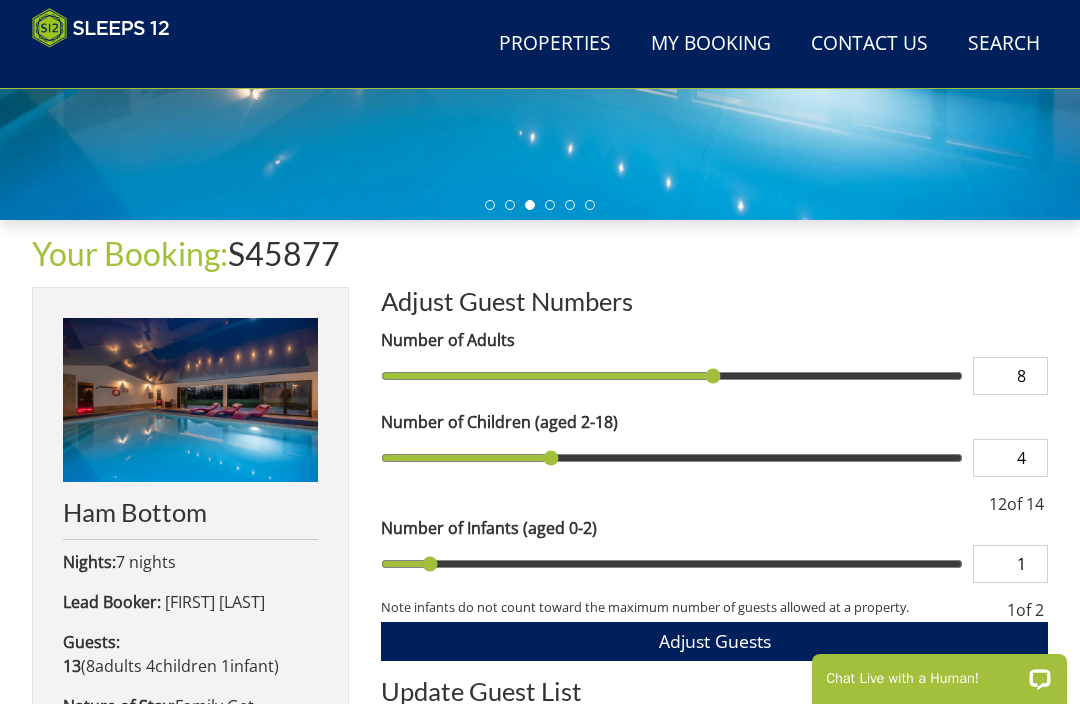 scroll, scrollTop: 516, scrollLeft: 0, axis: vertical 